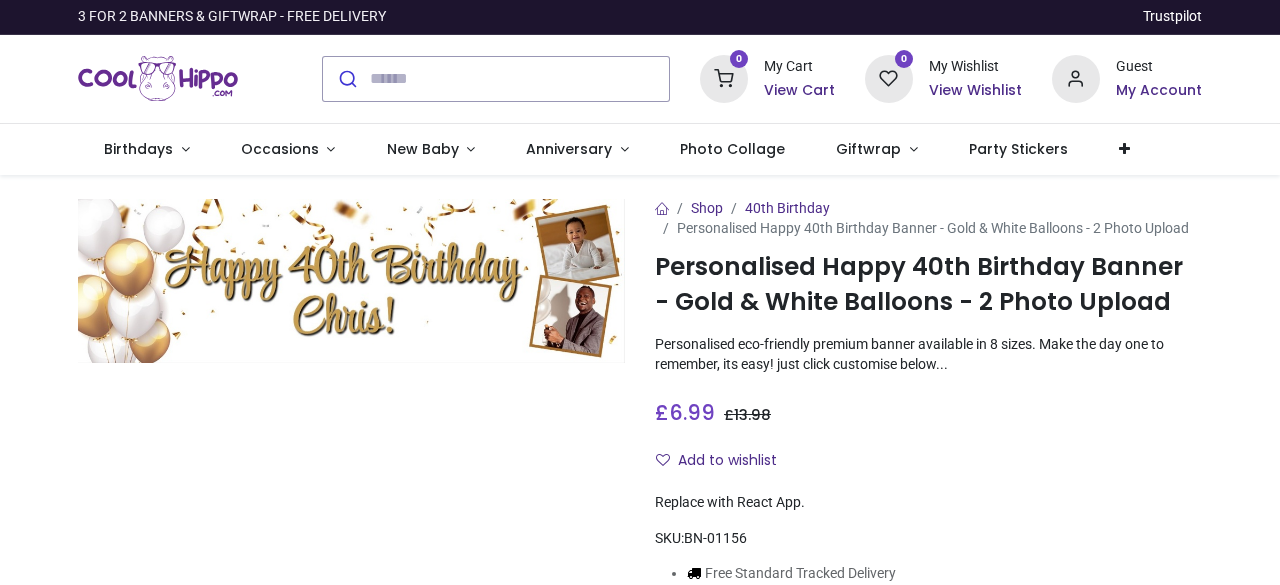 scroll, scrollTop: 0, scrollLeft: 0, axis: both 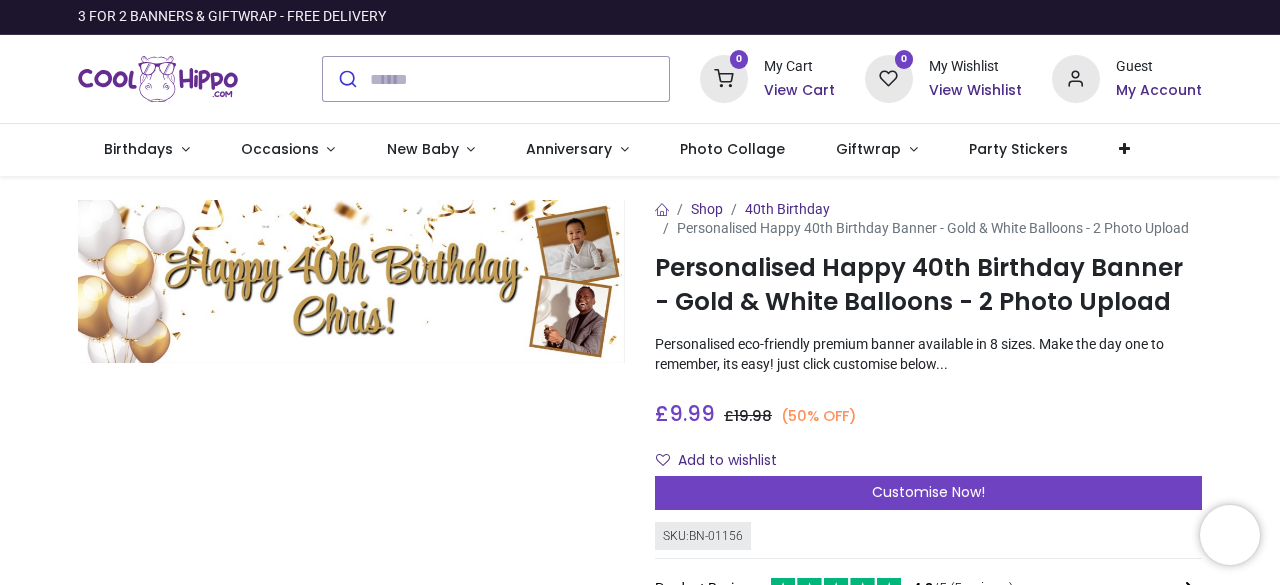 drag, startPoint x: 1275, startPoint y: 85, endPoint x: 1279, endPoint y: 106, distance: 21.377558 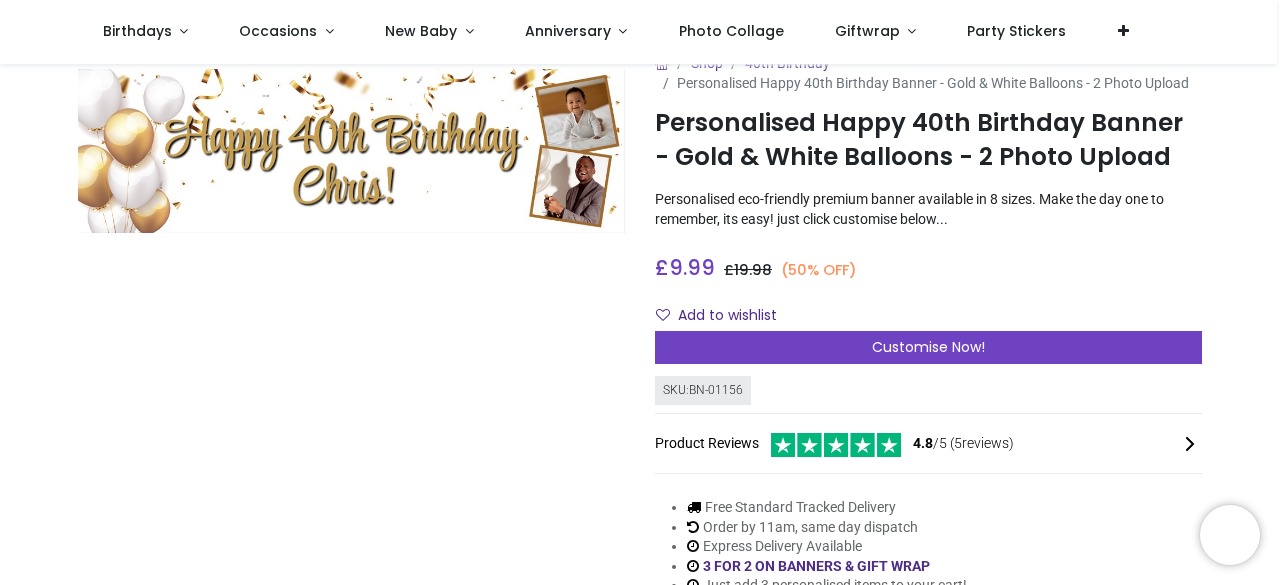 scroll, scrollTop: 69, scrollLeft: 0, axis: vertical 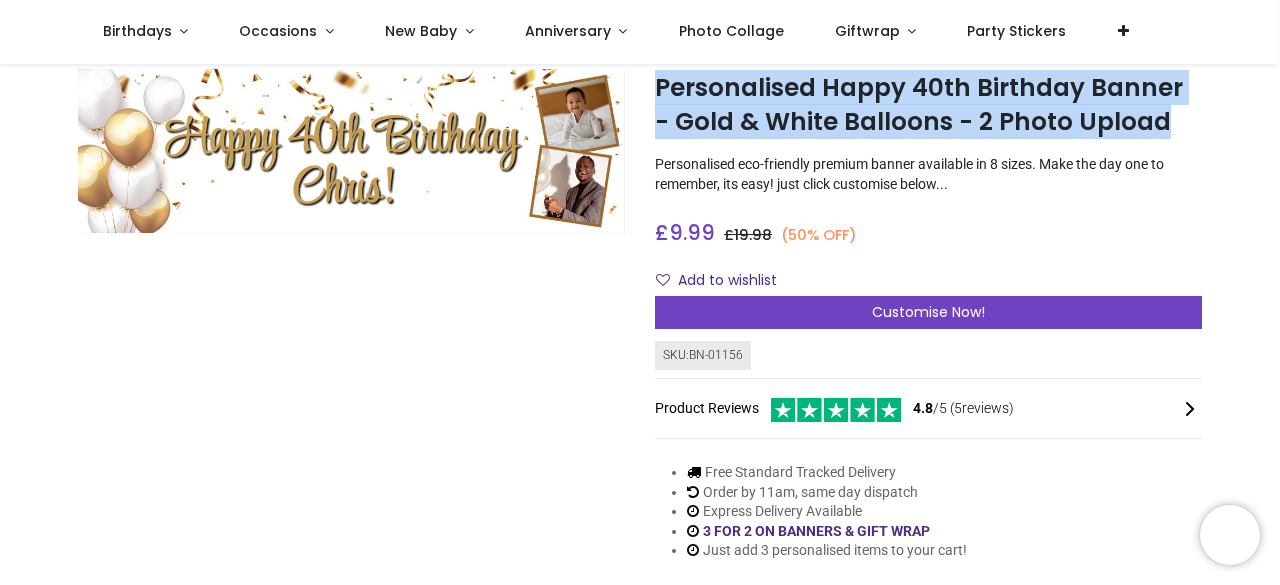 drag, startPoint x: 1276, startPoint y: 127, endPoint x: 1277, endPoint y: 42, distance: 85.00588 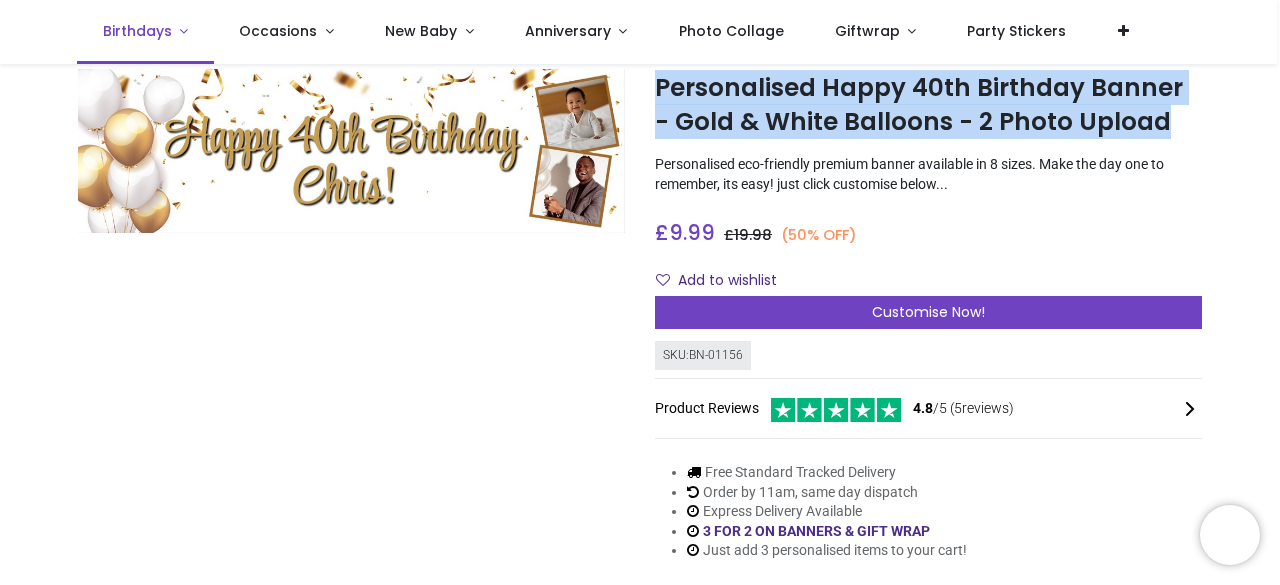 click on "Birthdays" at bounding box center (145, 32) 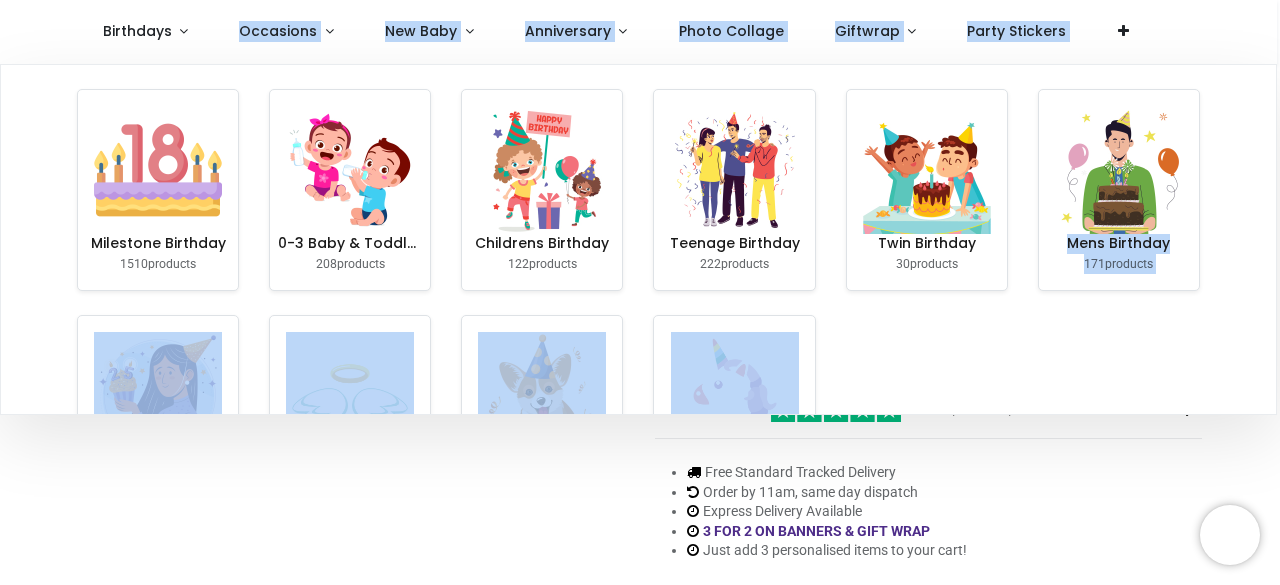drag, startPoint x: 1273, startPoint y: 204, endPoint x: 1277, endPoint y: 229, distance: 25.317978 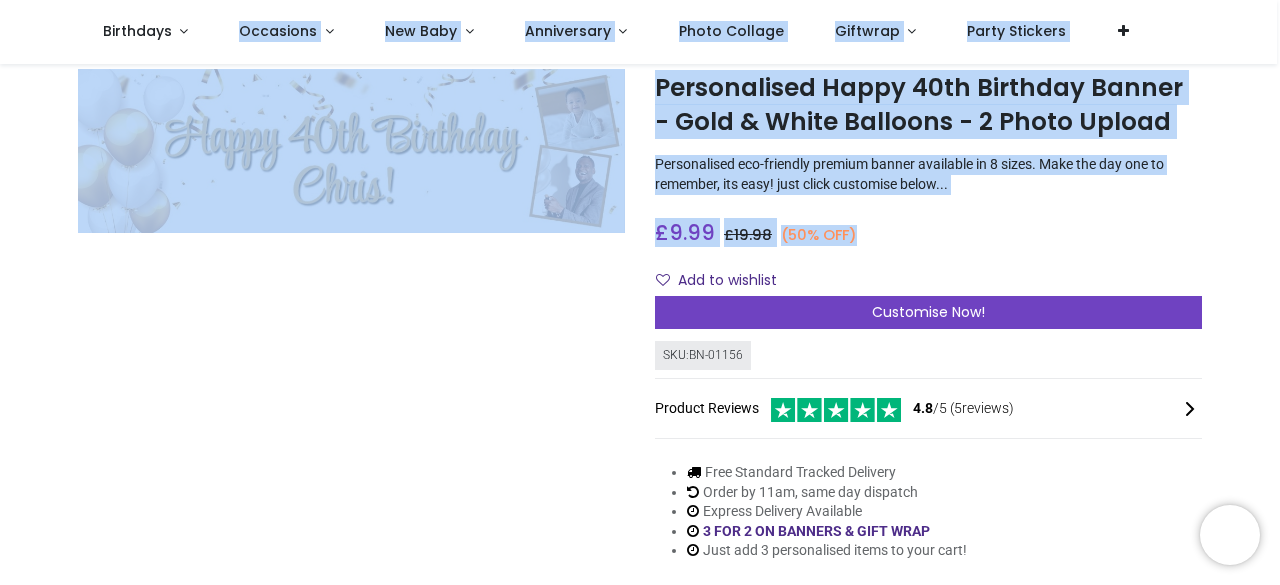 scroll, scrollTop: 581, scrollLeft: 0, axis: vertical 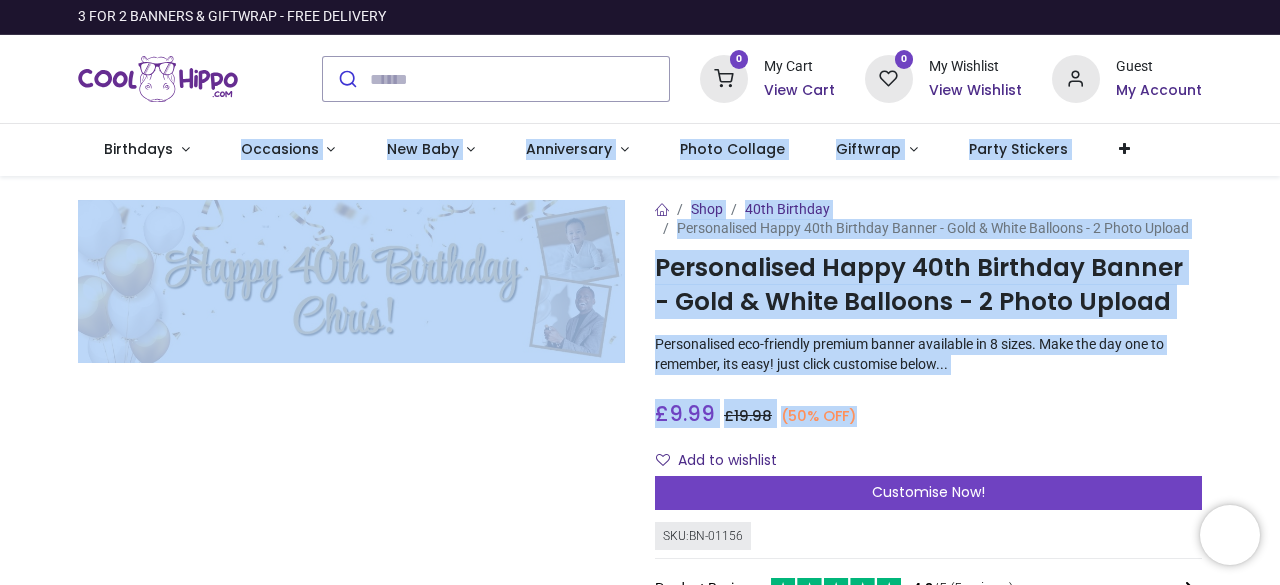 click at bounding box center [351, 487] 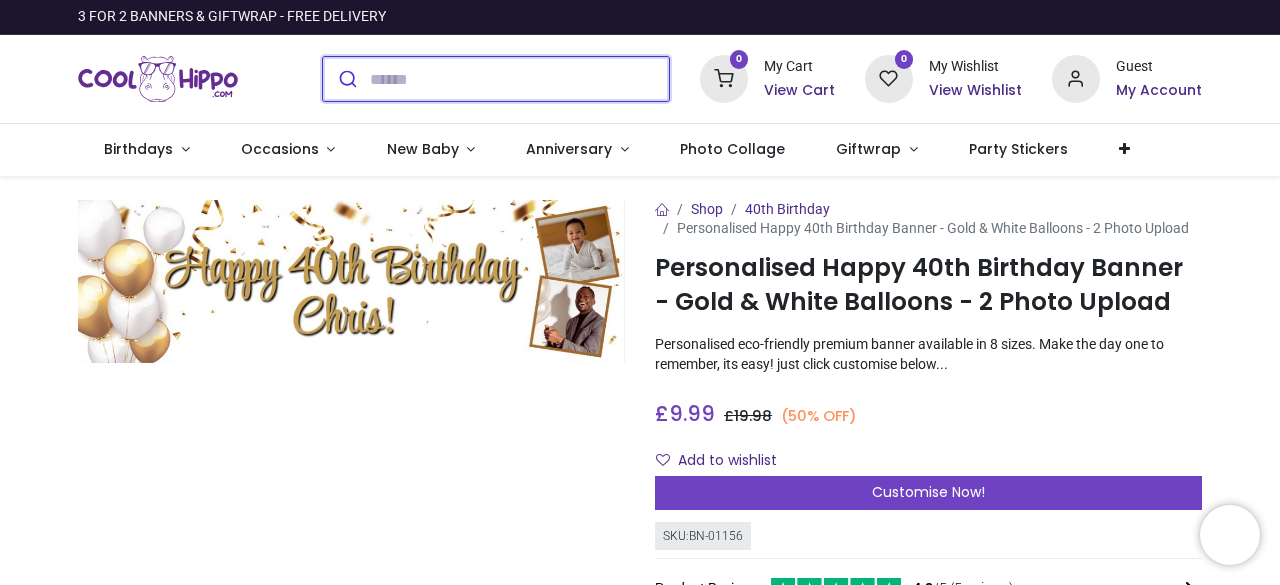 click at bounding box center (519, 79) 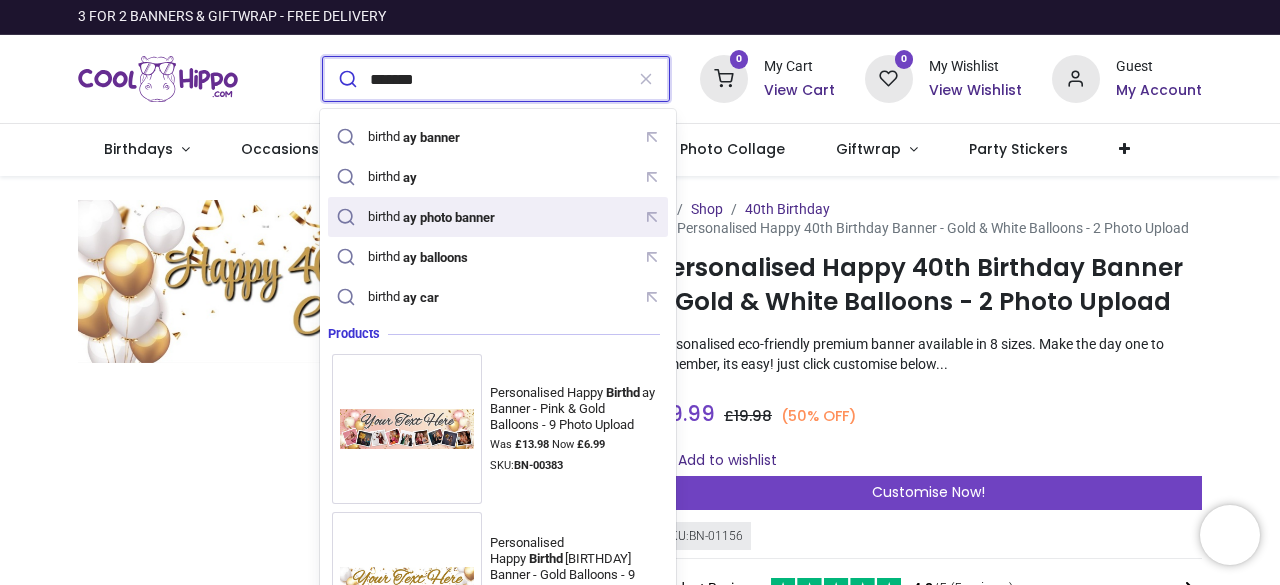 click on "ay photo banner" at bounding box center [448, 217] 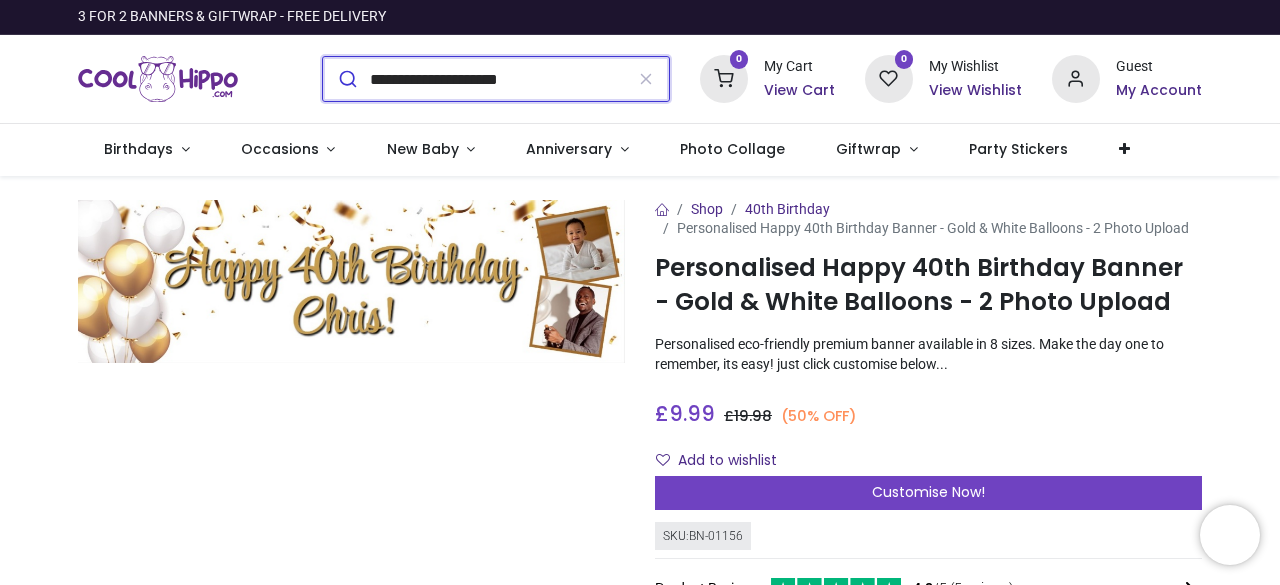 type on "**********" 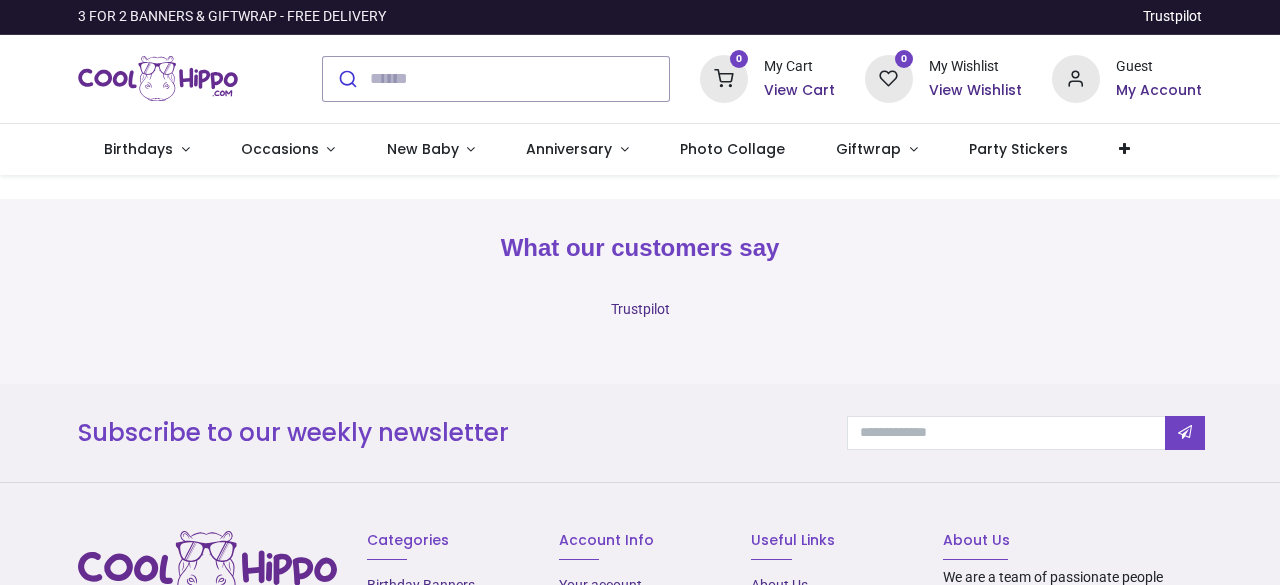 scroll, scrollTop: 0, scrollLeft: 0, axis: both 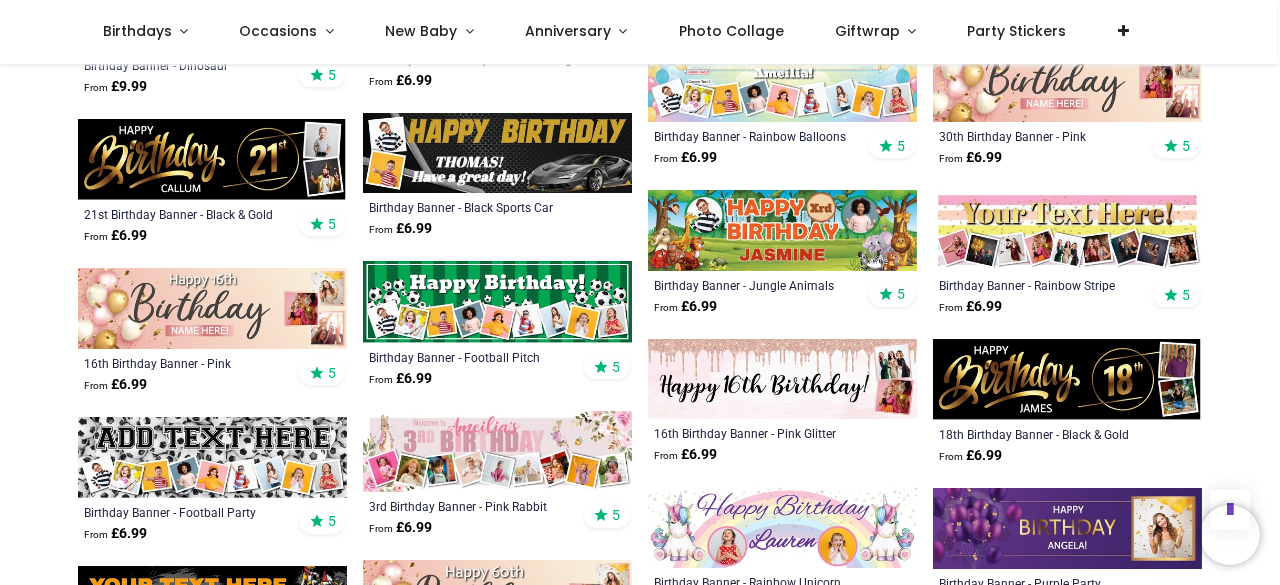 click on "Pricelist :
Public Pricelist
Public Pricelist
Categories
All Products" at bounding box center [640, -414] 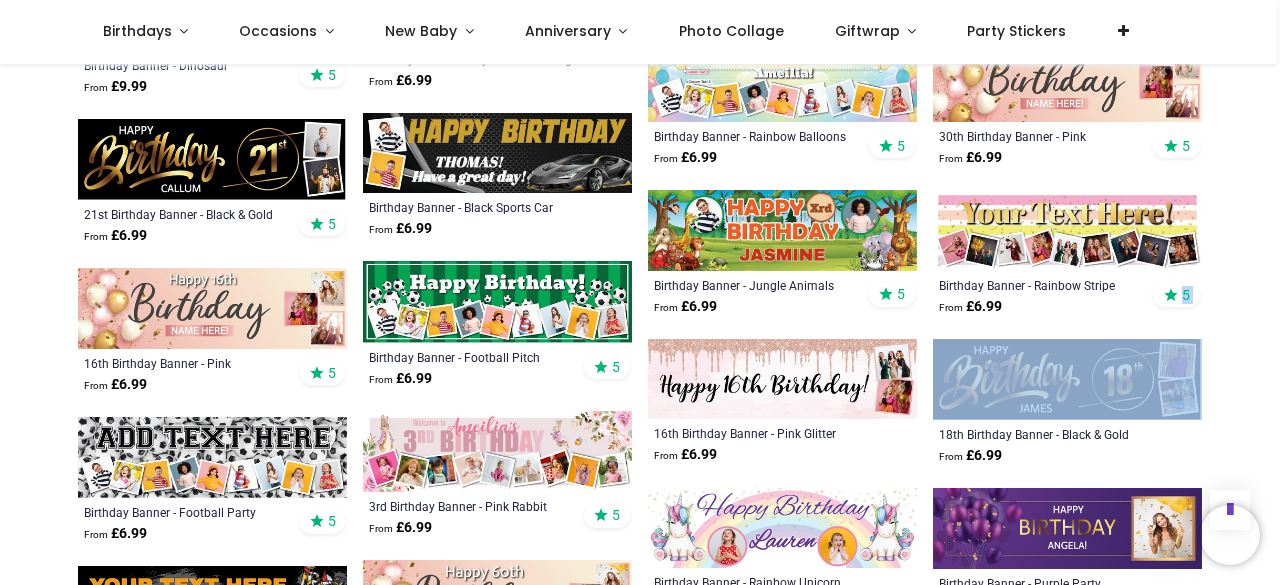 drag, startPoint x: 1276, startPoint y: 319, endPoint x: 1277, endPoint y: 347, distance: 28.01785 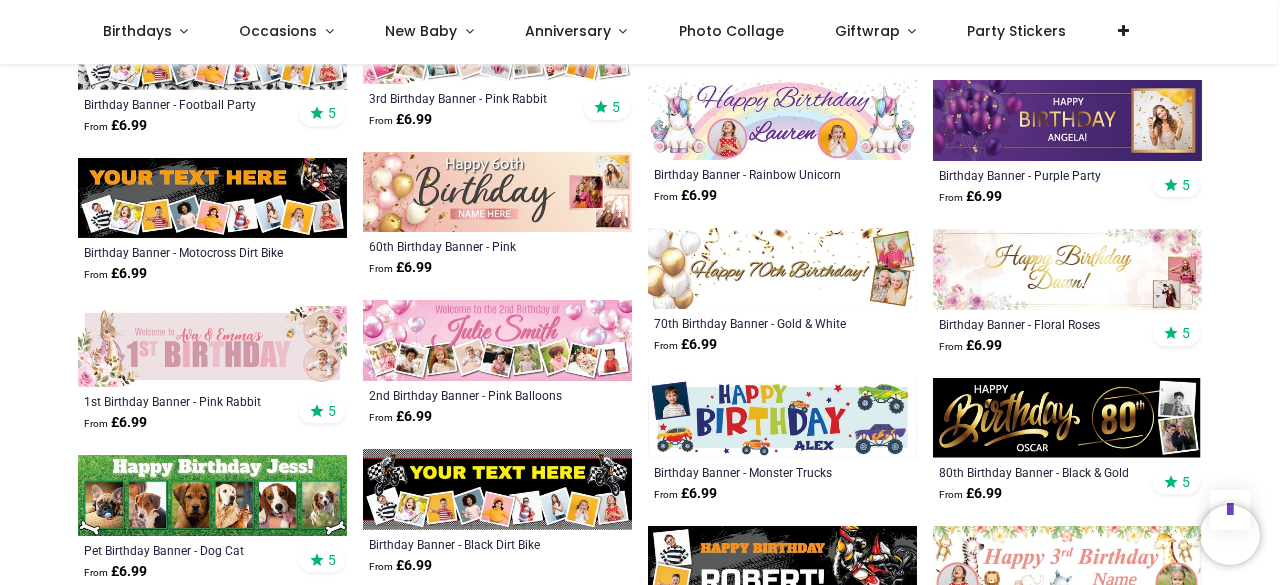 scroll, scrollTop: 2689, scrollLeft: 0, axis: vertical 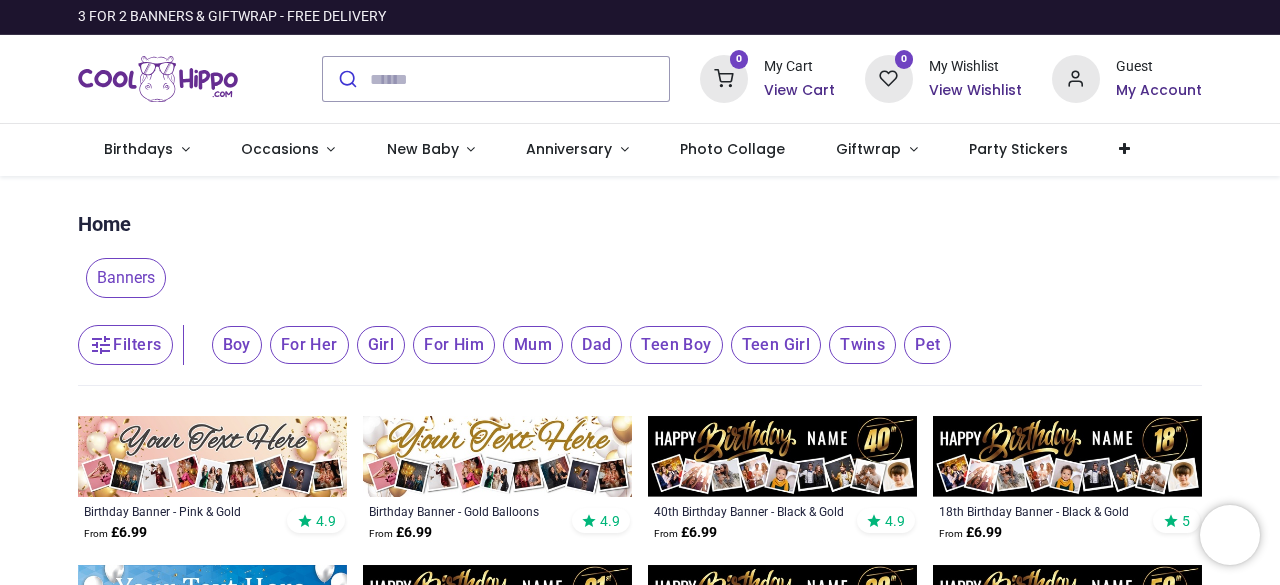 click on "For Her" at bounding box center (237, 345) 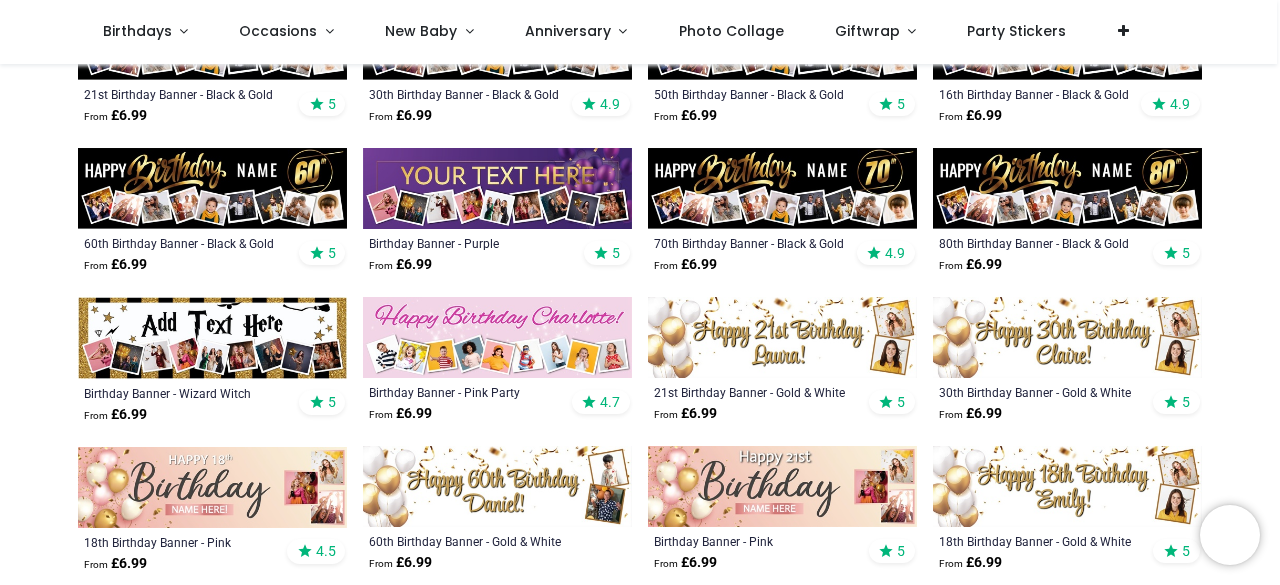 scroll, scrollTop: 455, scrollLeft: 0, axis: vertical 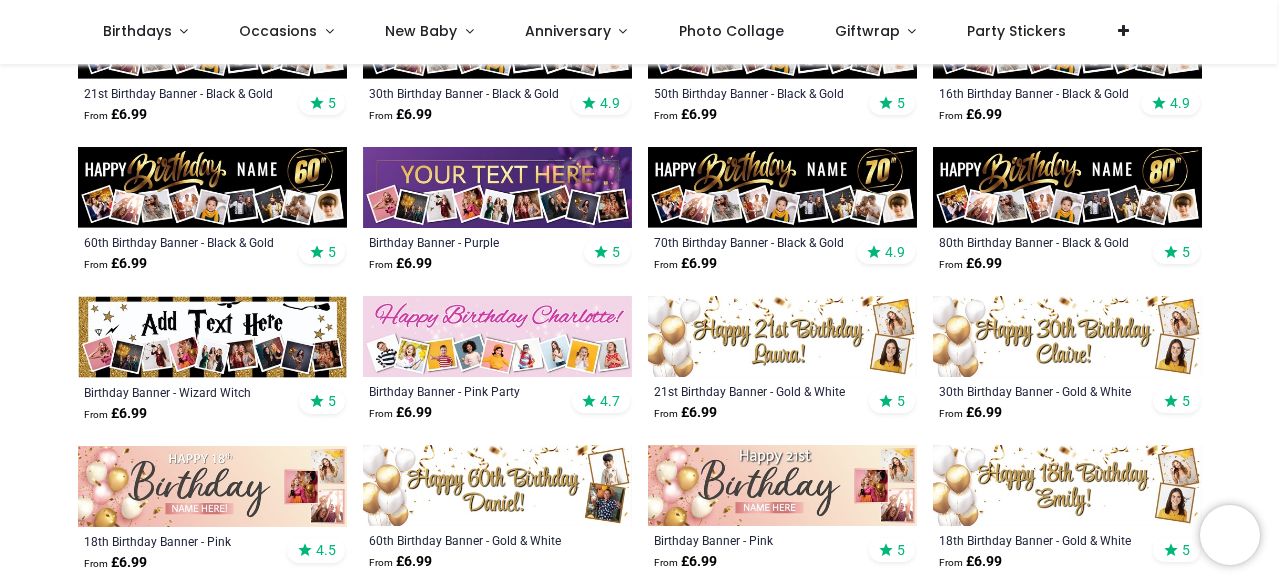 click on "Login  •  Register
Birthdays
Milestone Birthday
1510  products
0-3 Baby & Toddler Birthday 30" at bounding box center [640, 292] 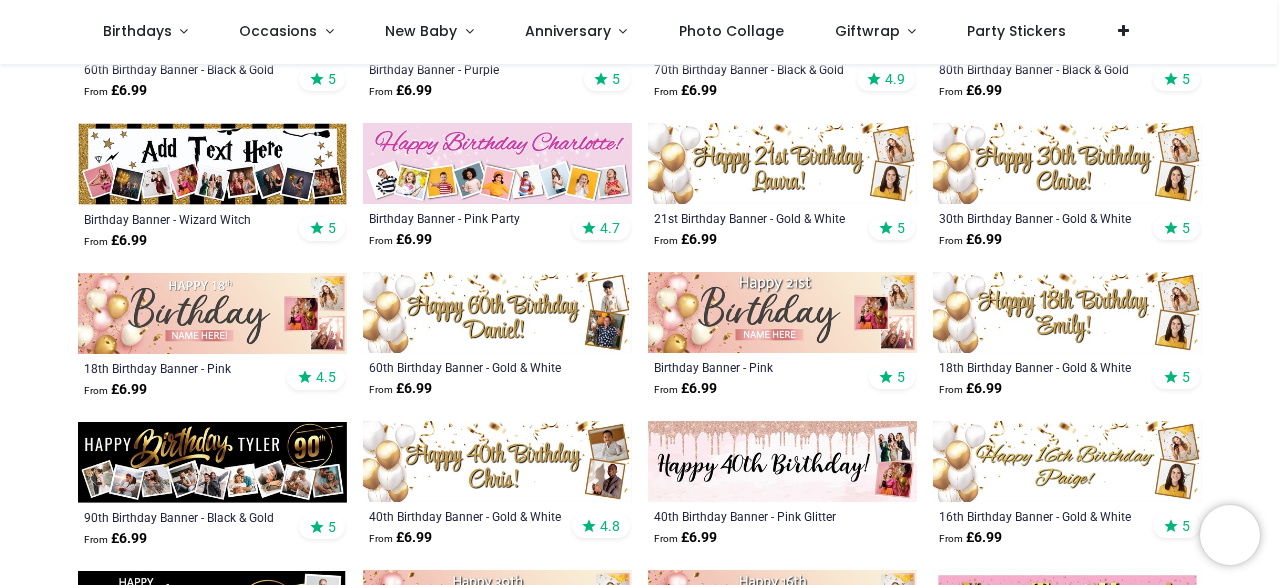 scroll, scrollTop: 632, scrollLeft: 0, axis: vertical 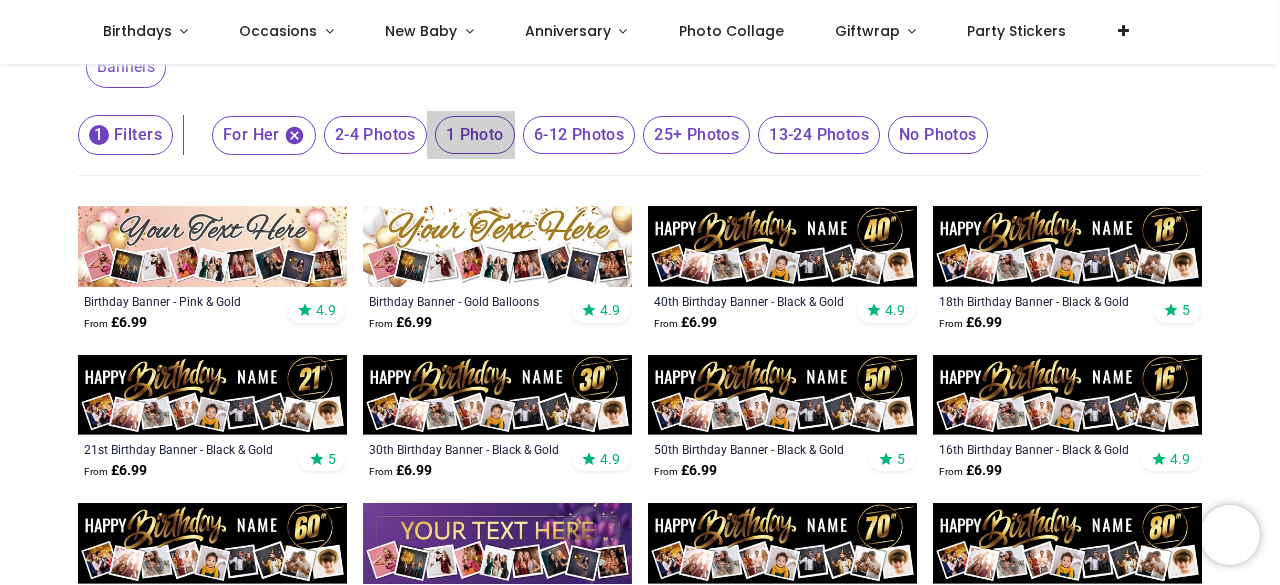 click on "1 Photo" at bounding box center [375, 135] 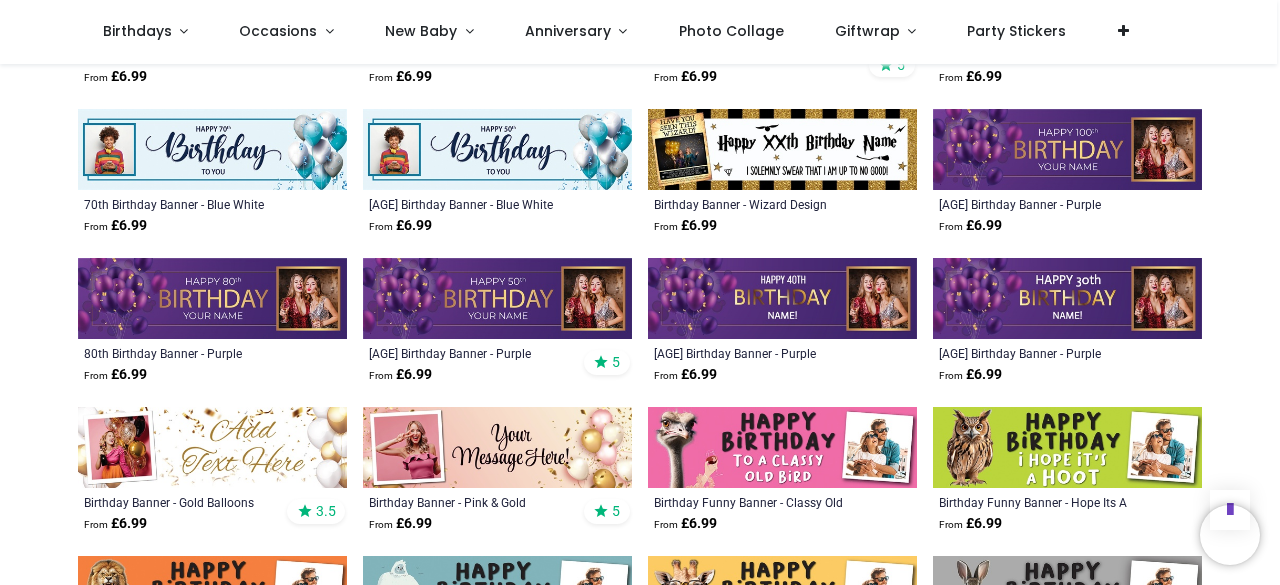 scroll, scrollTop: 976, scrollLeft: 0, axis: vertical 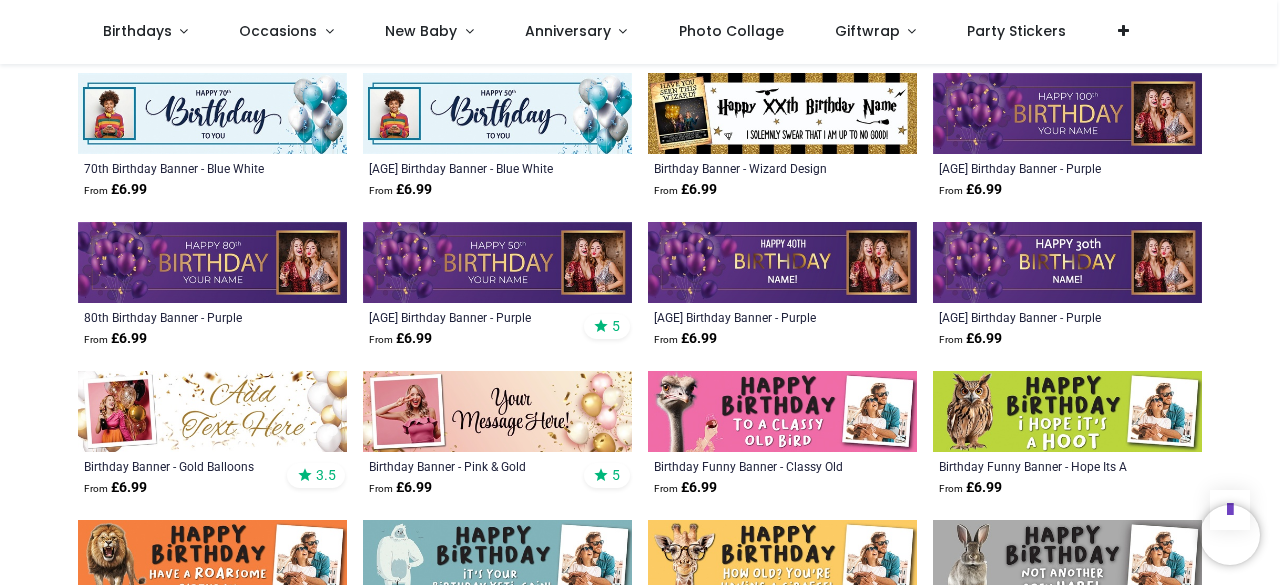 click at bounding box center (212, 411) 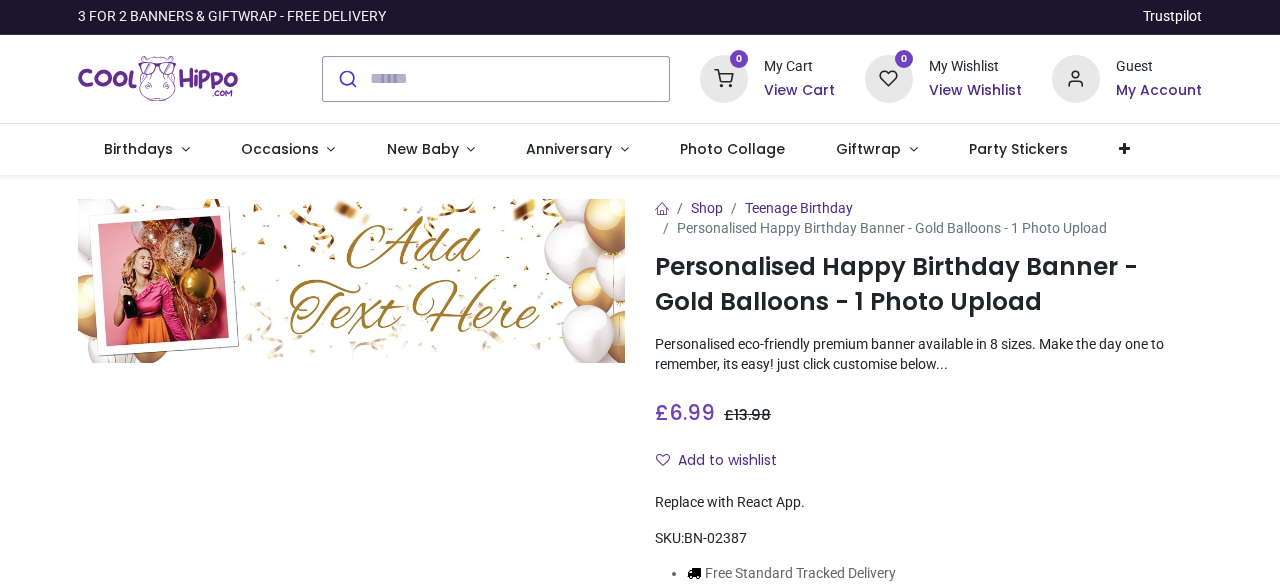 scroll, scrollTop: 0, scrollLeft: 0, axis: both 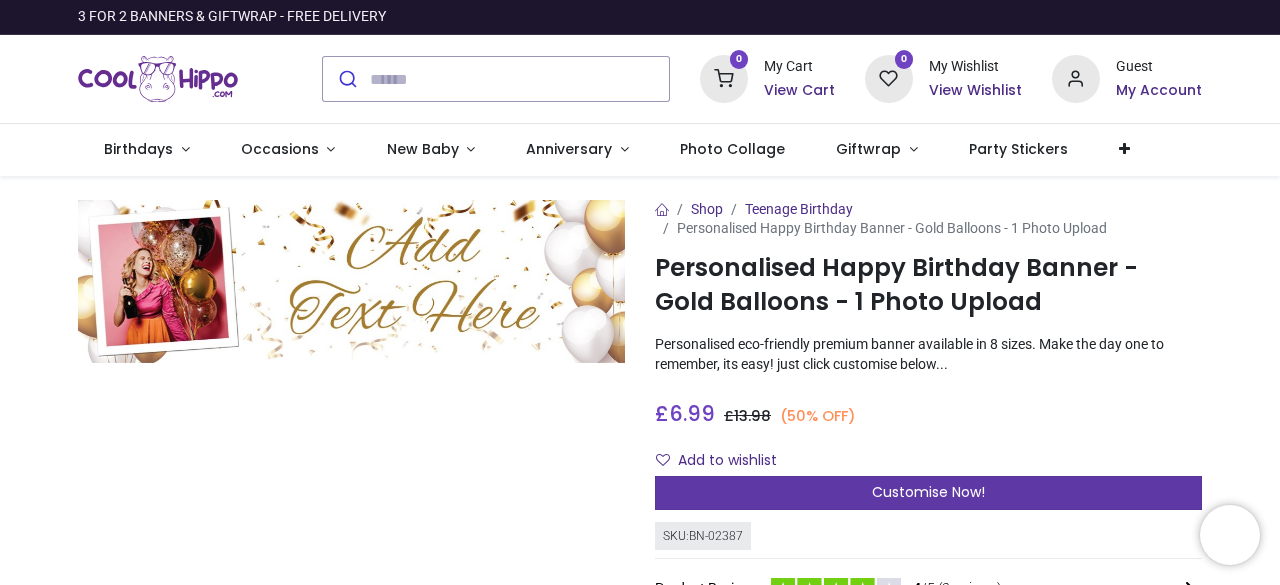 click on "Customise Now!" at bounding box center [928, 492] 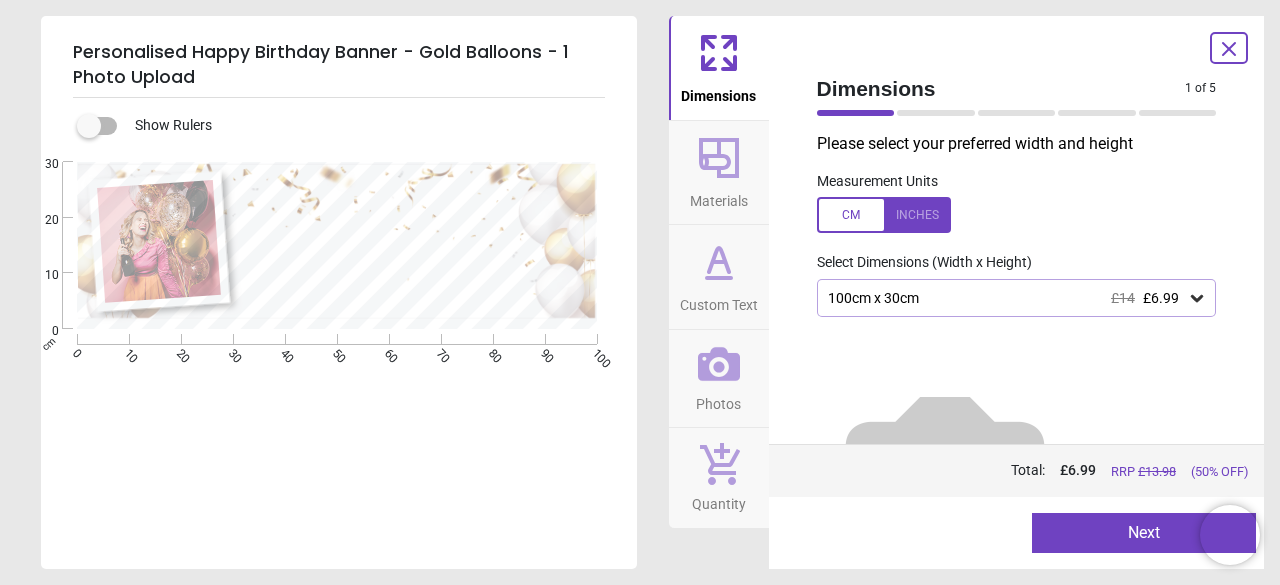 click at bounding box center (884, 215) 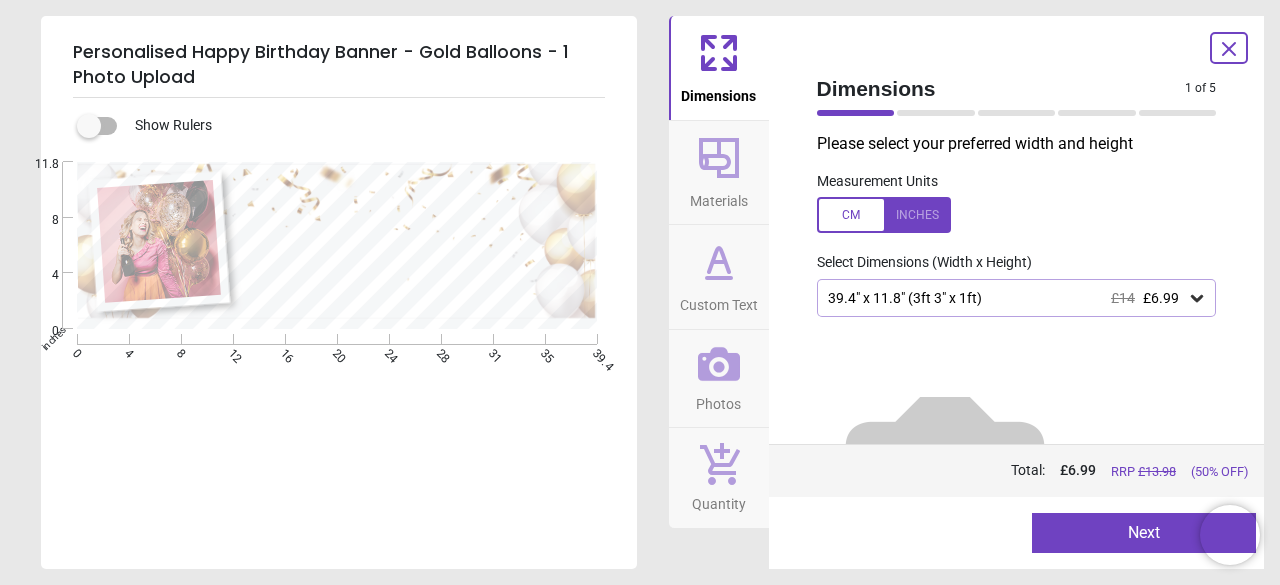 click on "39.4"  x  11.8"    (3ft 3" x 1ft)   £14 £6.99" at bounding box center (1017, 298) 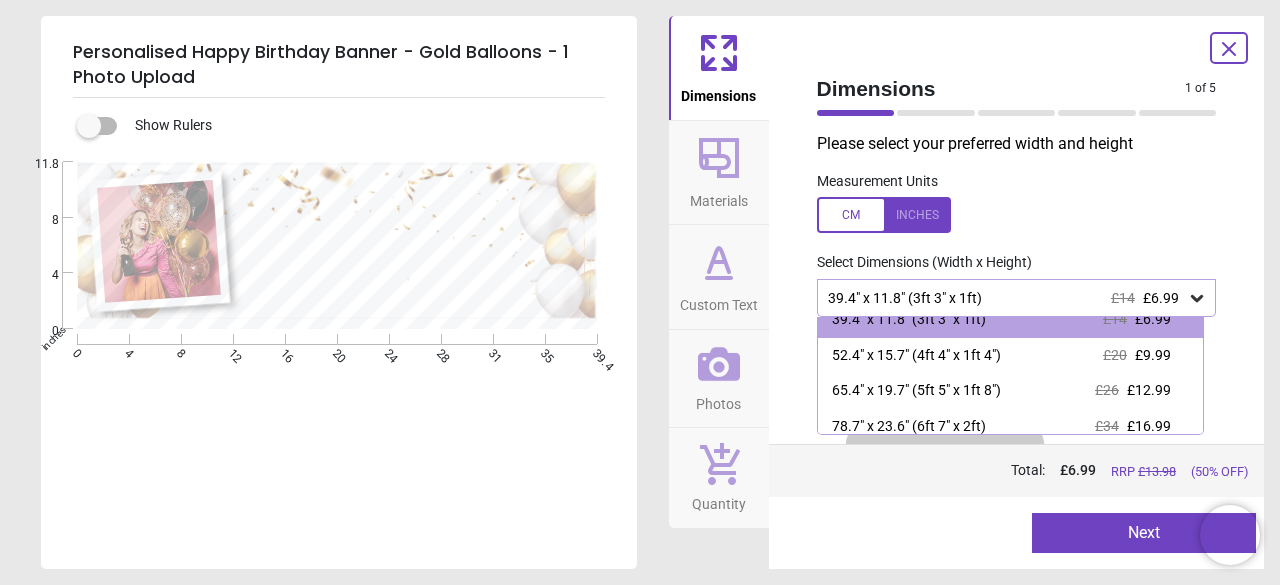 scroll, scrollTop: 68, scrollLeft: 0, axis: vertical 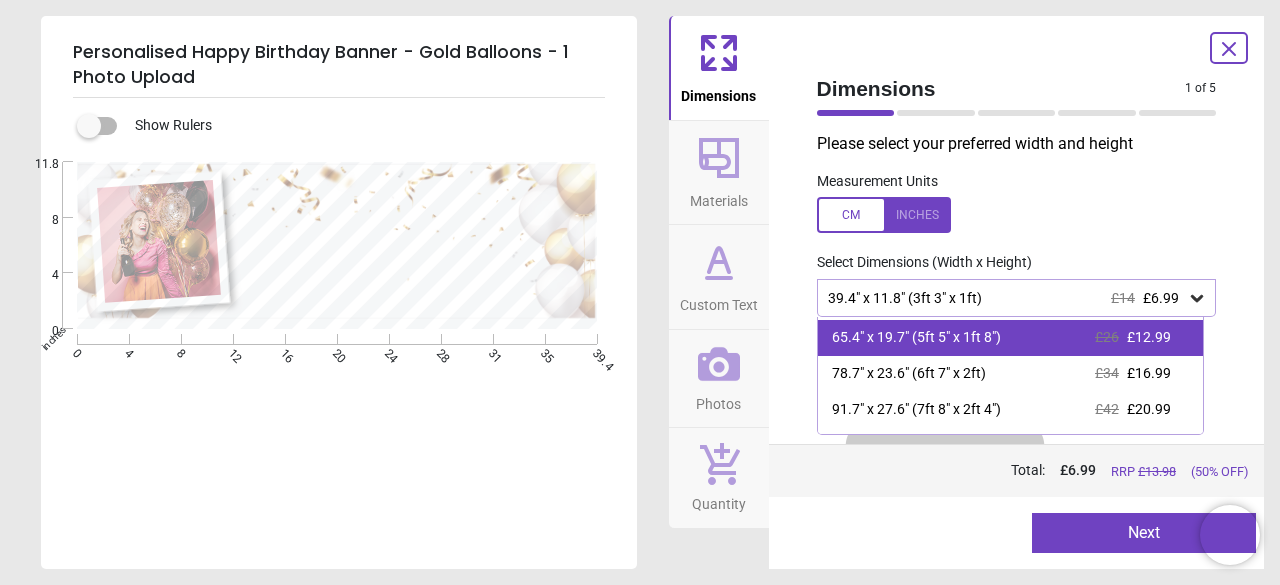 click on "65.4"  x  19.7"    (5ft 5" x 1ft 8")   £26 £12.99" at bounding box center (1011, 338) 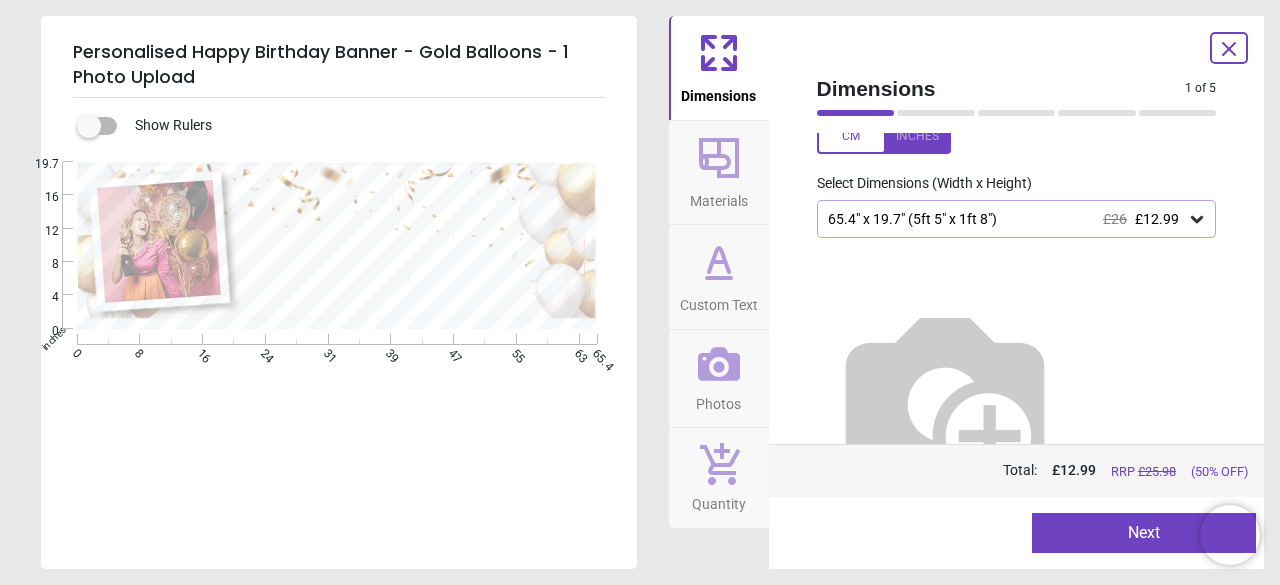 scroll, scrollTop: 83, scrollLeft: 0, axis: vertical 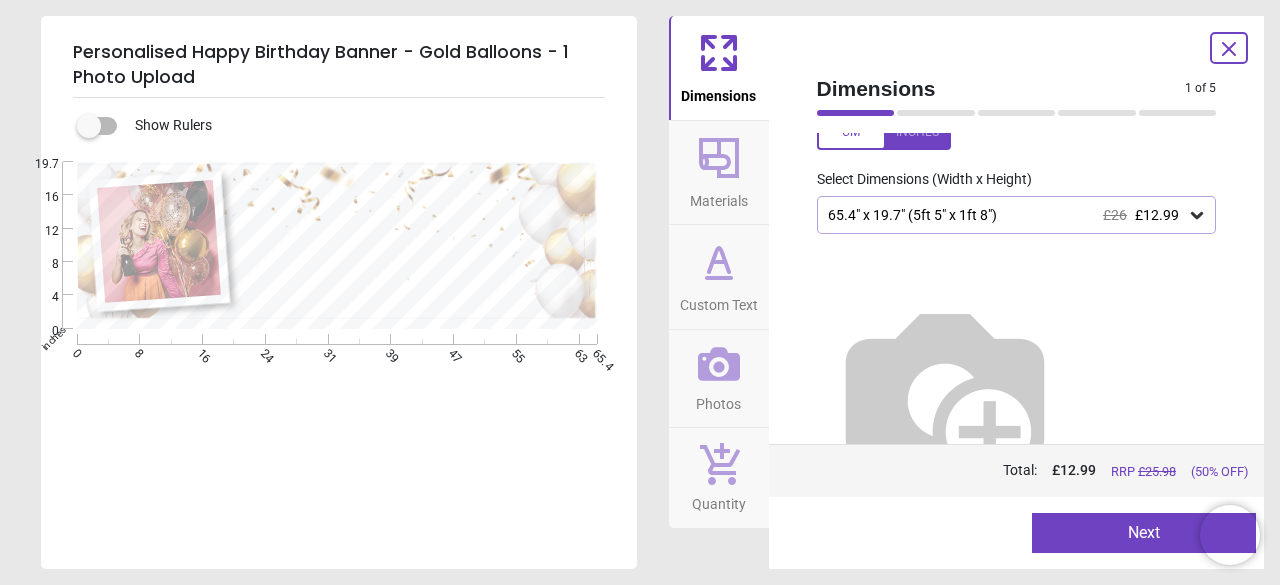 click on "Next" at bounding box center [1144, 533] 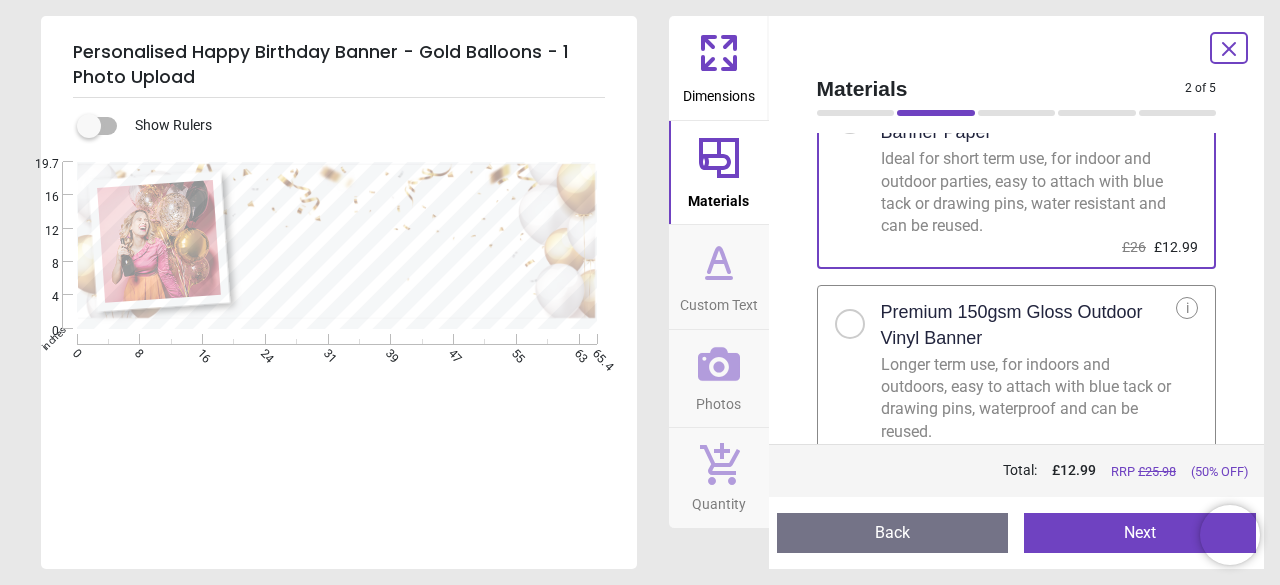 scroll, scrollTop: 98, scrollLeft: 0, axis: vertical 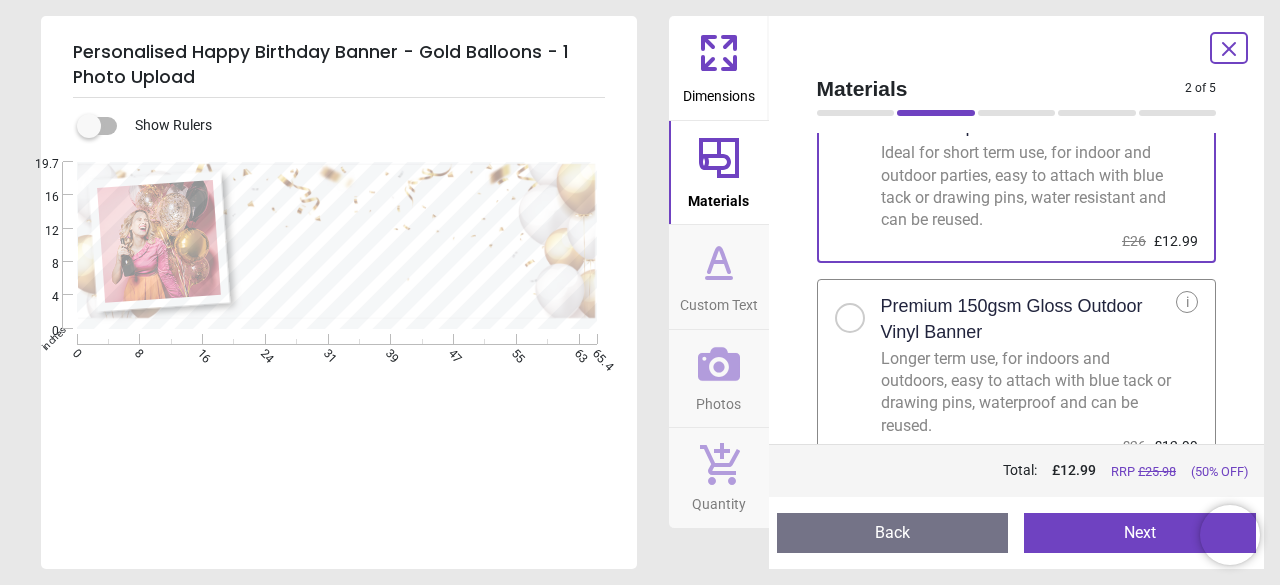 click at bounding box center [858, 312] 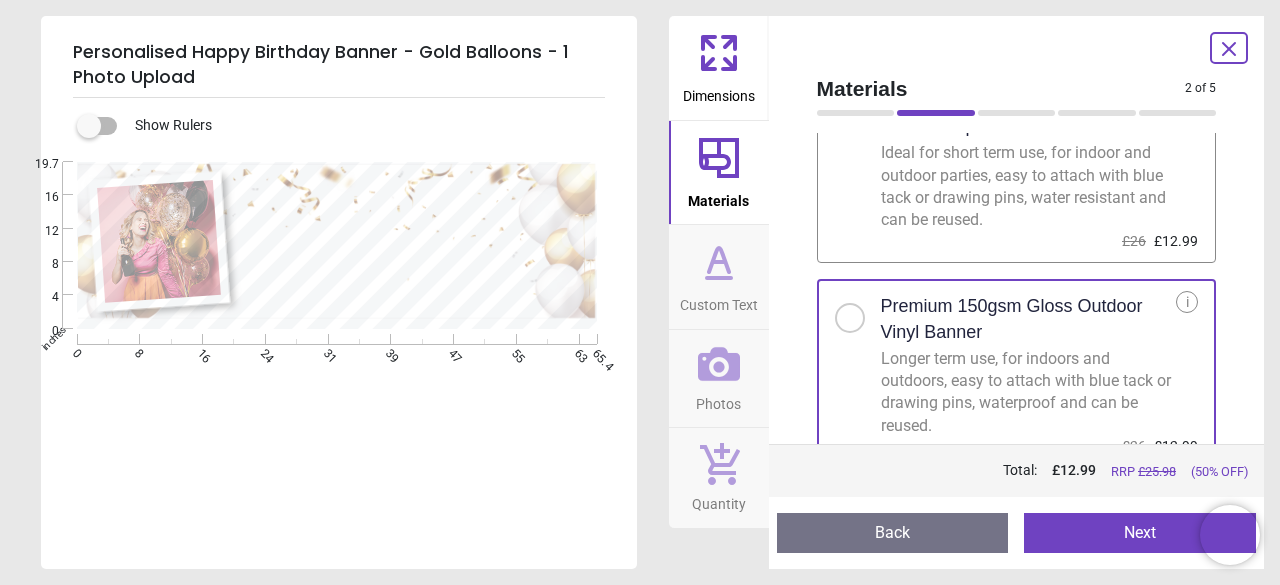 click on "Next" at bounding box center (1140, 533) 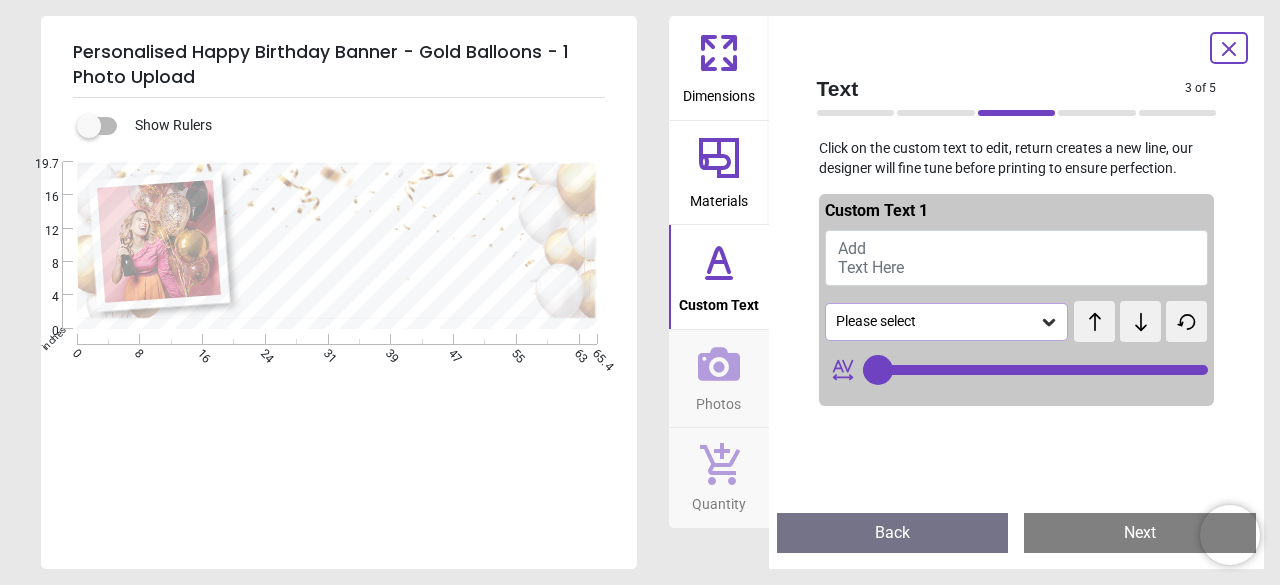type on "**" 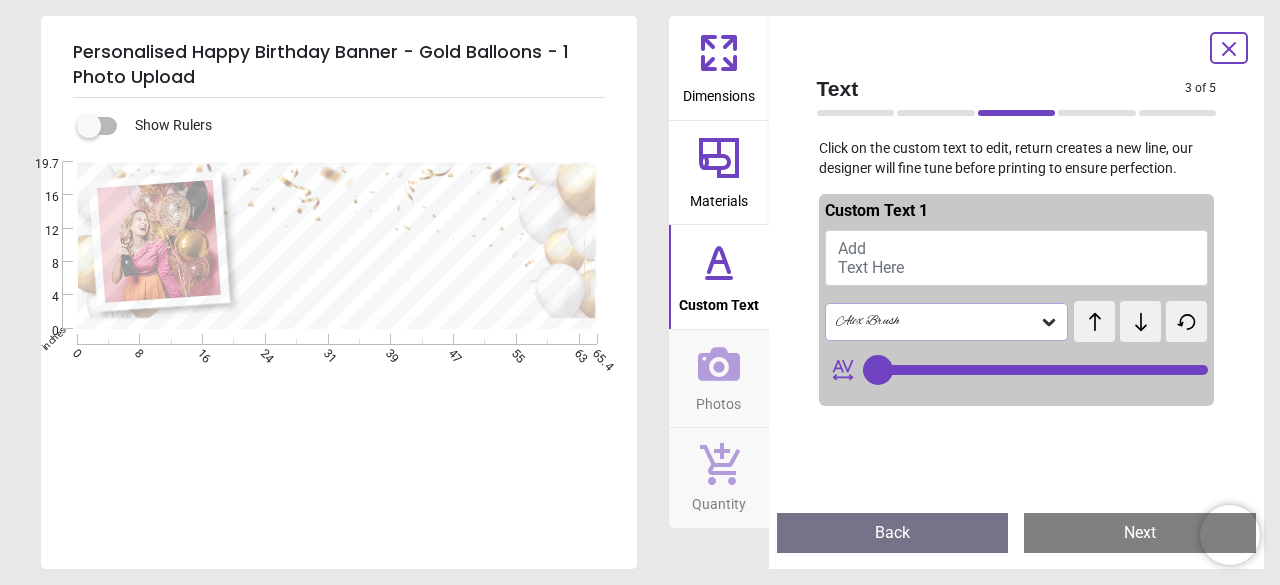 click on "Add
Text Here" at bounding box center (871, 258) 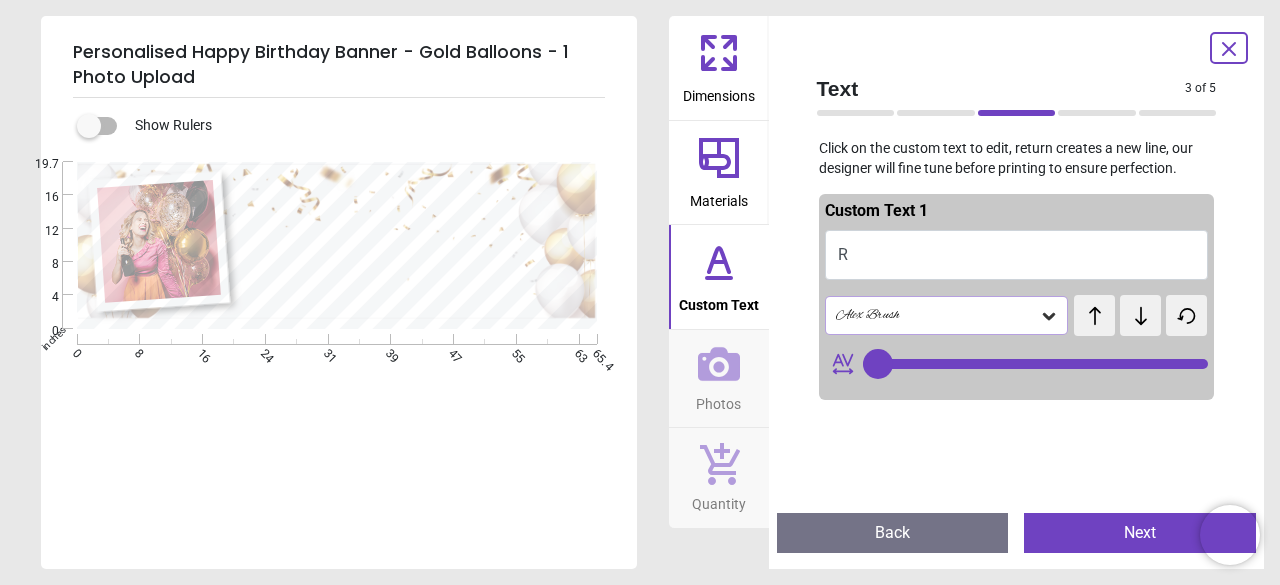 type 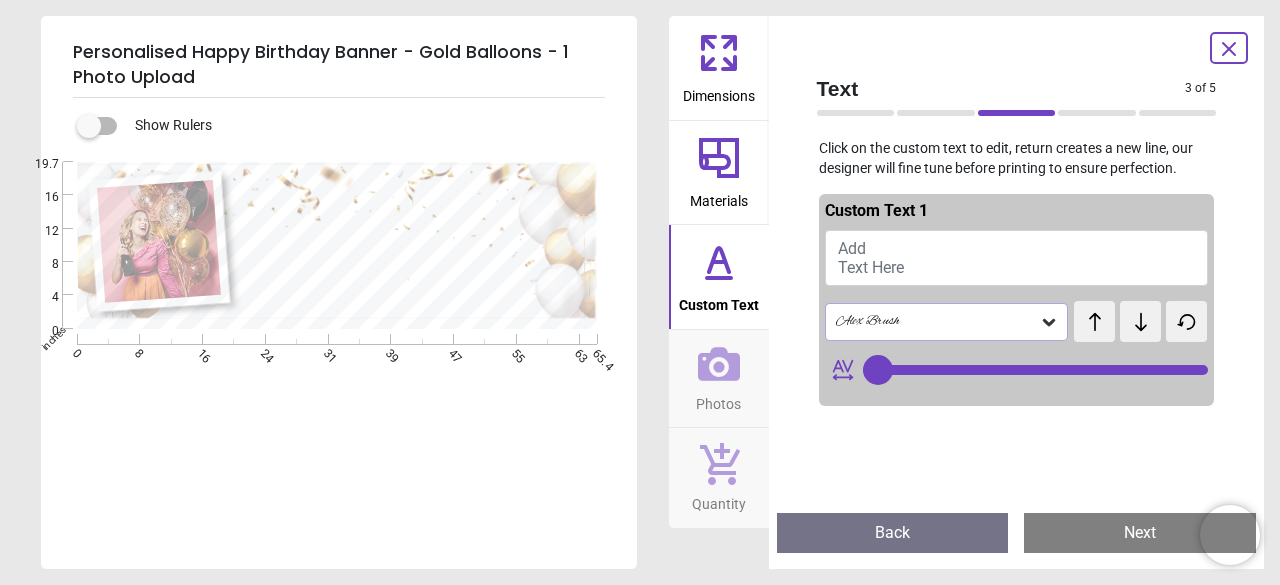 type on "*" 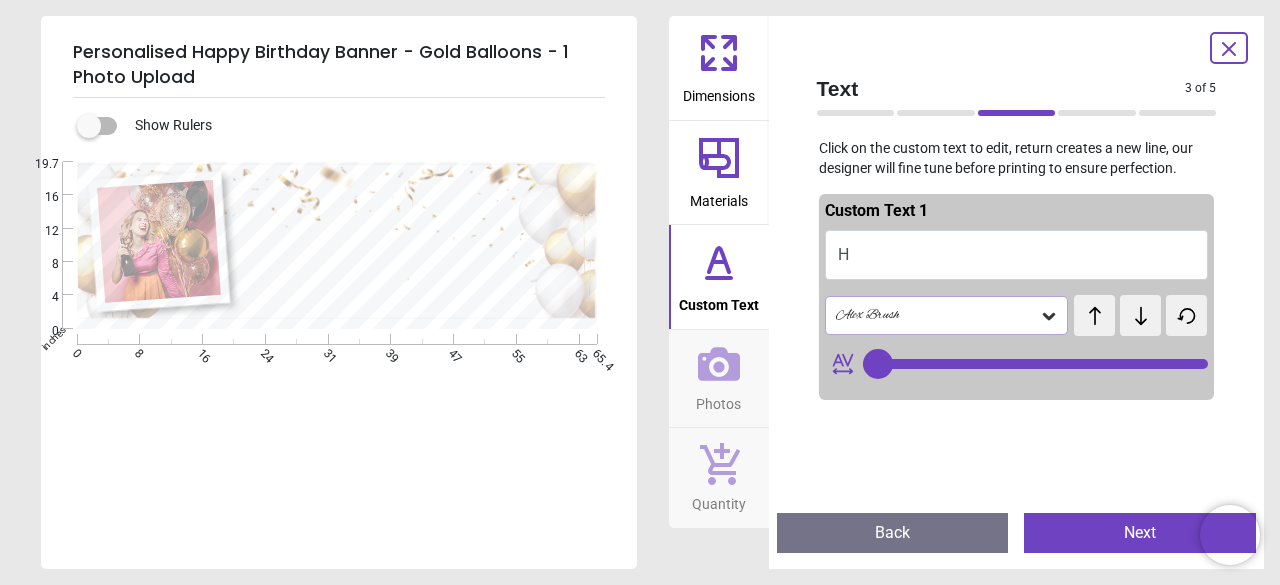 type on "**" 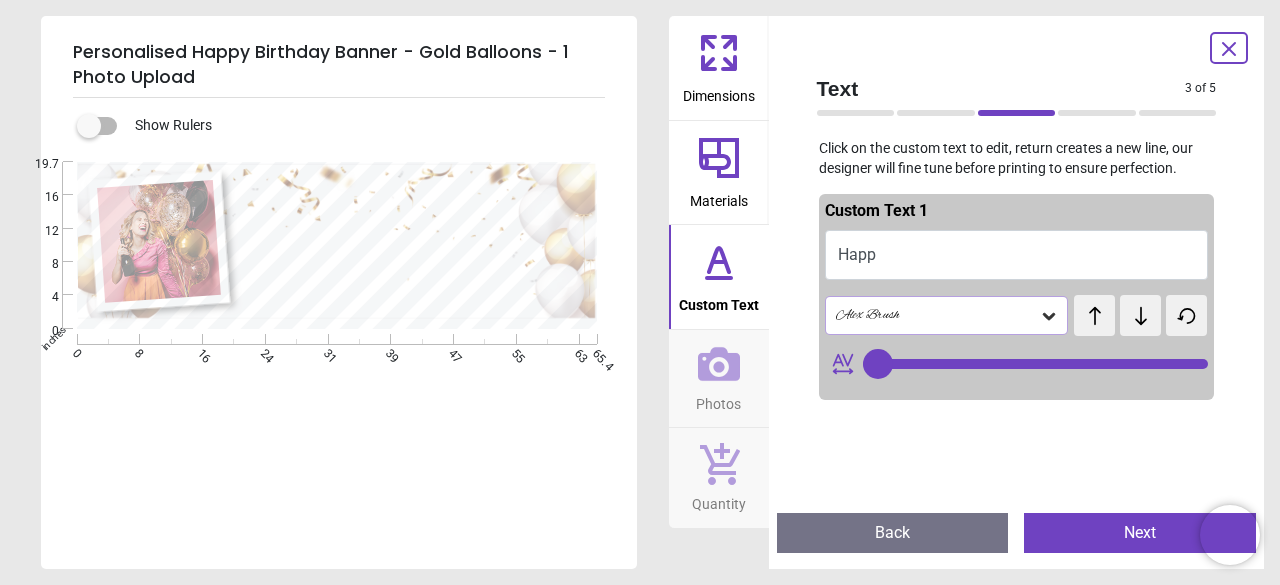 type on "*****" 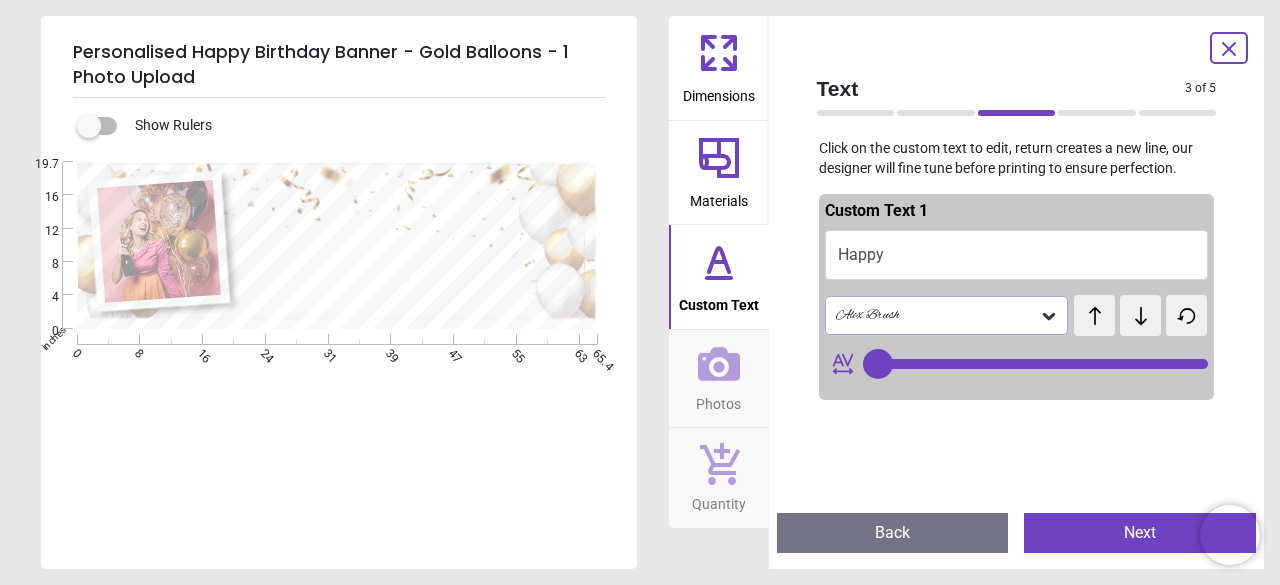 type on "***" 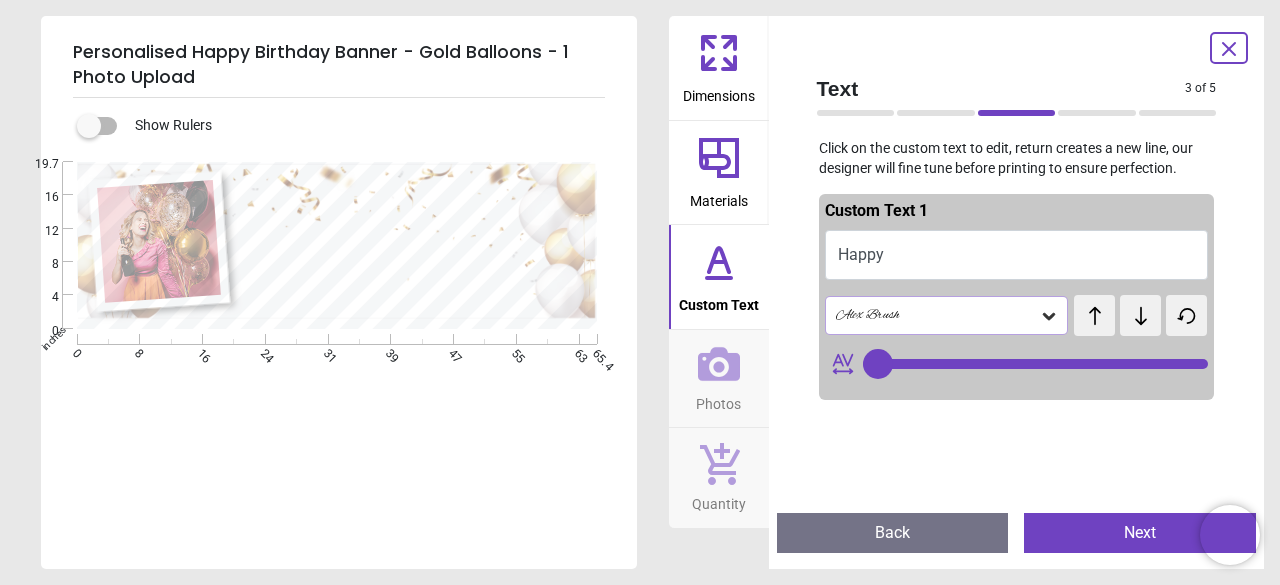 type on "***" 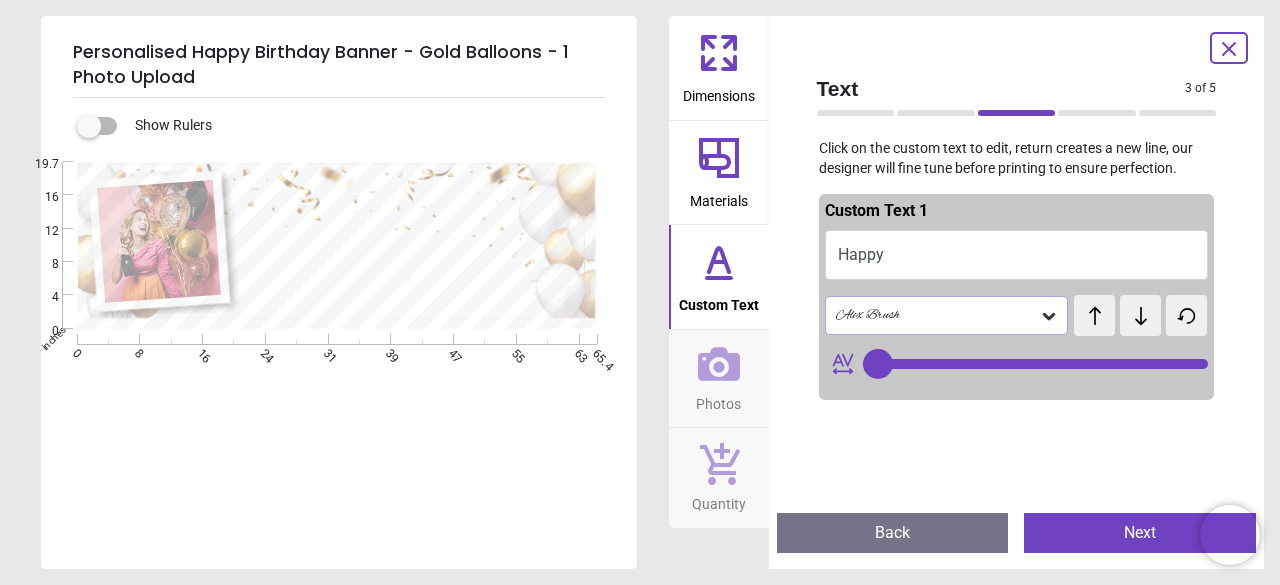 type on "*******" 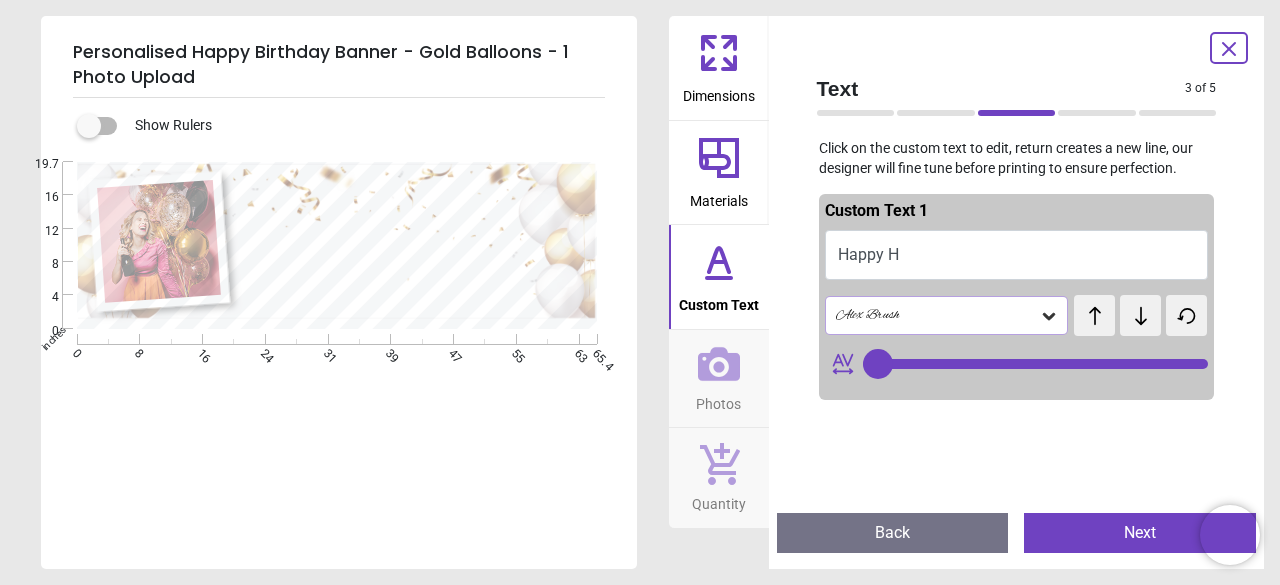 type on "**" 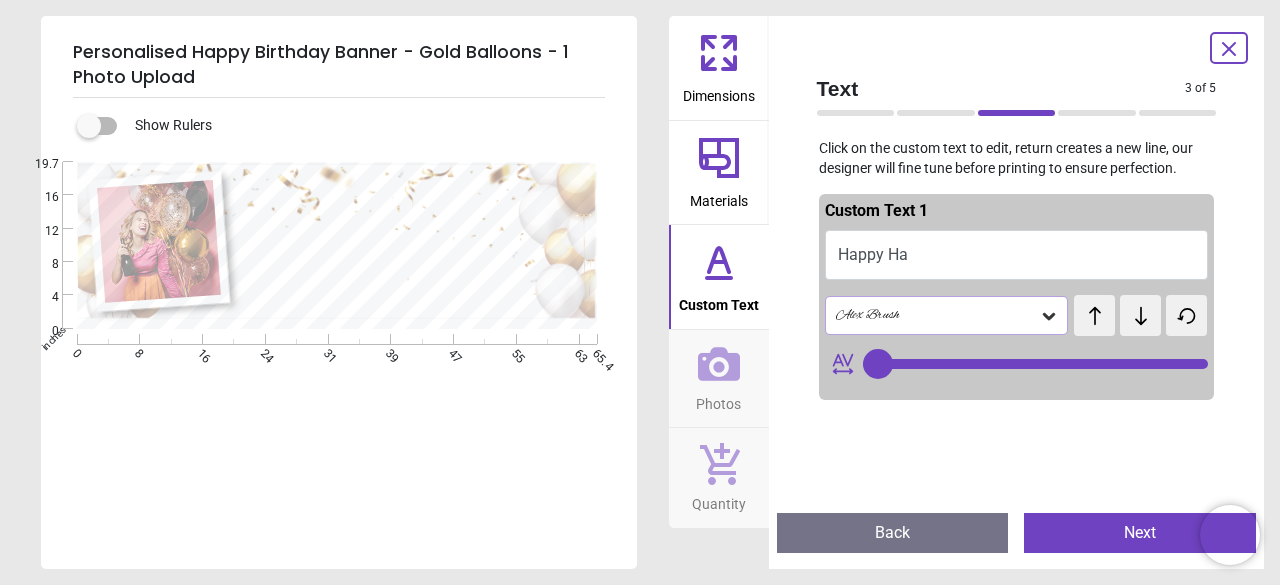type on "**" 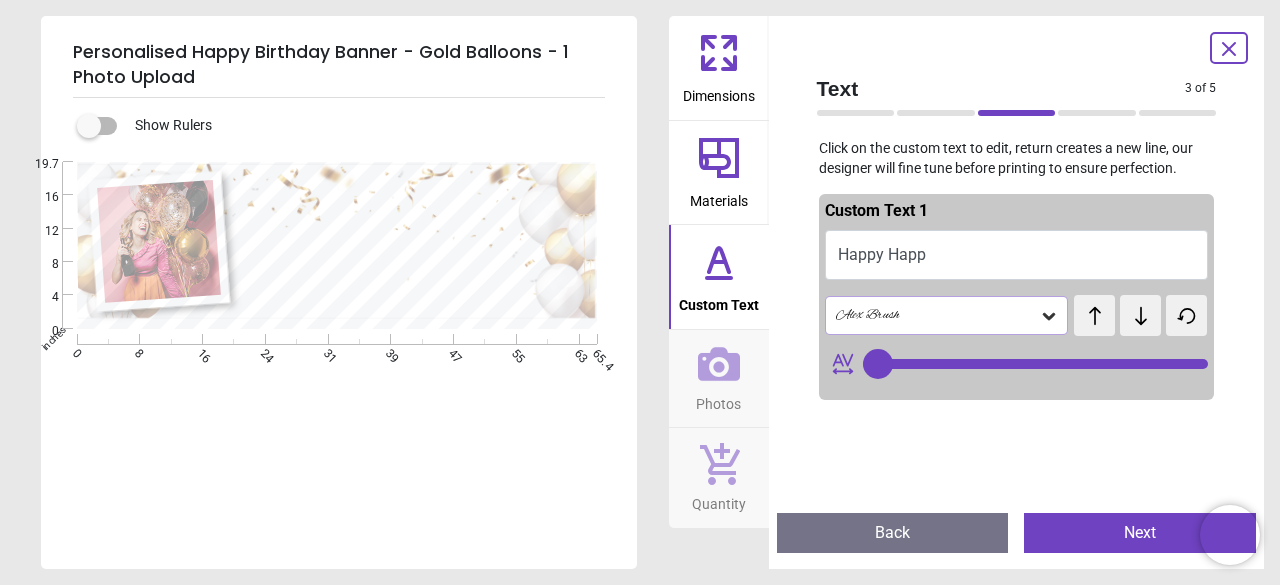 scroll, scrollTop: 2, scrollLeft: 0, axis: vertical 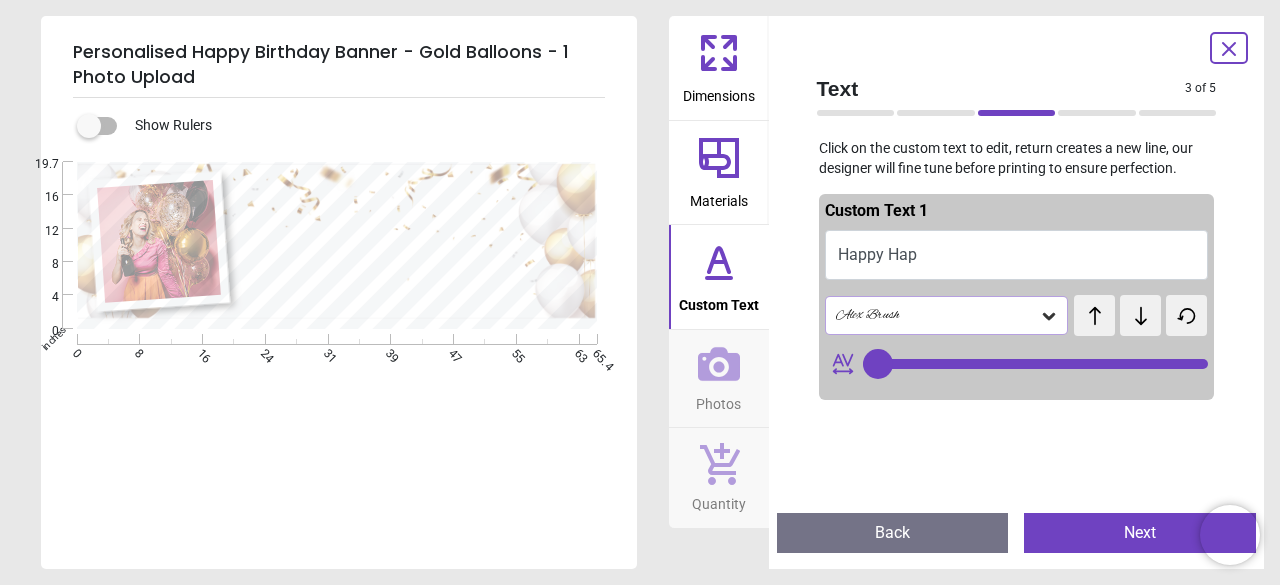 type on "********" 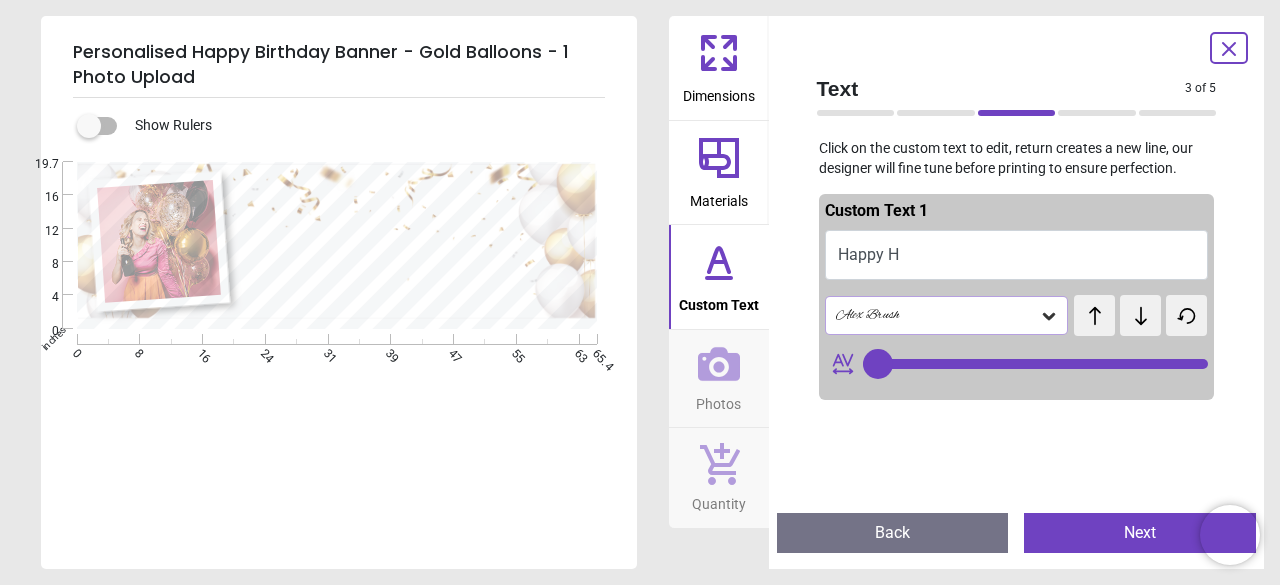 type on "*****" 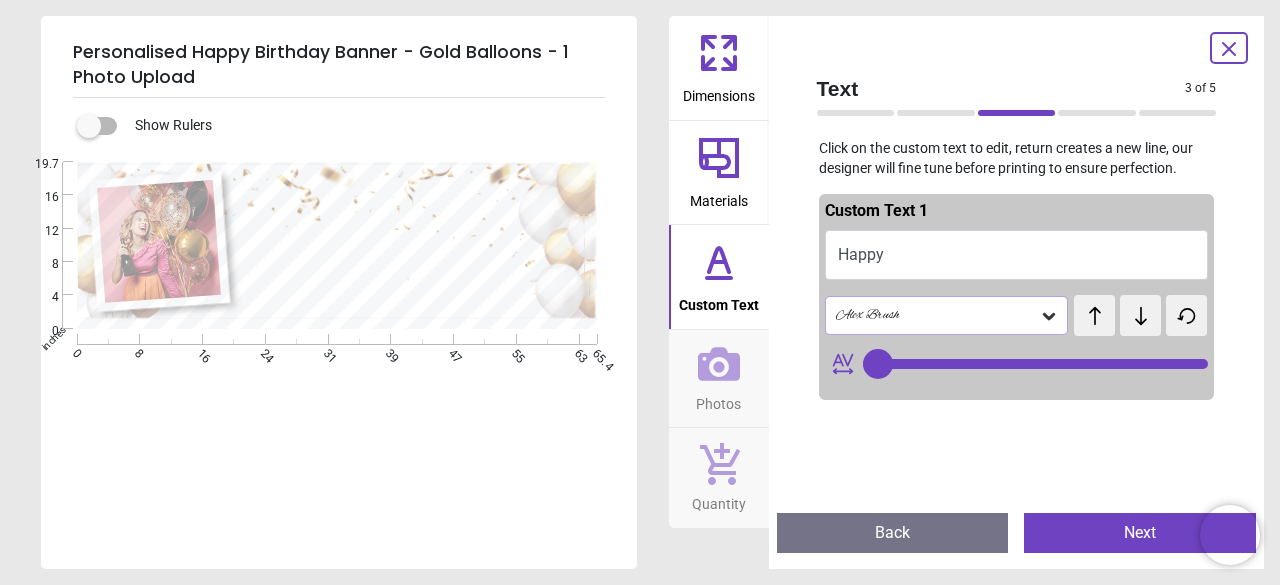 type on "*******" 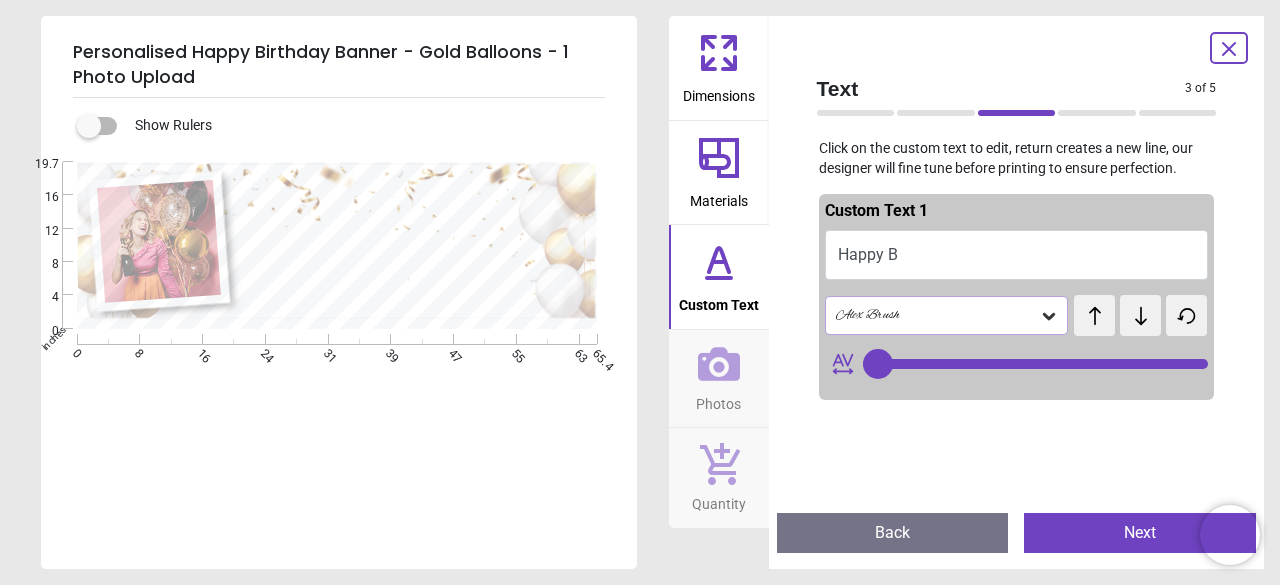 type on "********" 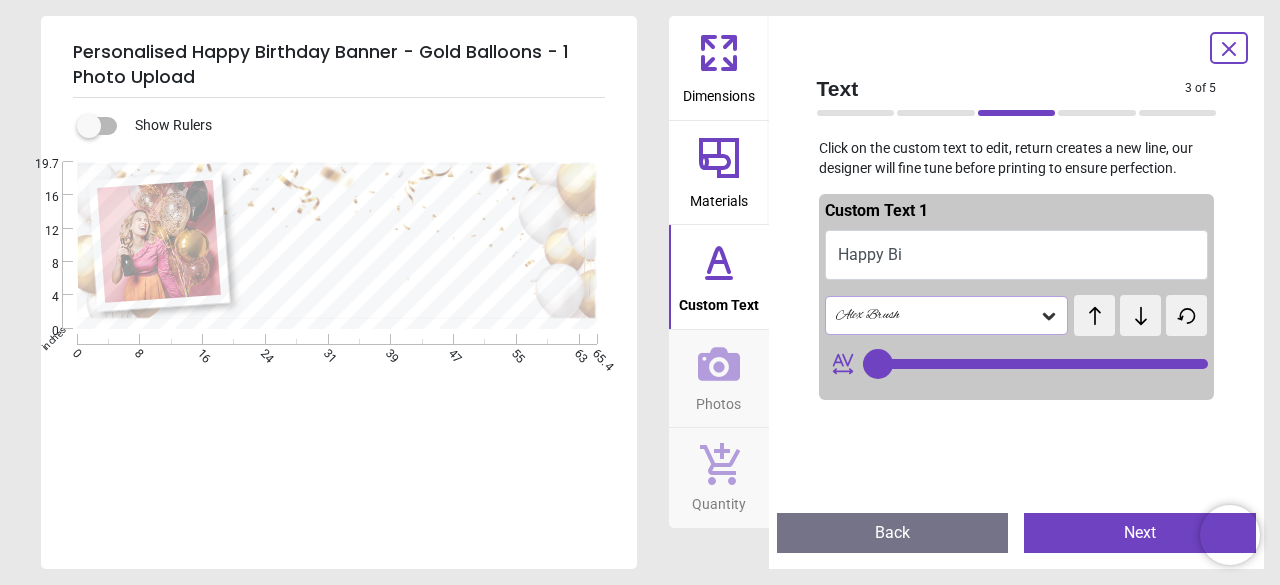 type on "*********" 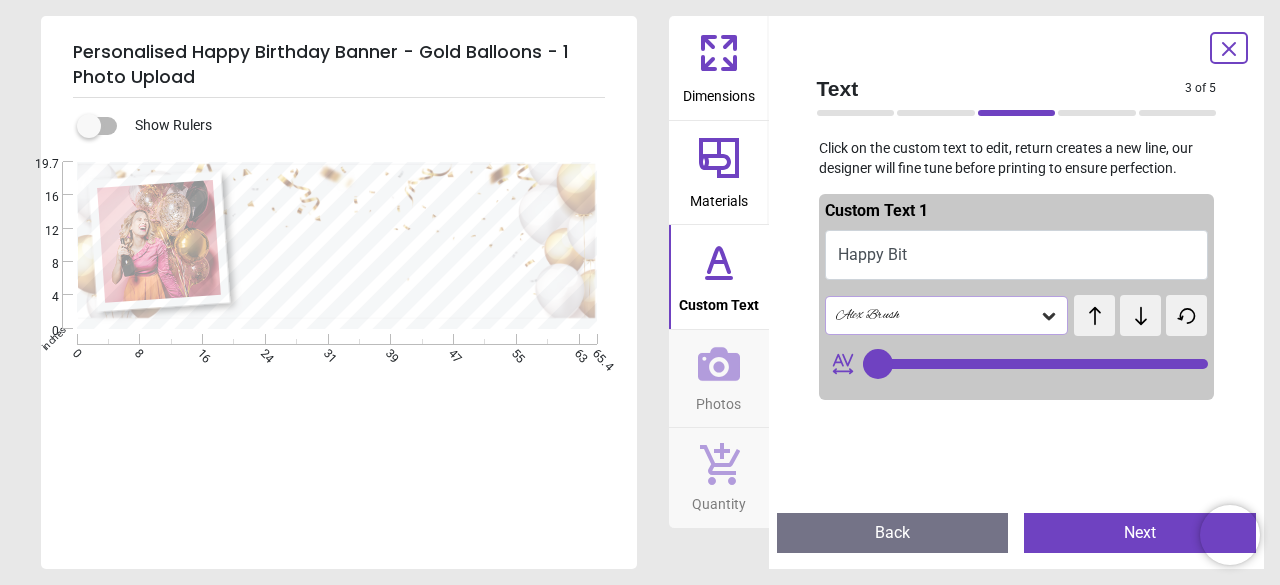 type on "**********" 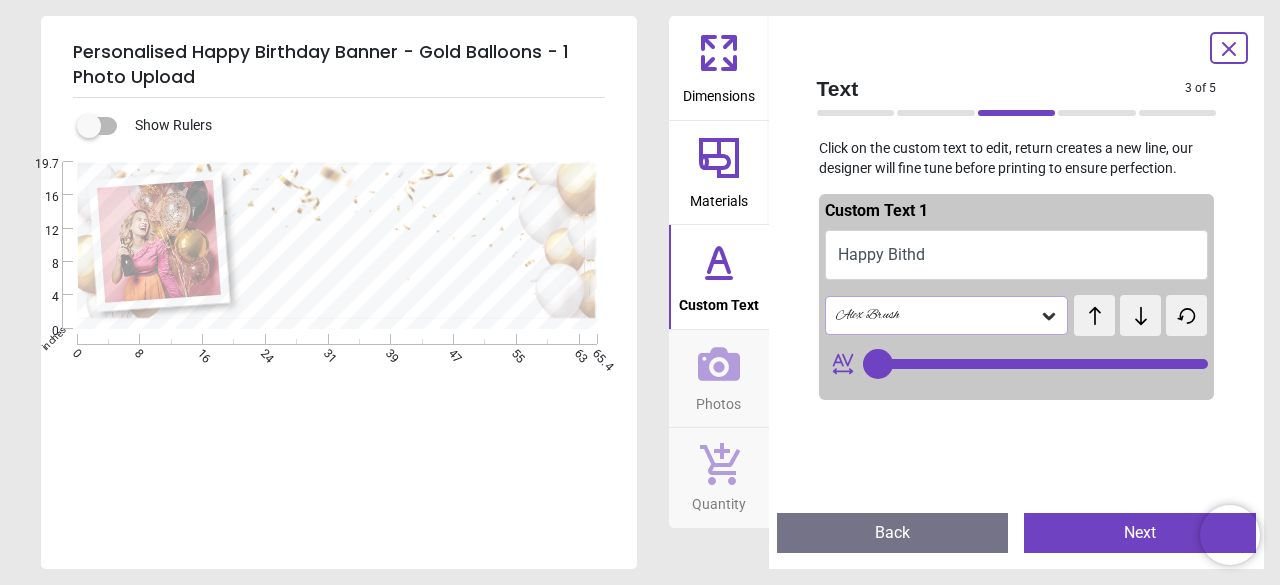 type on "**" 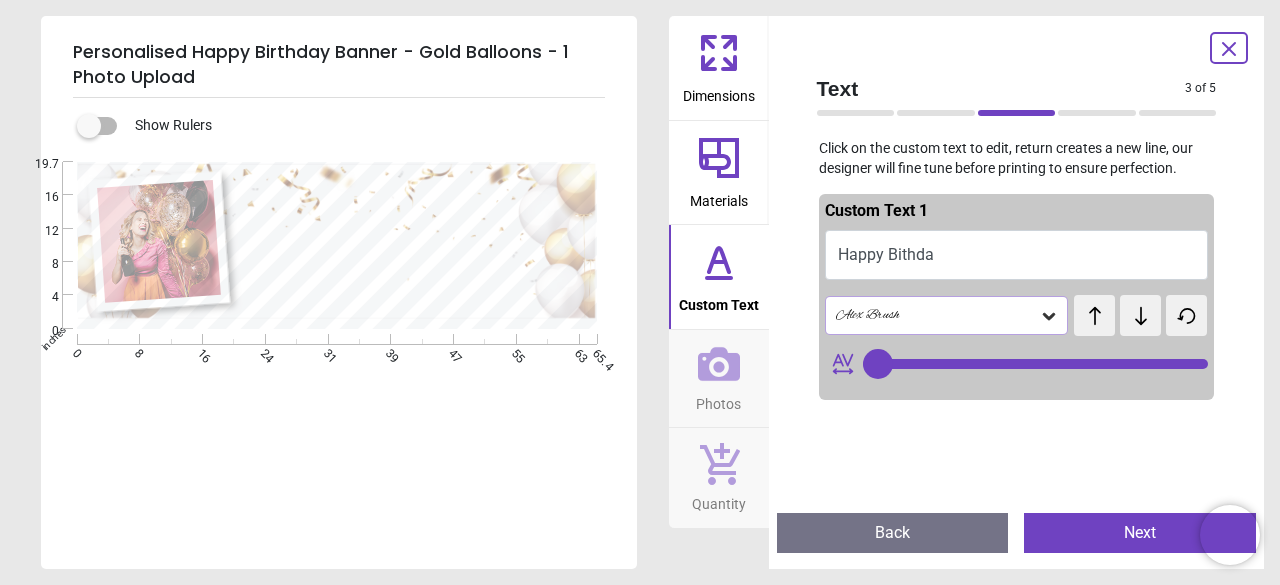 type on "**********" 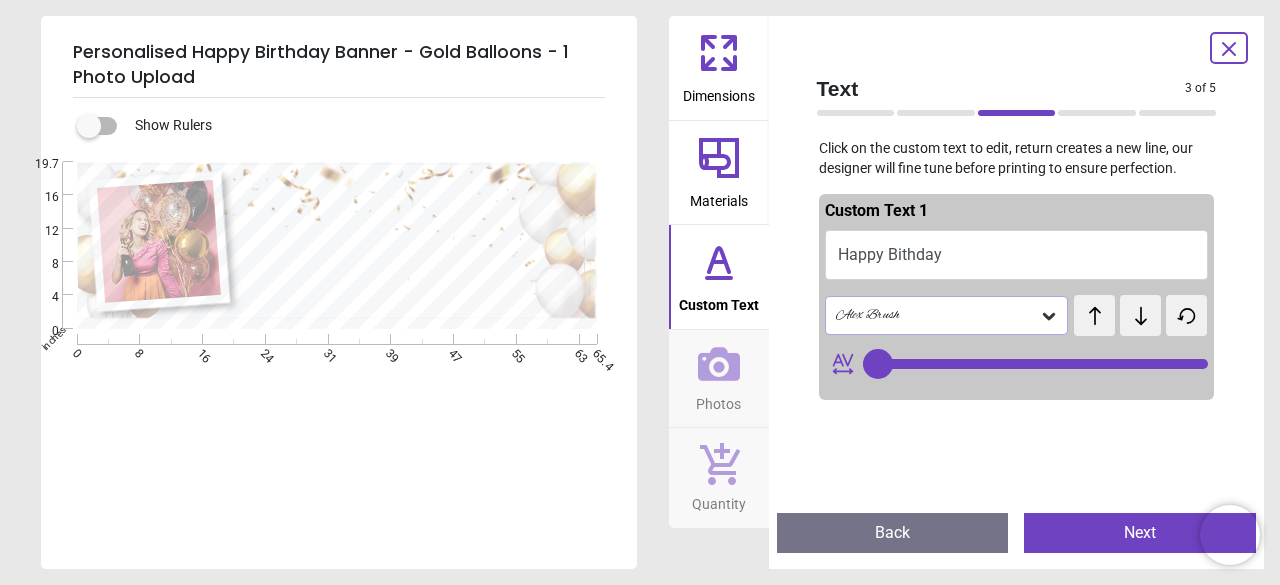 type on "**********" 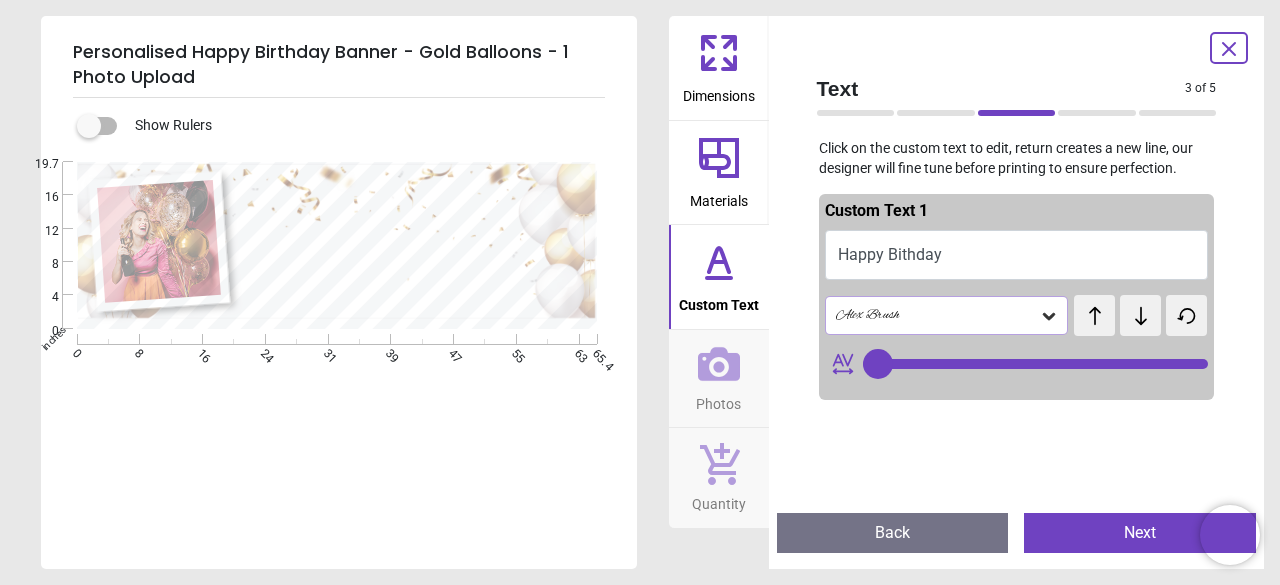scroll, scrollTop: 2, scrollLeft: 0, axis: vertical 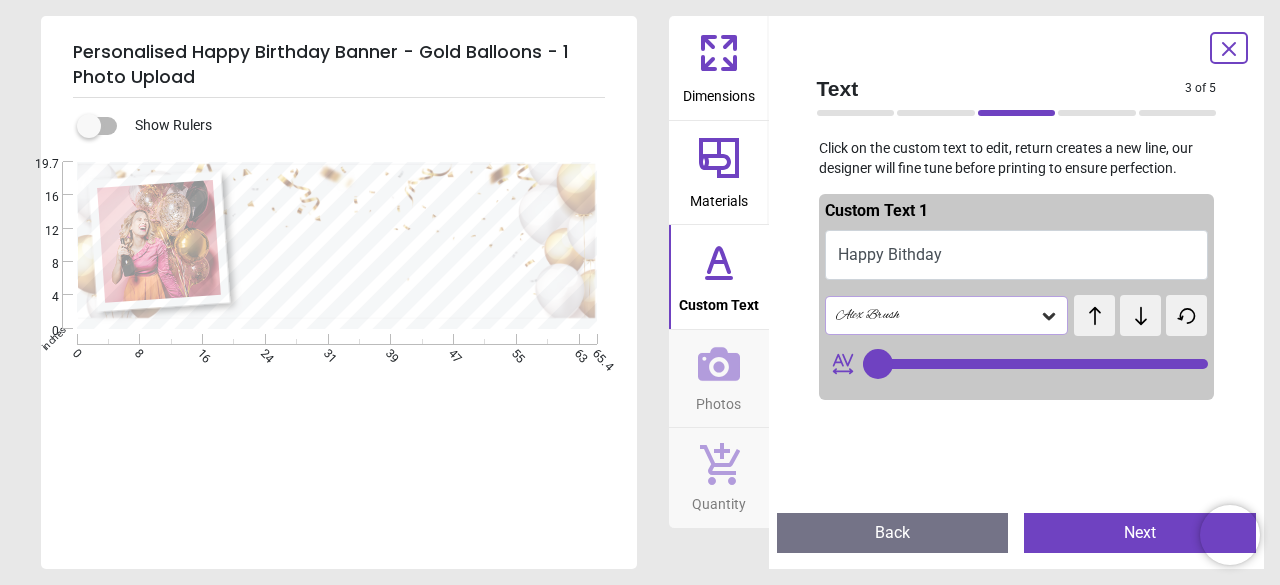 type on "**" 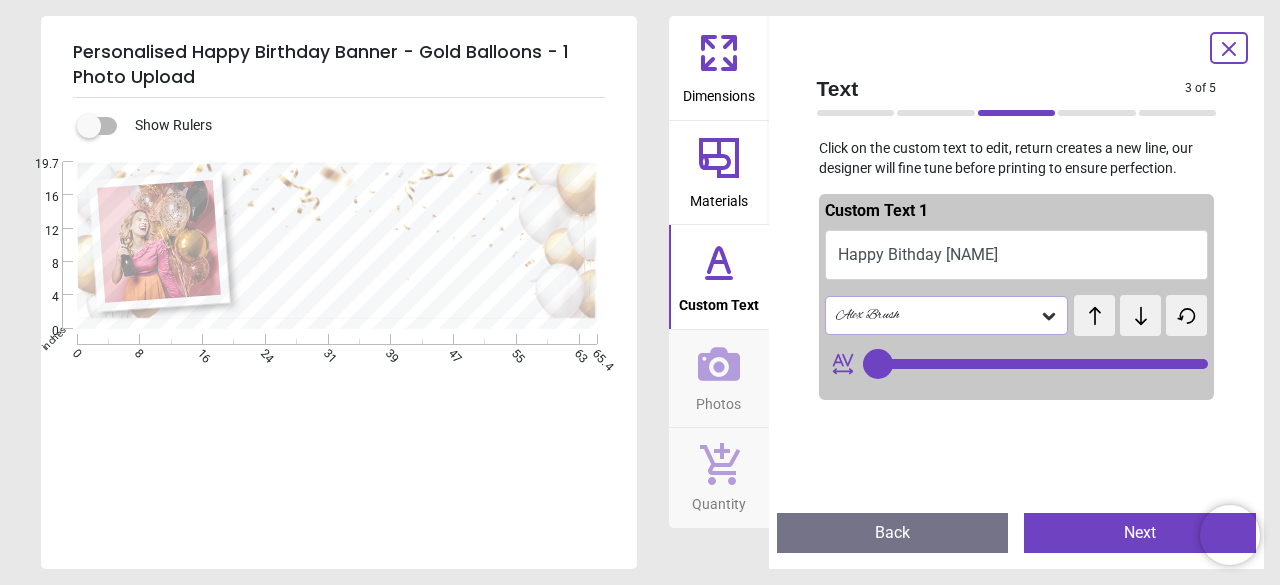 type on "**********" 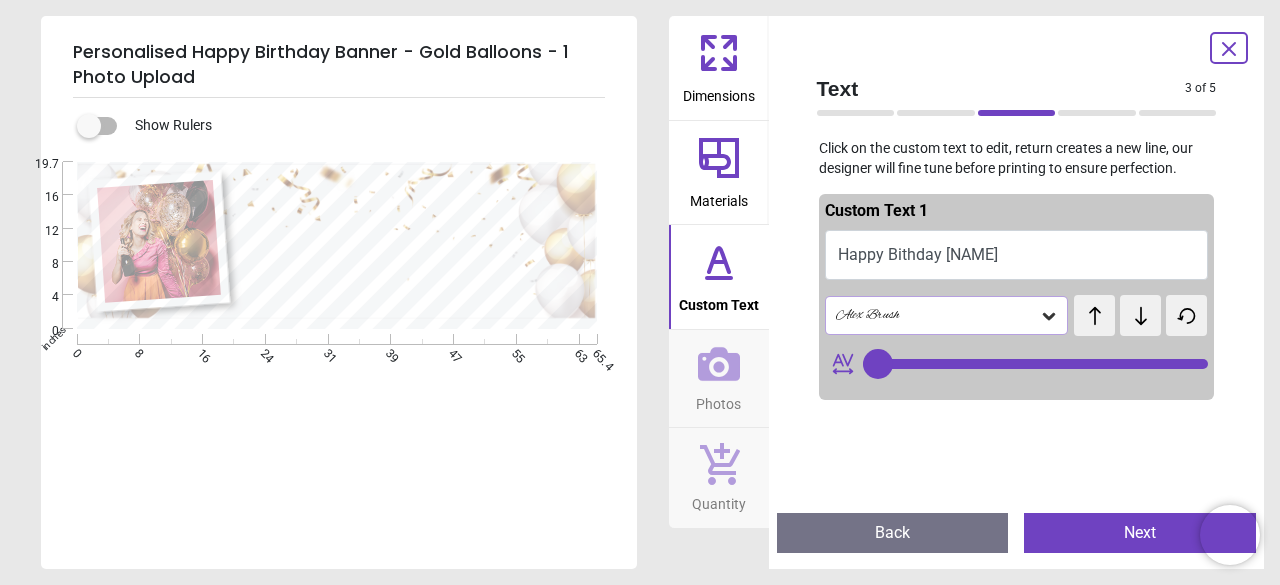 type on "**" 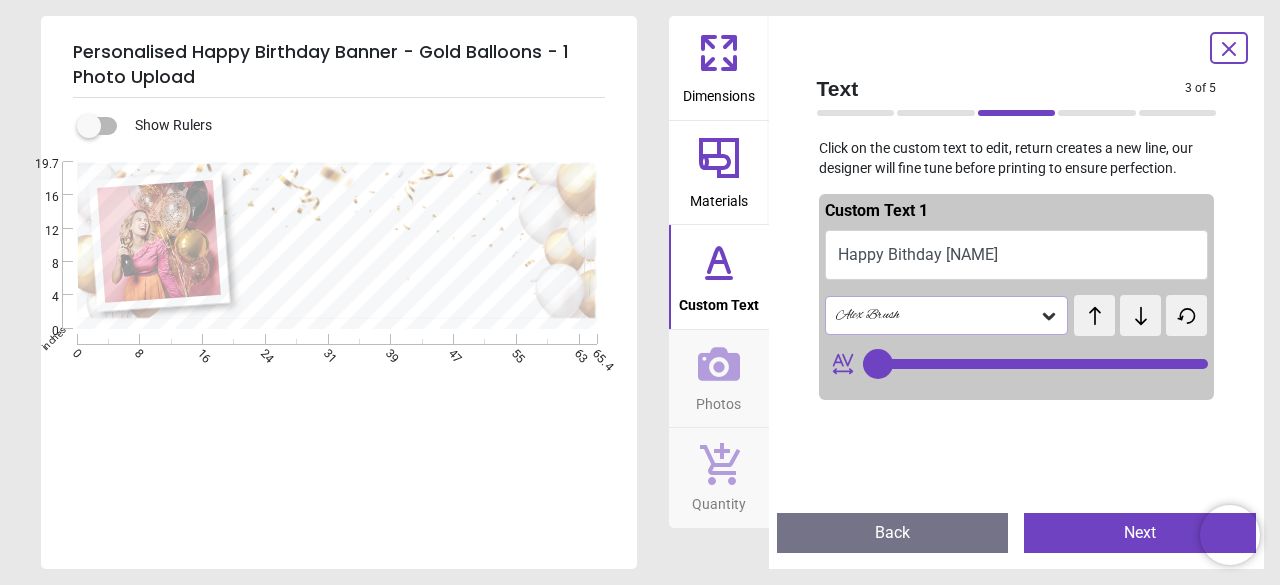 type on "**********" 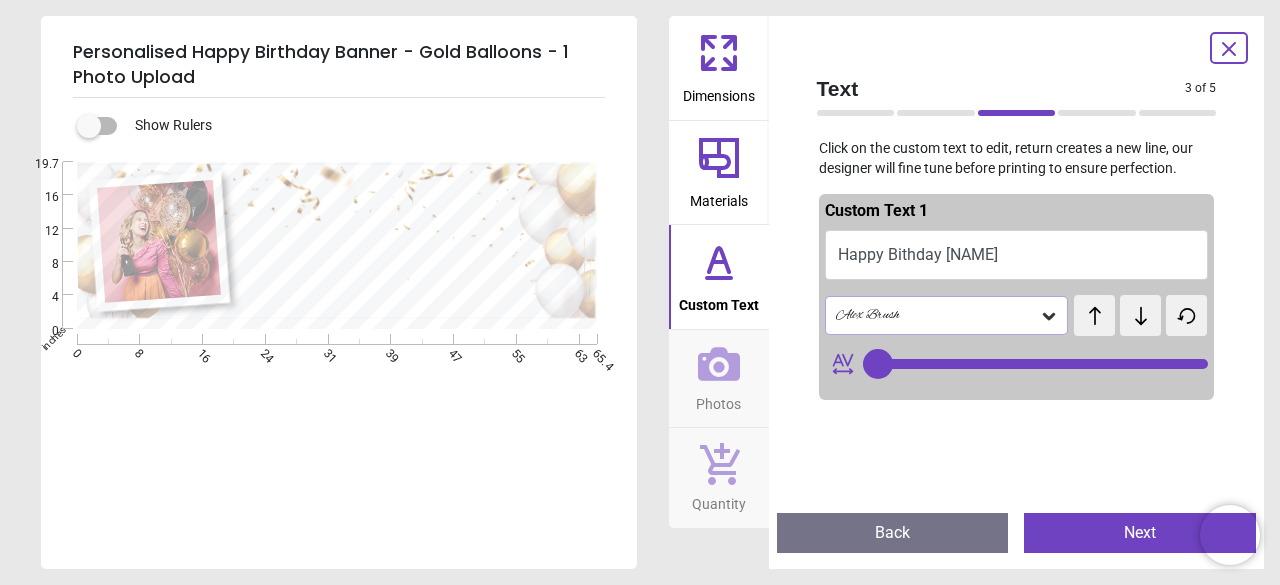 type on "**********" 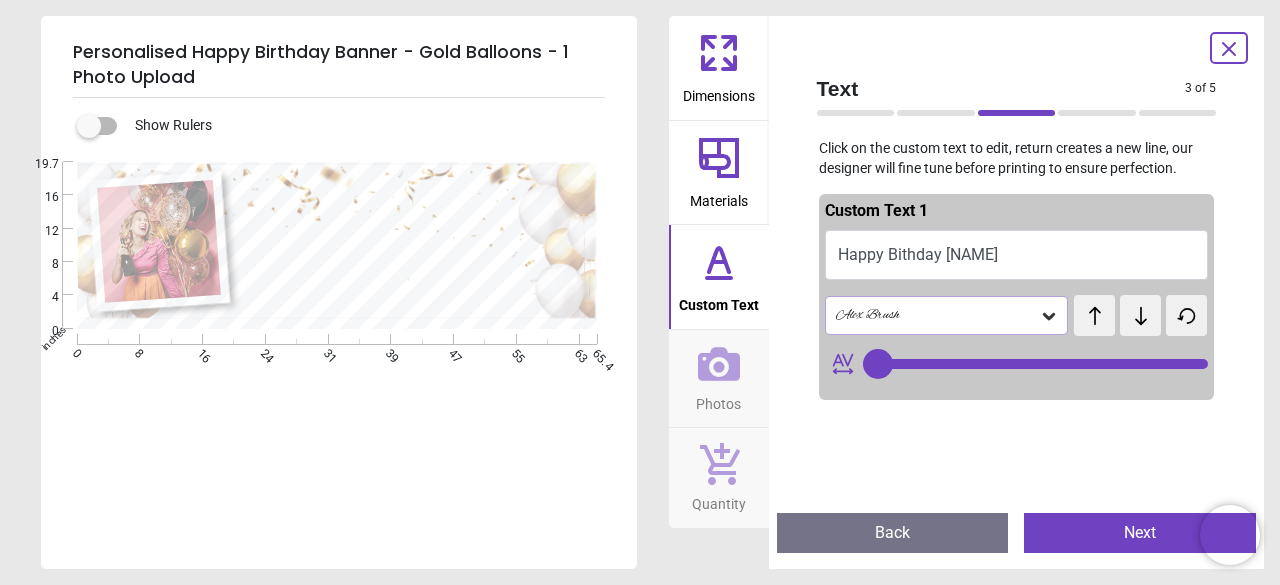 type on "**" 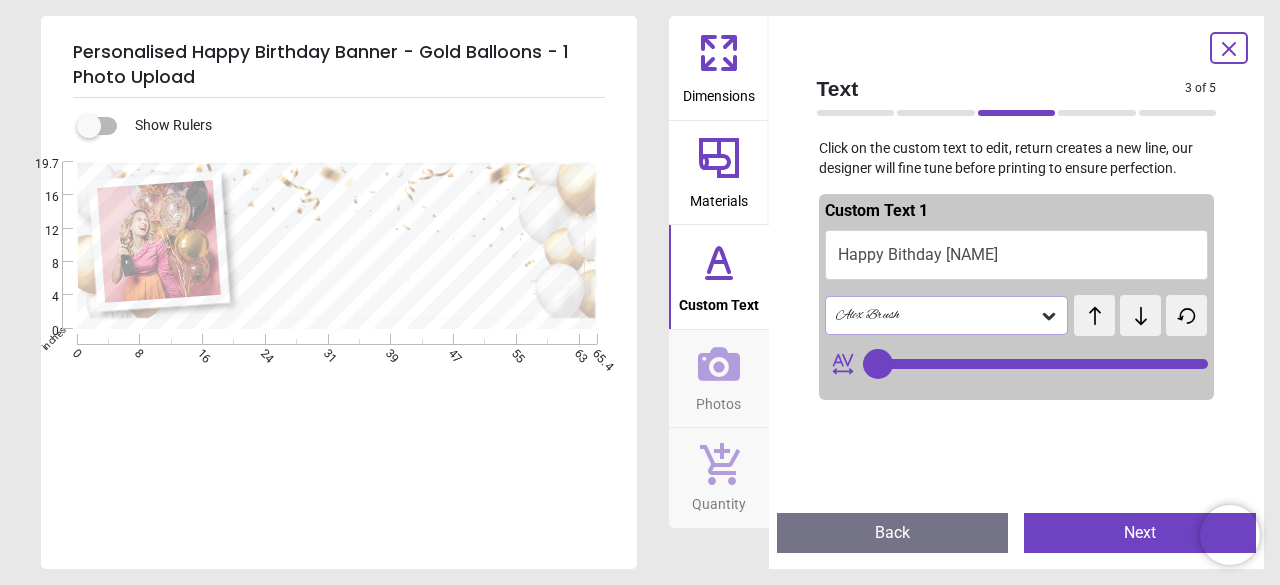 type on "**********" 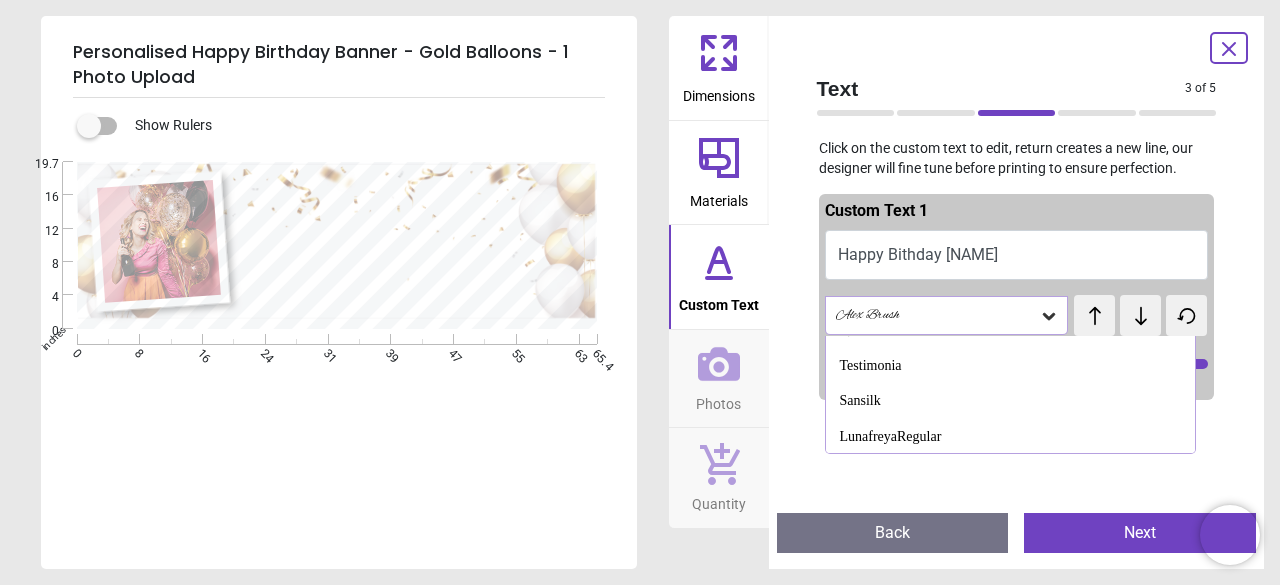 scroll, scrollTop: 1184, scrollLeft: 0, axis: vertical 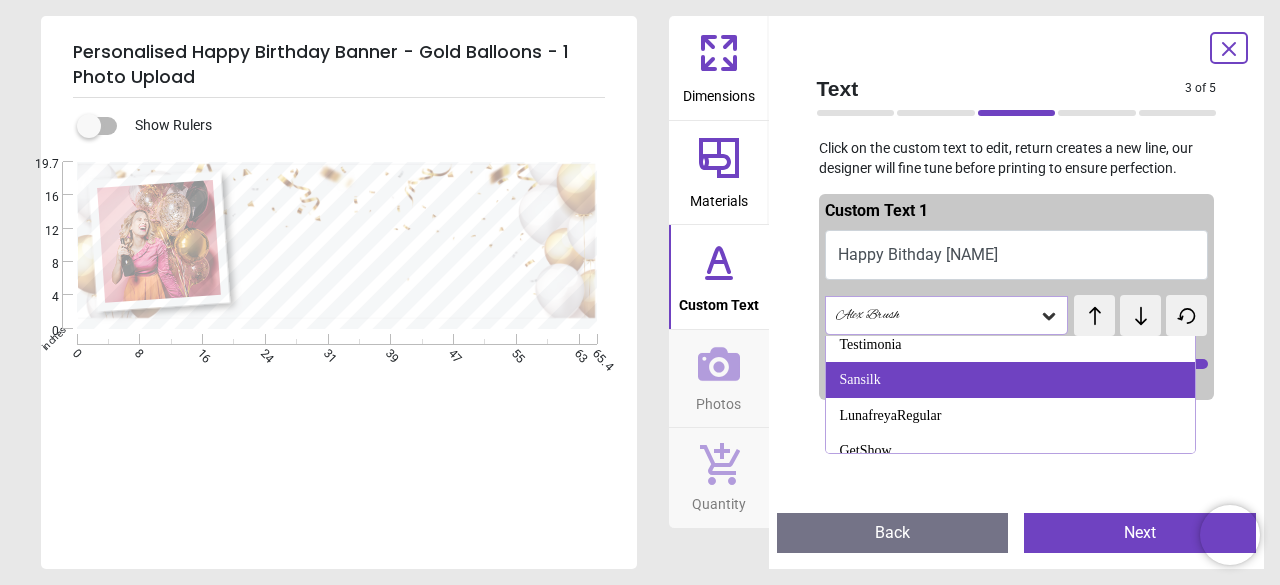 click on "Sansilk" at bounding box center [1011, 380] 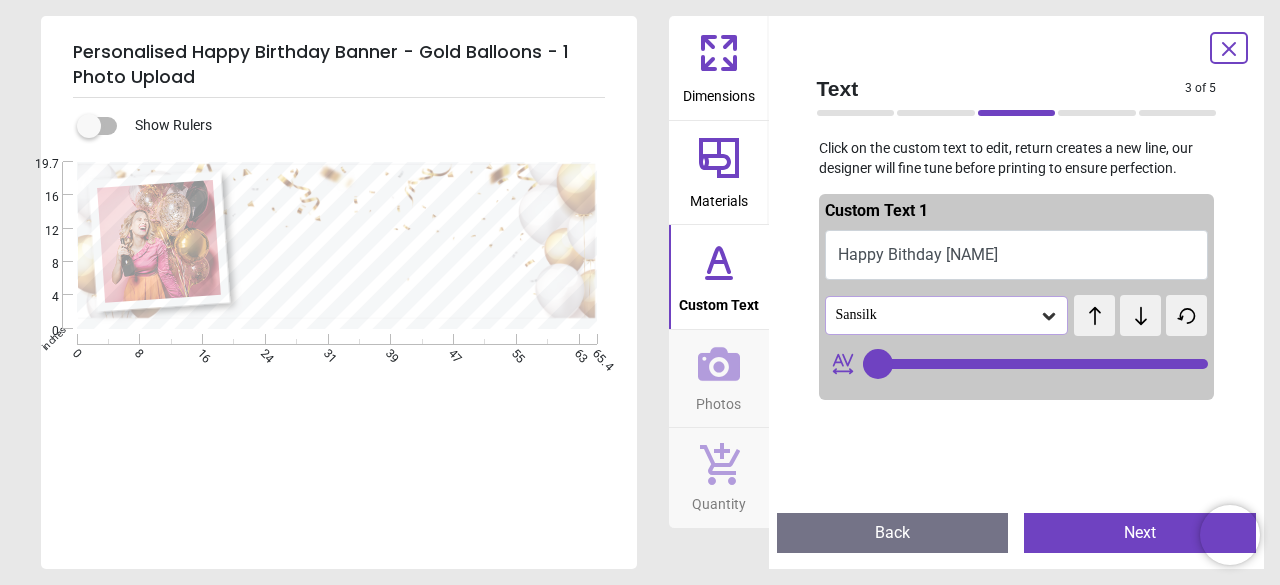scroll, scrollTop: 0, scrollLeft: 0, axis: both 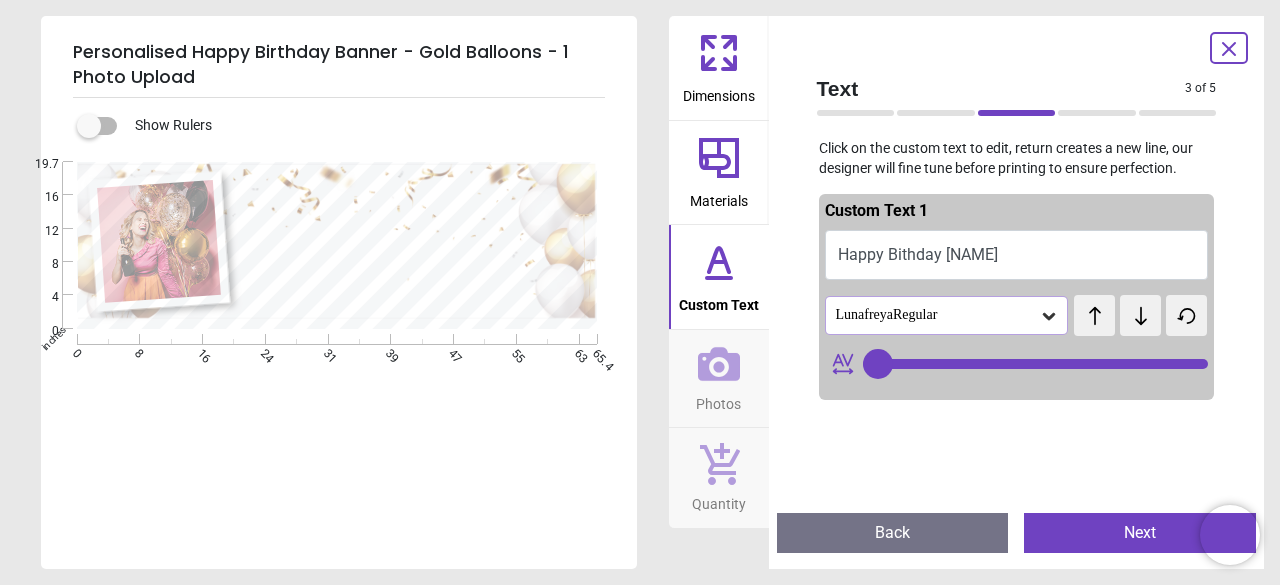 click 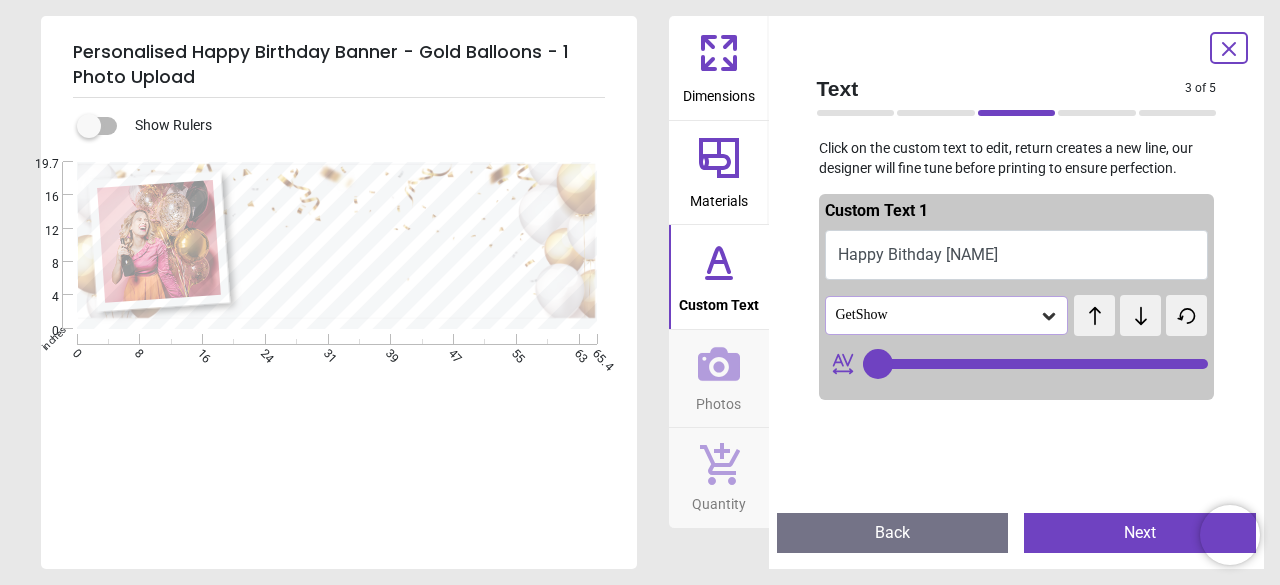 click on "Next" at bounding box center [1140, 533] 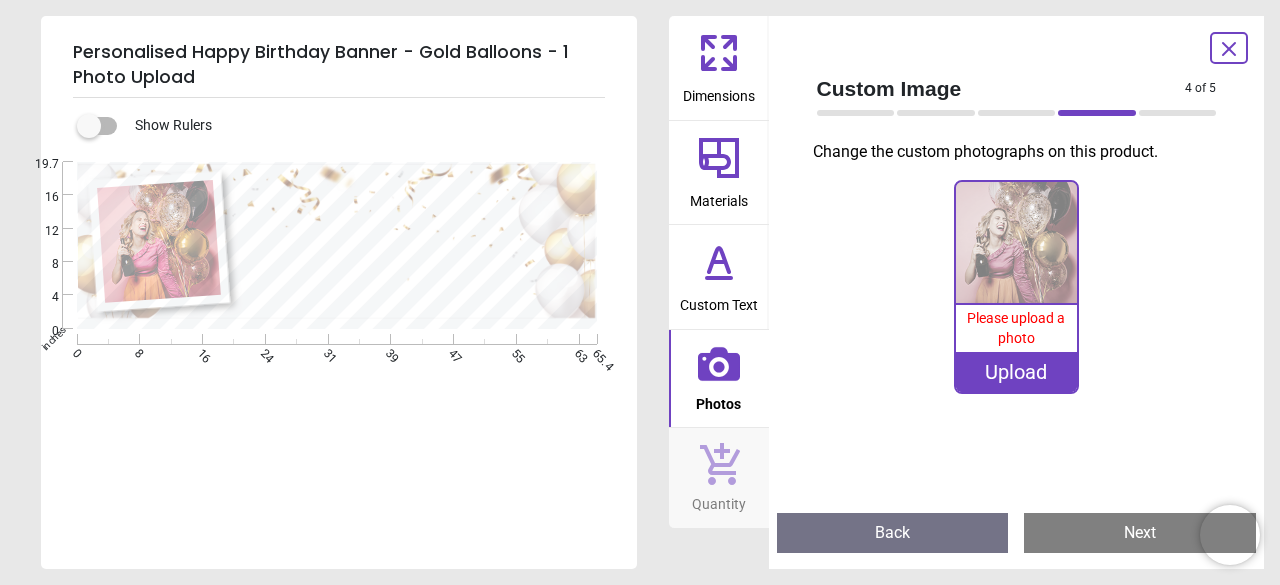 click 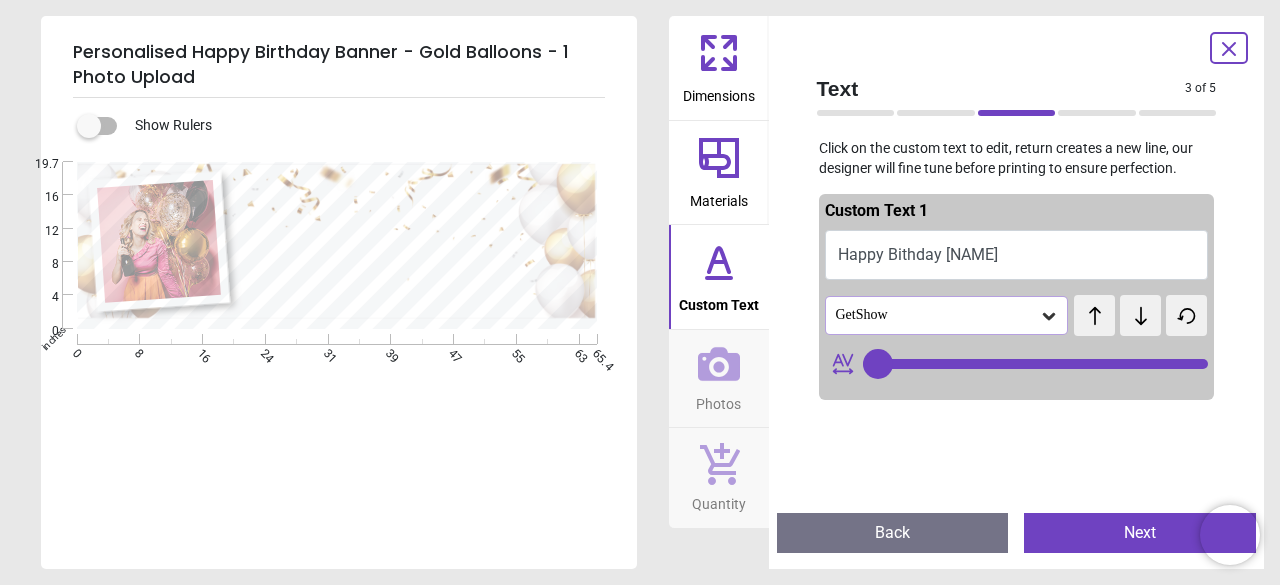 type on "**" 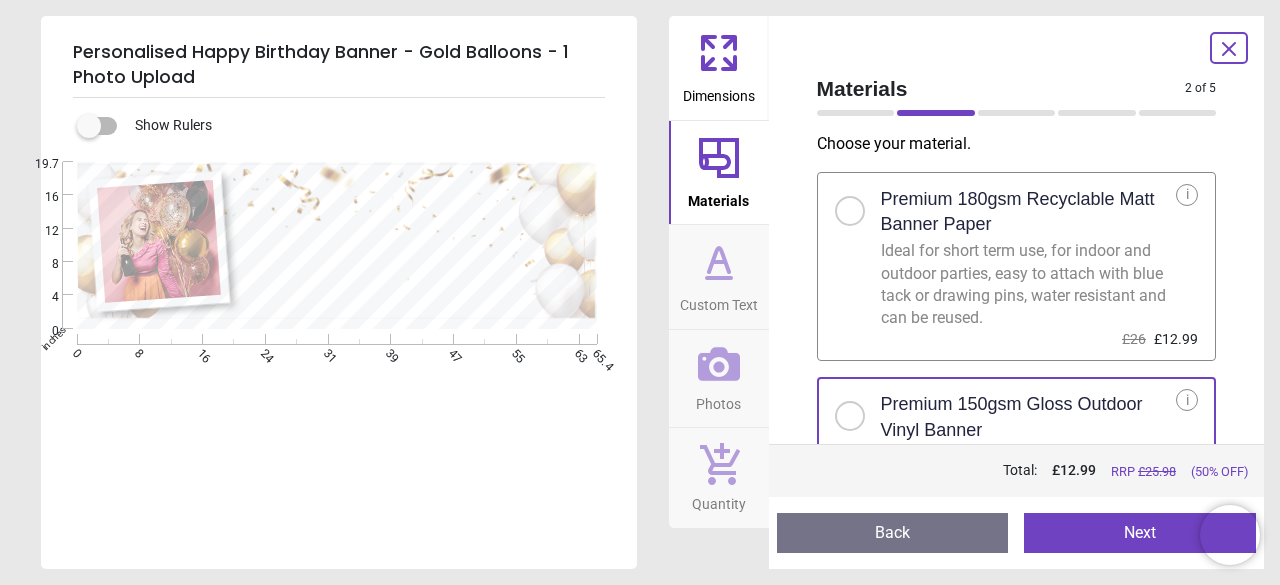 click 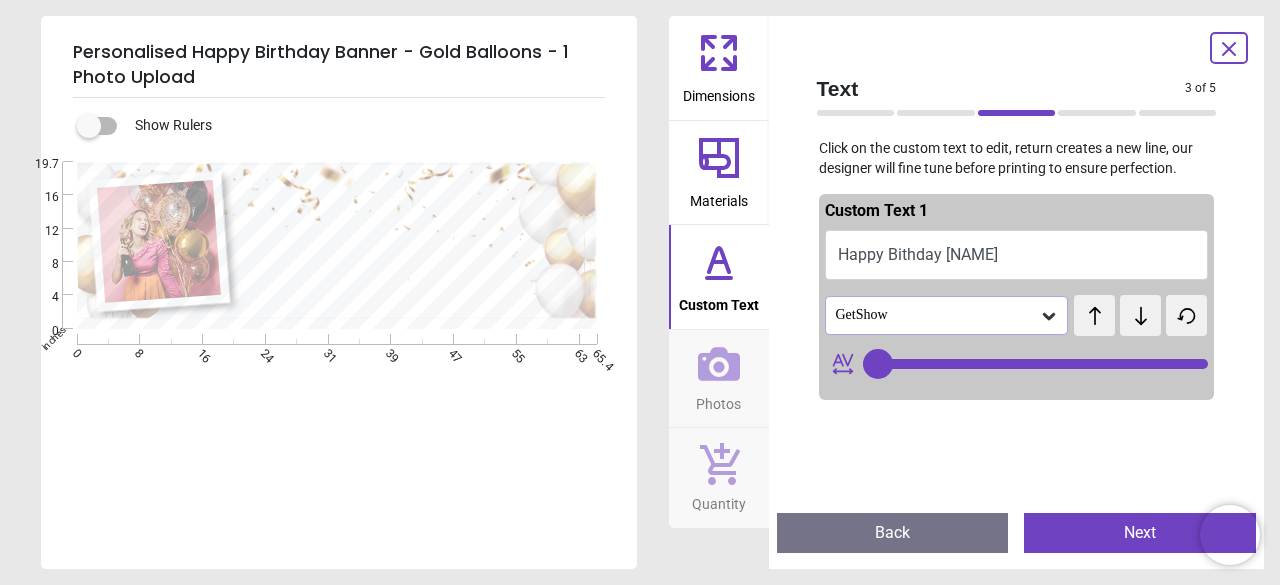 type on "**" 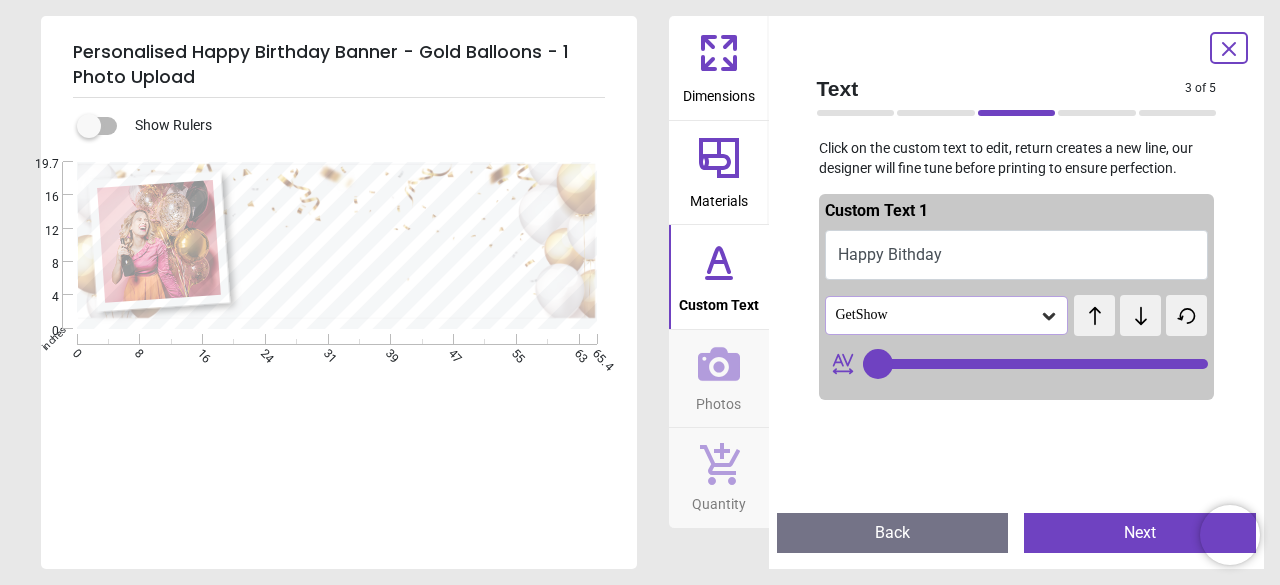 type on "**" 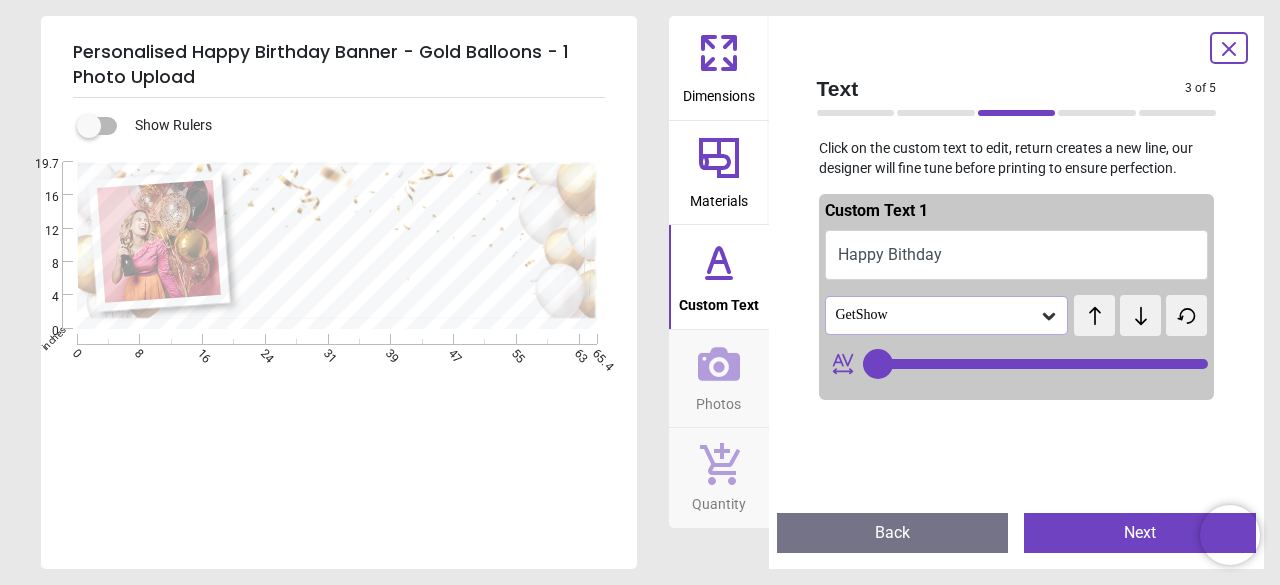 type on "**********" 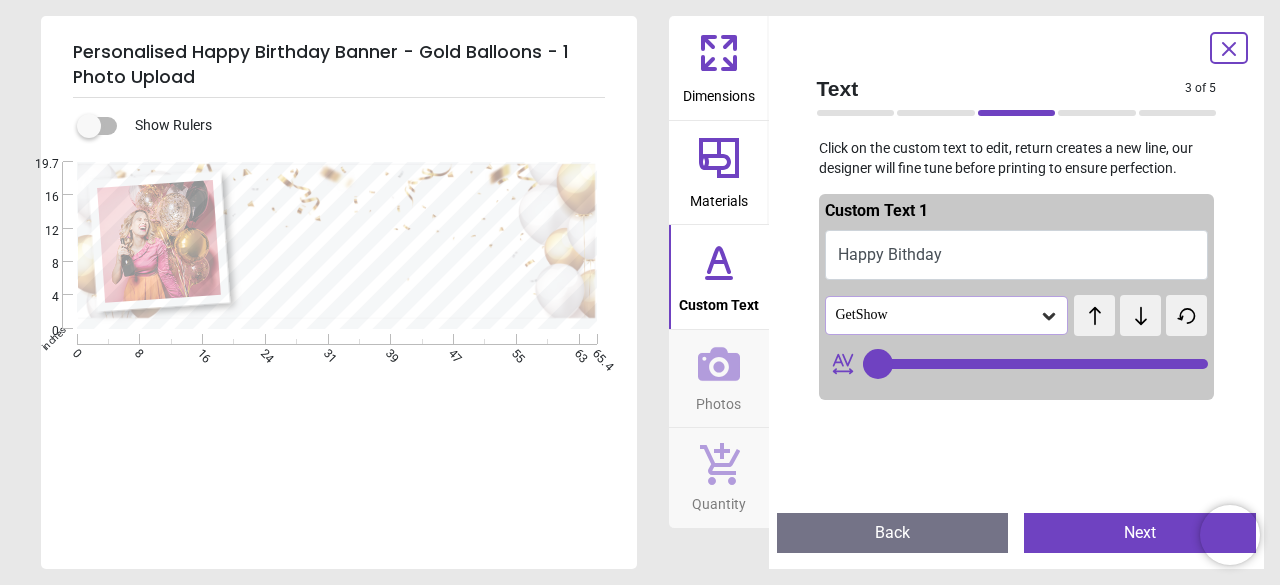 type on "**" 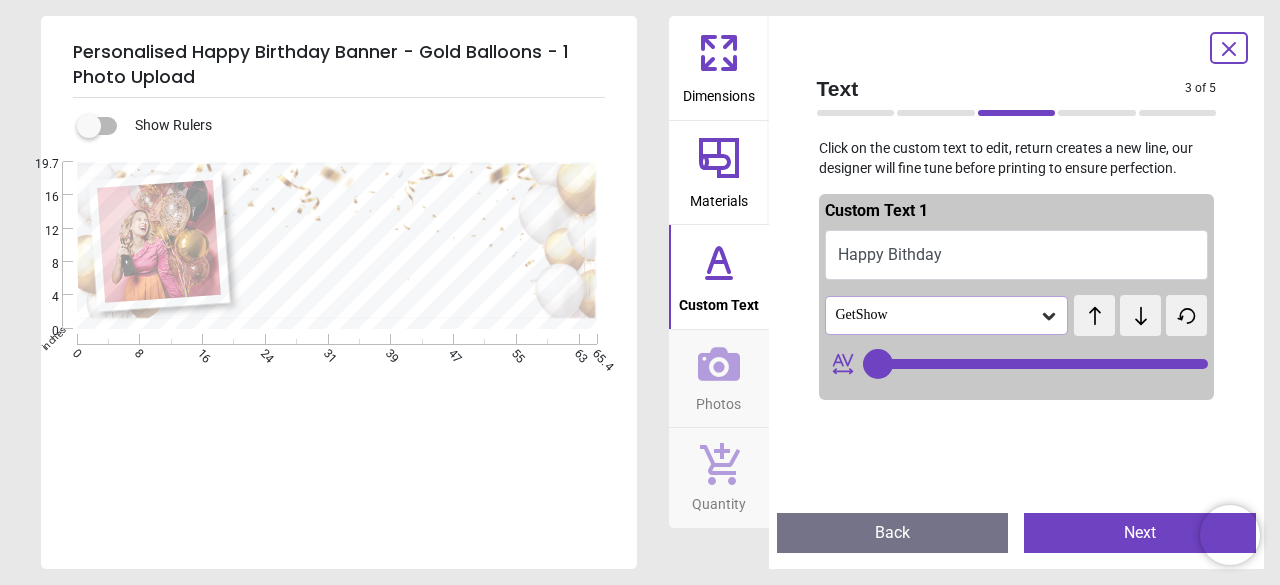 scroll, scrollTop: 0, scrollLeft: 0, axis: both 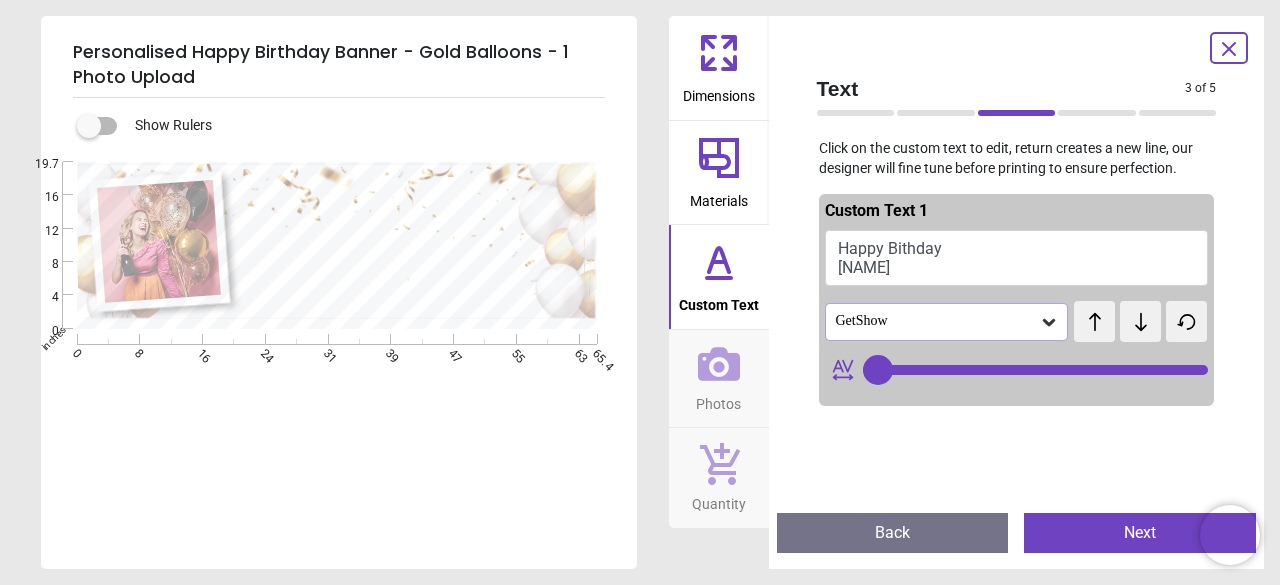 type on "**********" 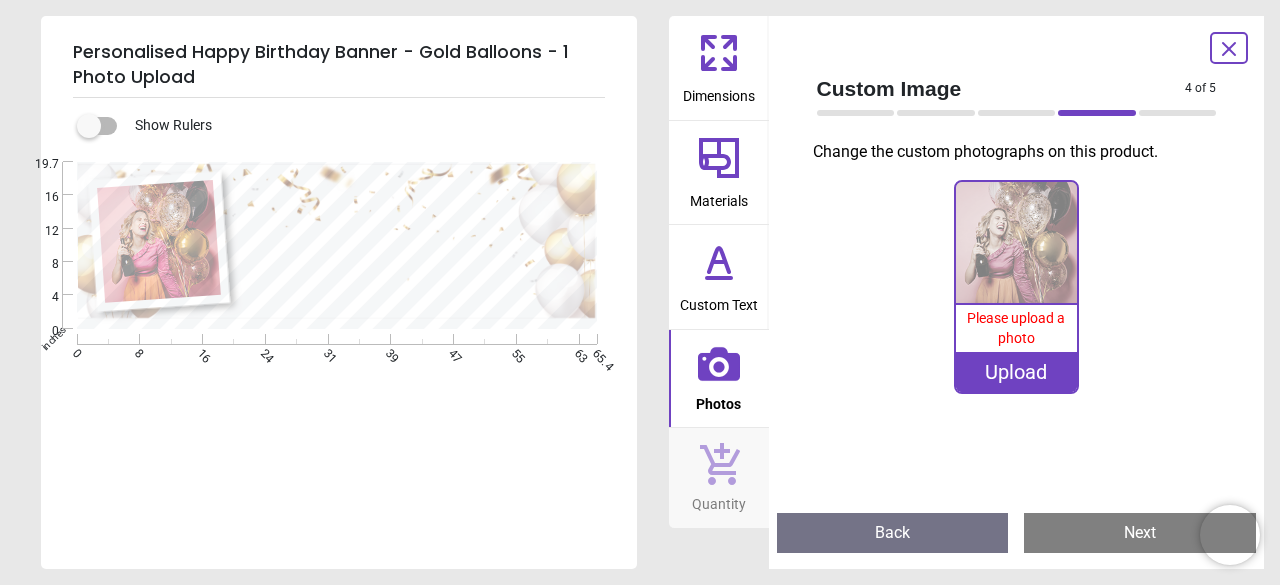 click on "Upload" at bounding box center (1016, 372) 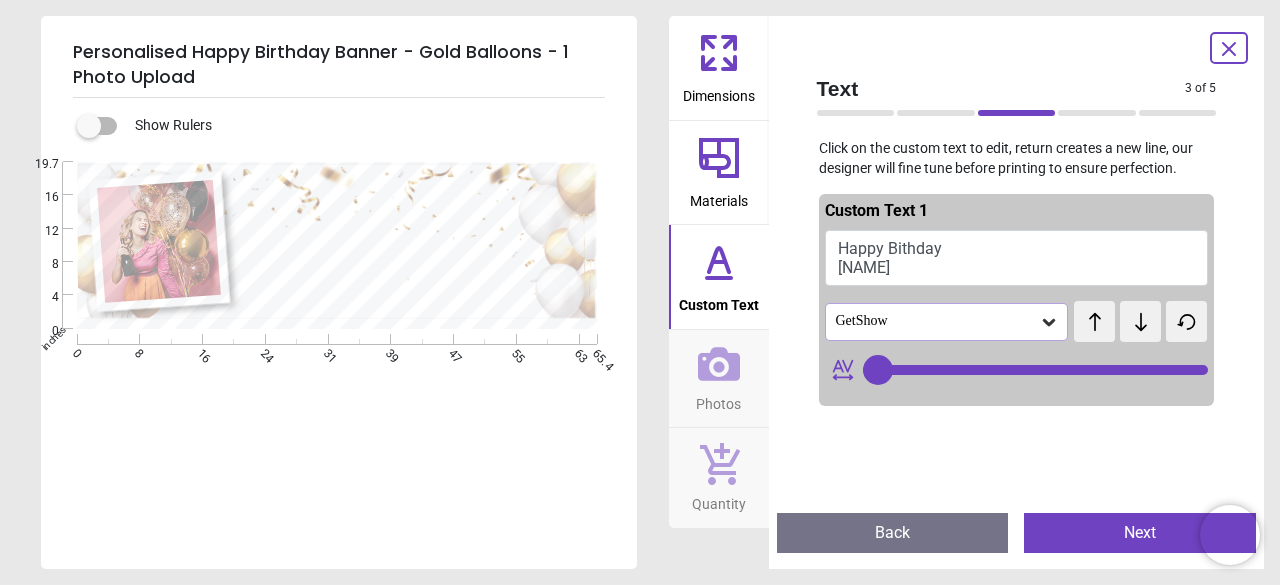 type on "**" 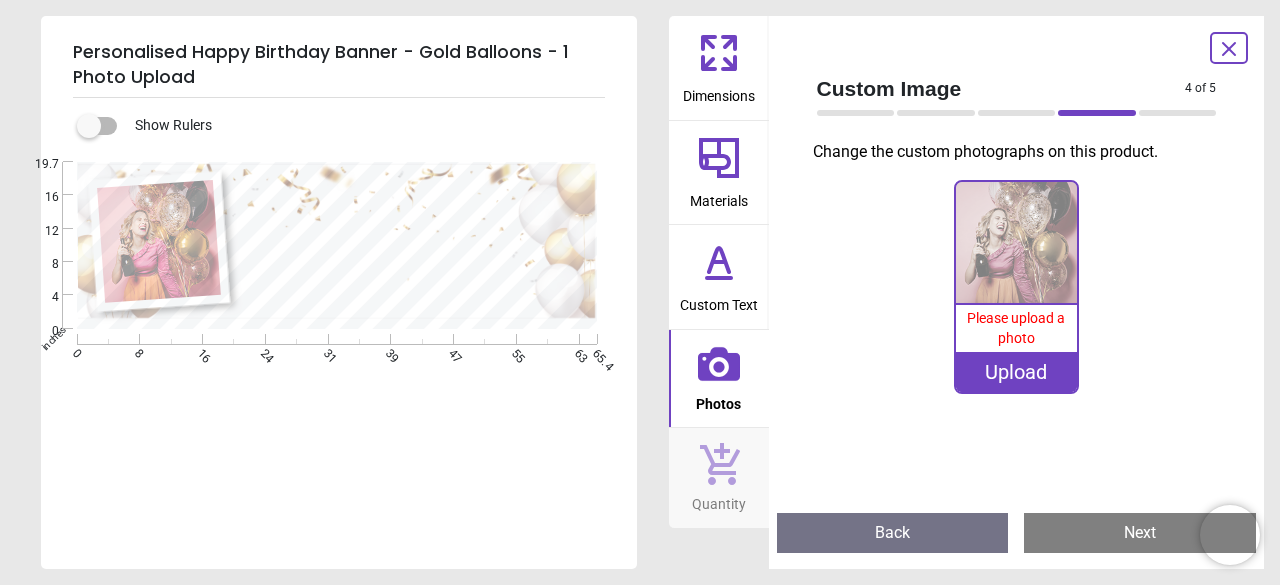 click on "Upload" at bounding box center (1016, 372) 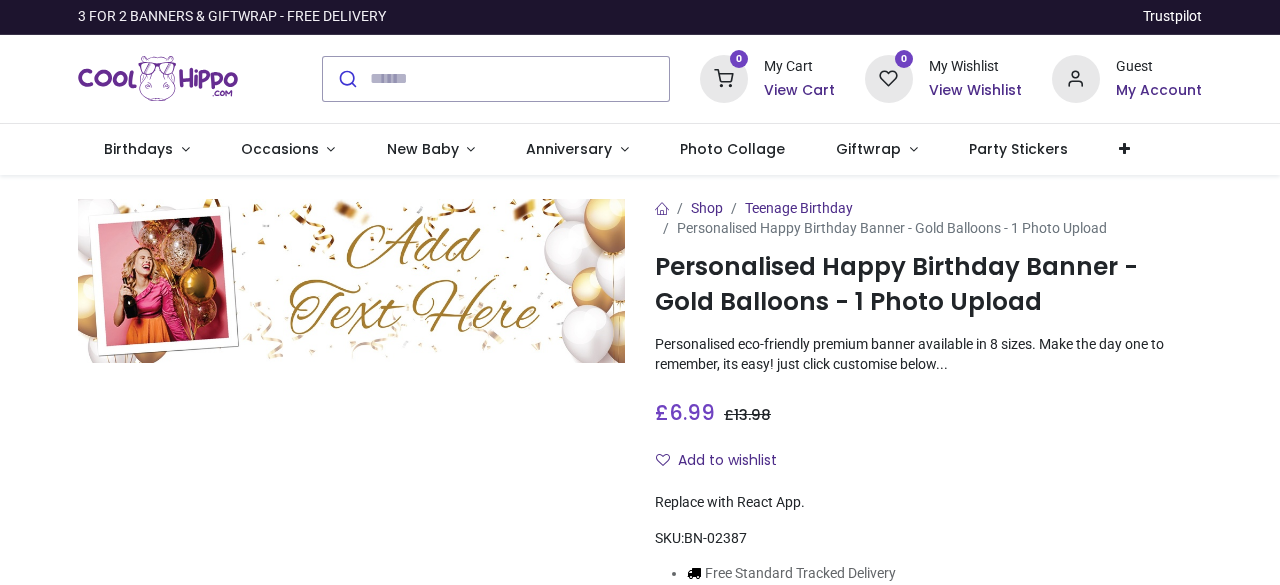 scroll, scrollTop: 0, scrollLeft: 0, axis: both 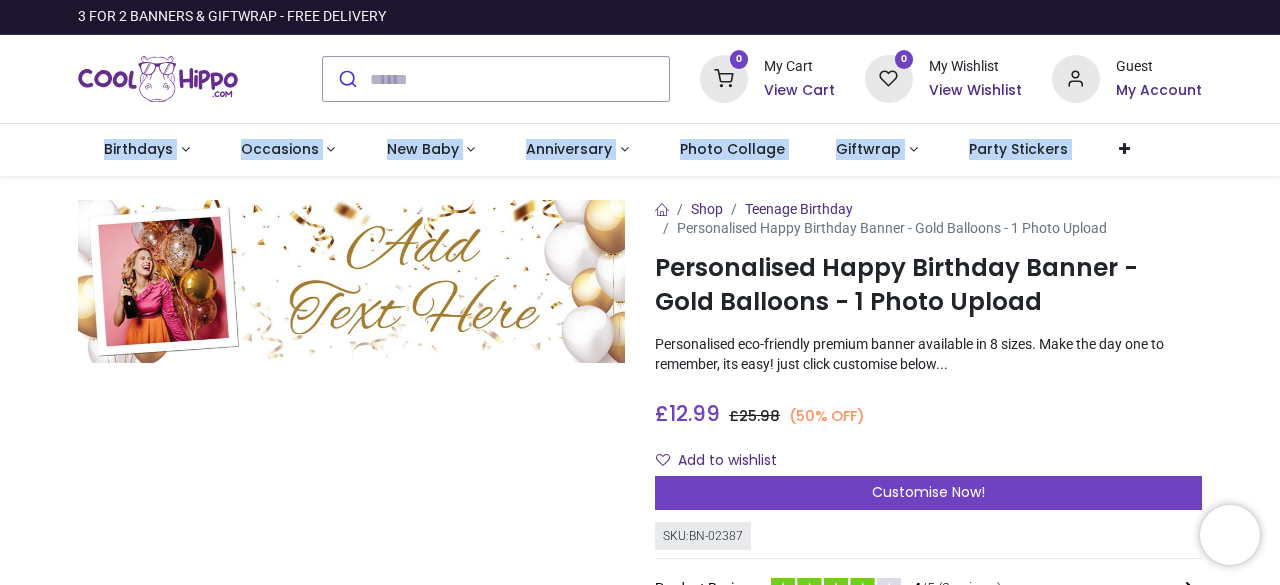 drag, startPoint x: 1276, startPoint y: 86, endPoint x: 1276, endPoint y: 154, distance: 68 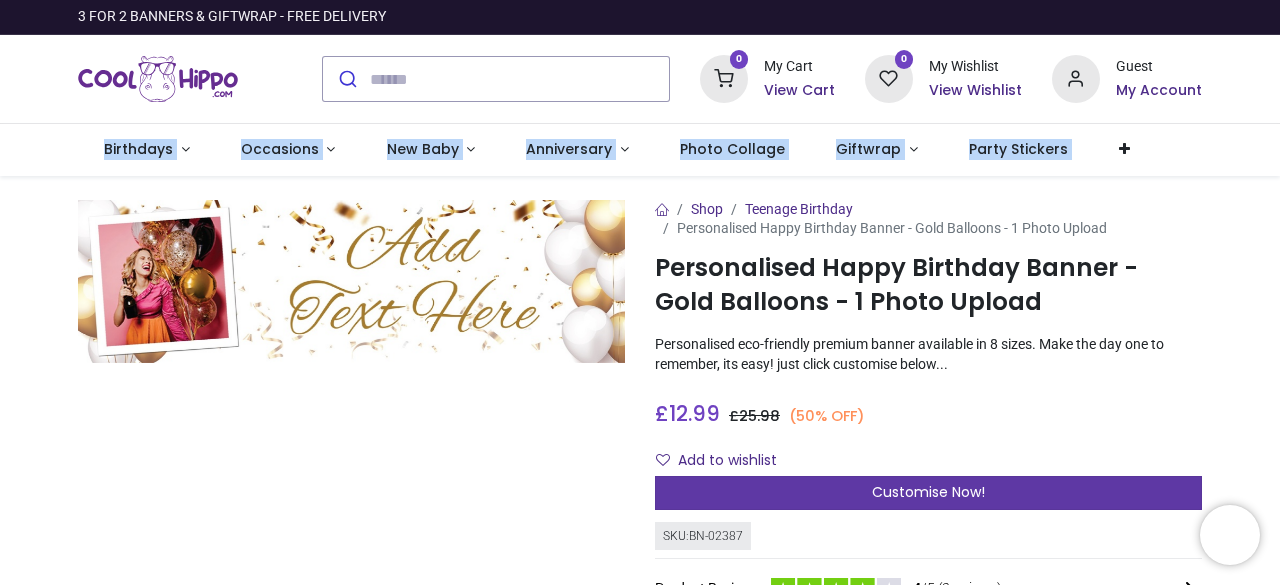 click on "Customise Now!" at bounding box center [928, 492] 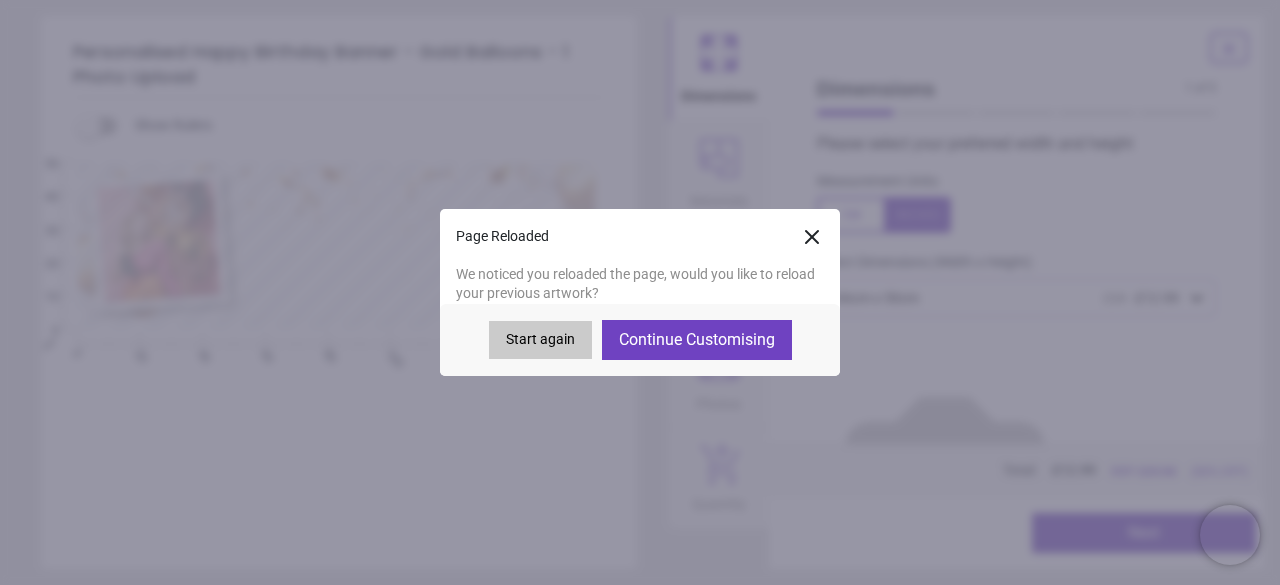 click on "Continue Customising" at bounding box center [697, 340] 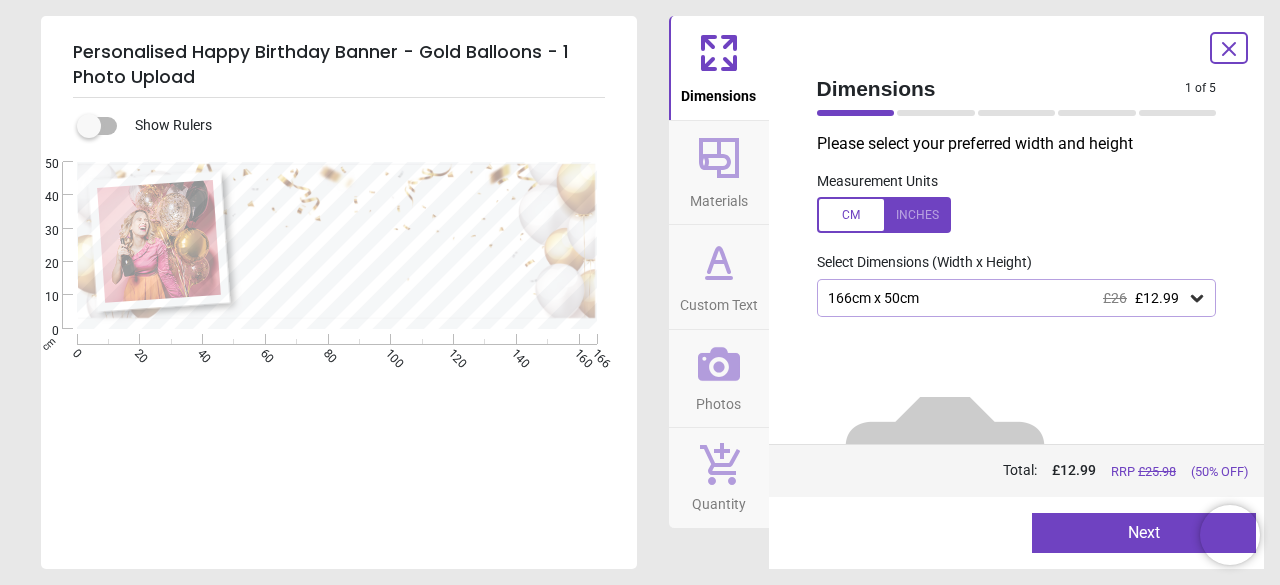 type on "**********" 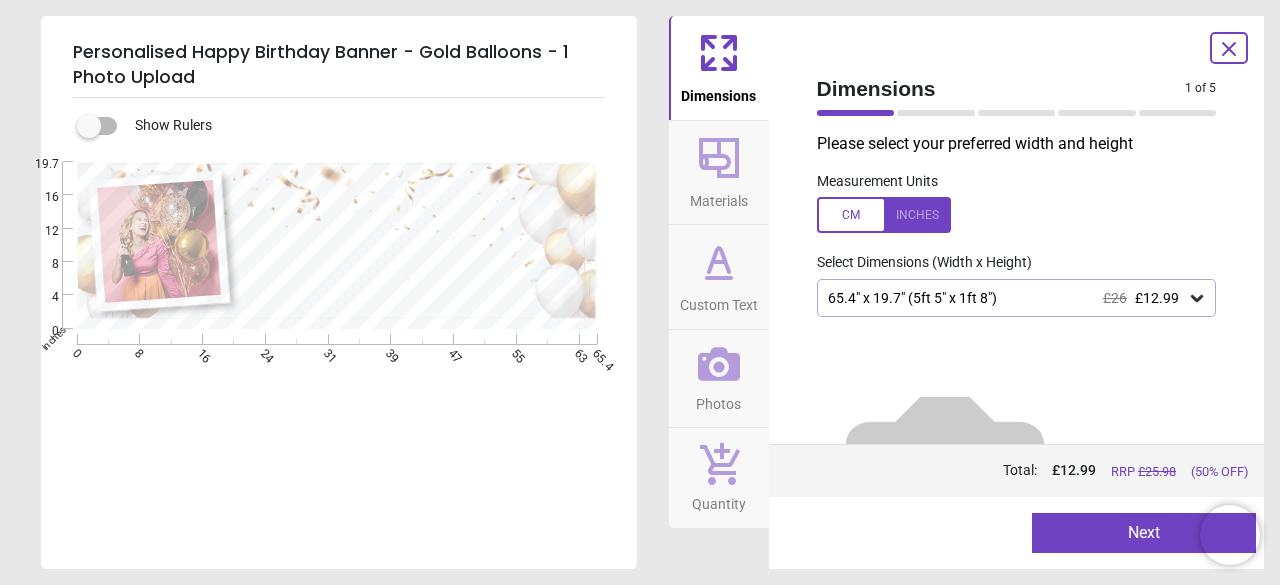 click on "Materials" at bounding box center (719, 197) 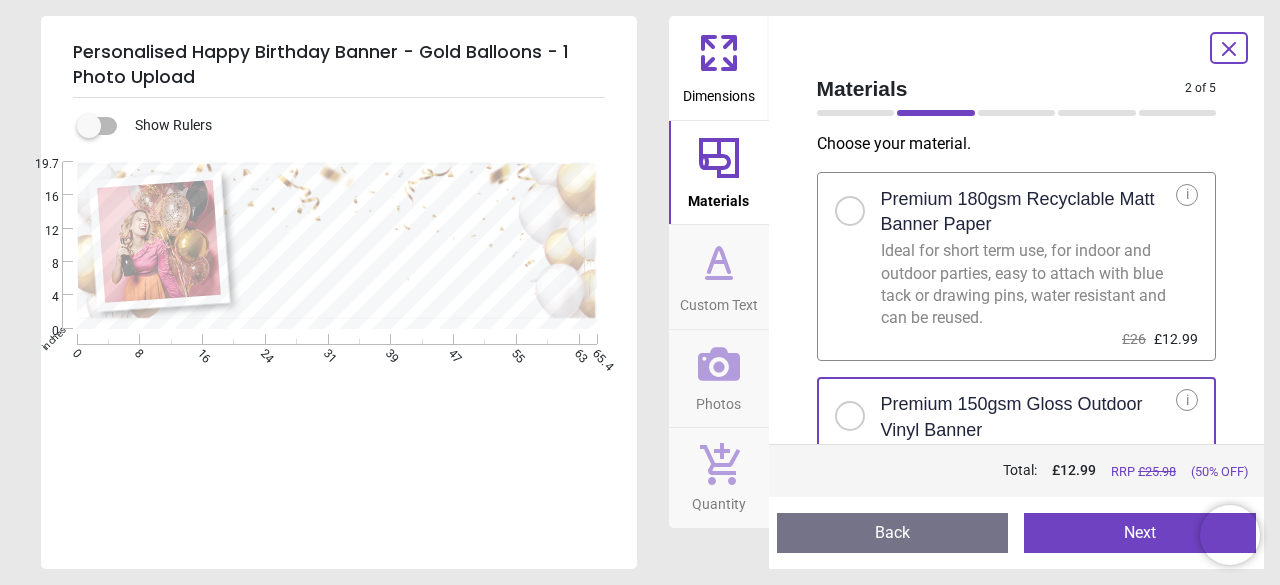 click on "Custom Text" at bounding box center (719, 301) 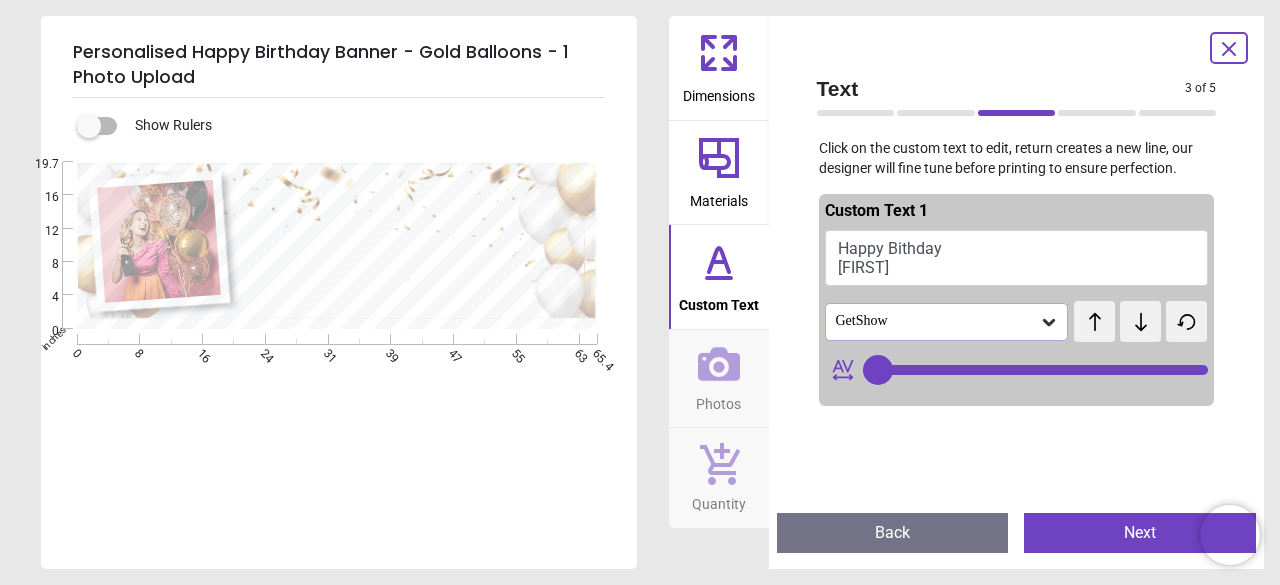 type on "**" 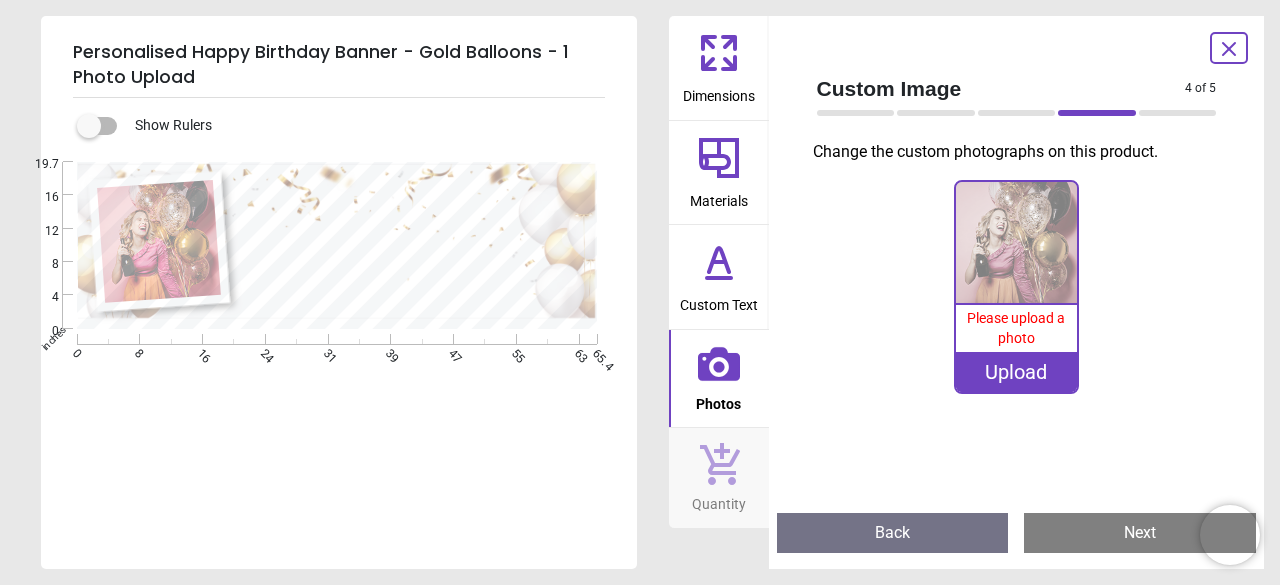 click on "Upload" at bounding box center (1016, 372) 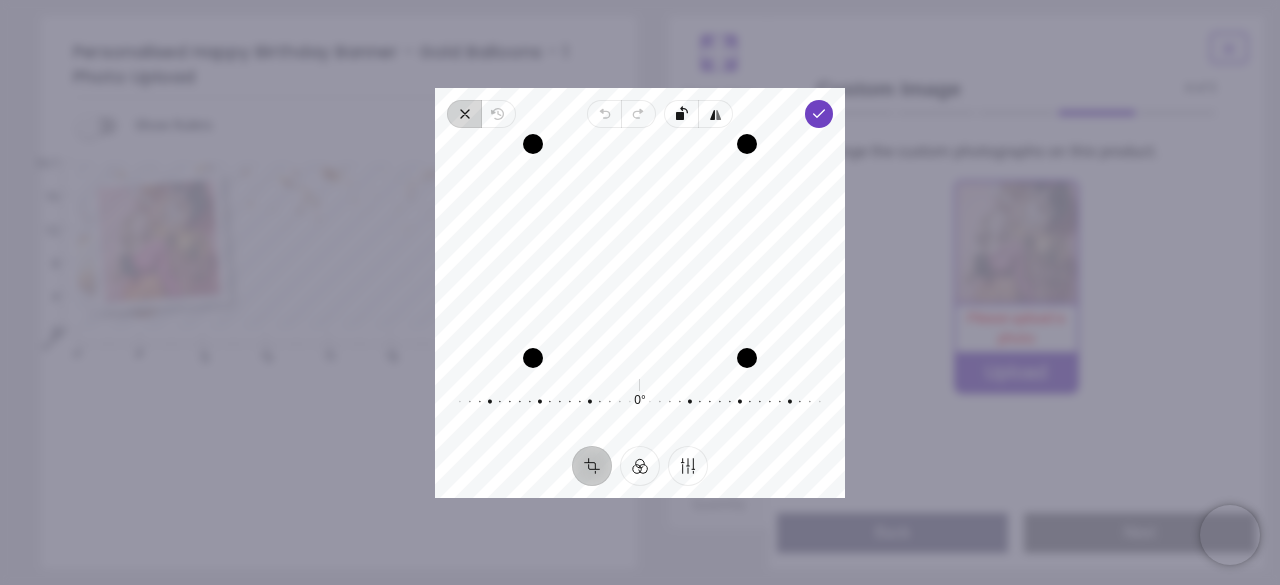 click on "Close" at bounding box center (464, 114) 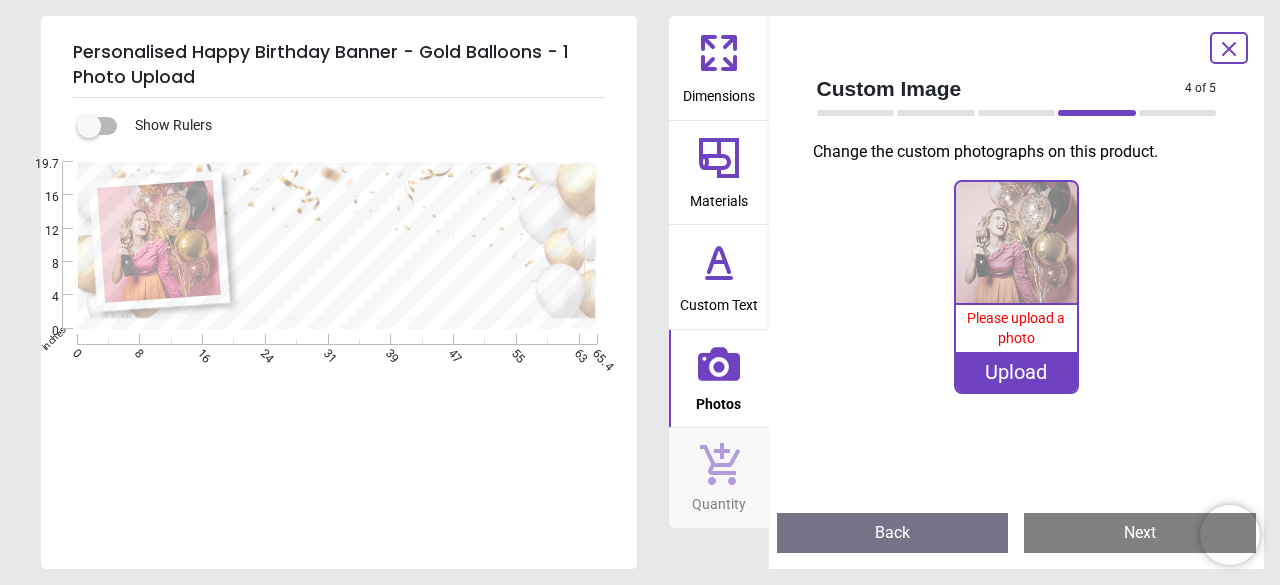click on "Upload" at bounding box center [1016, 372] 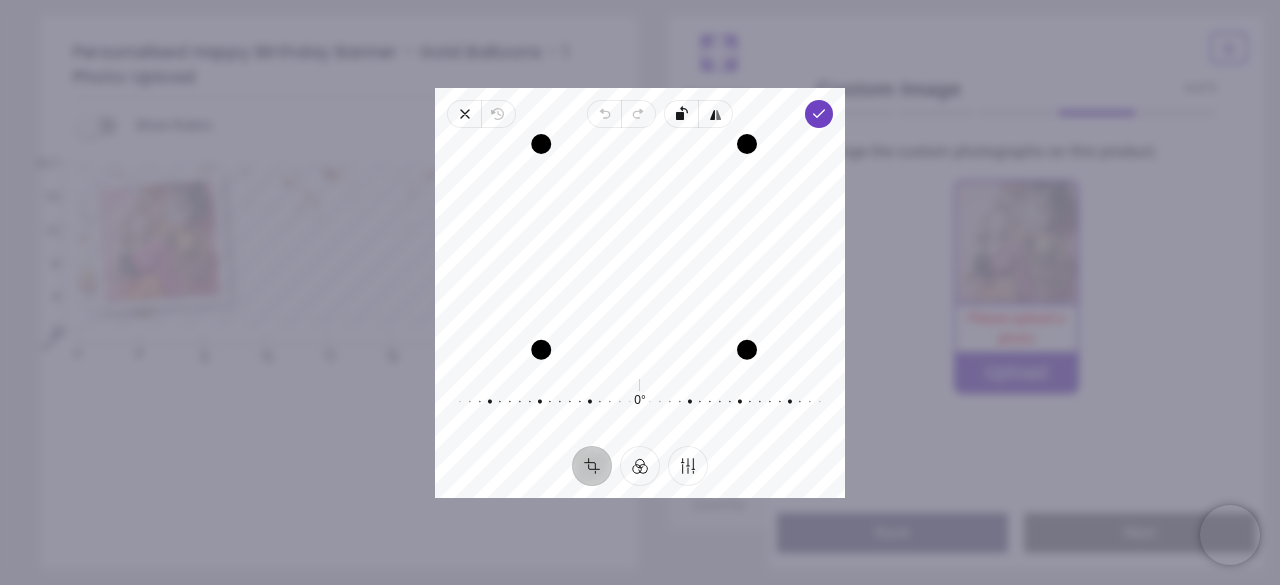 drag, startPoint x: 536, startPoint y: 353, endPoint x: 551, endPoint y: 351, distance: 15.132746 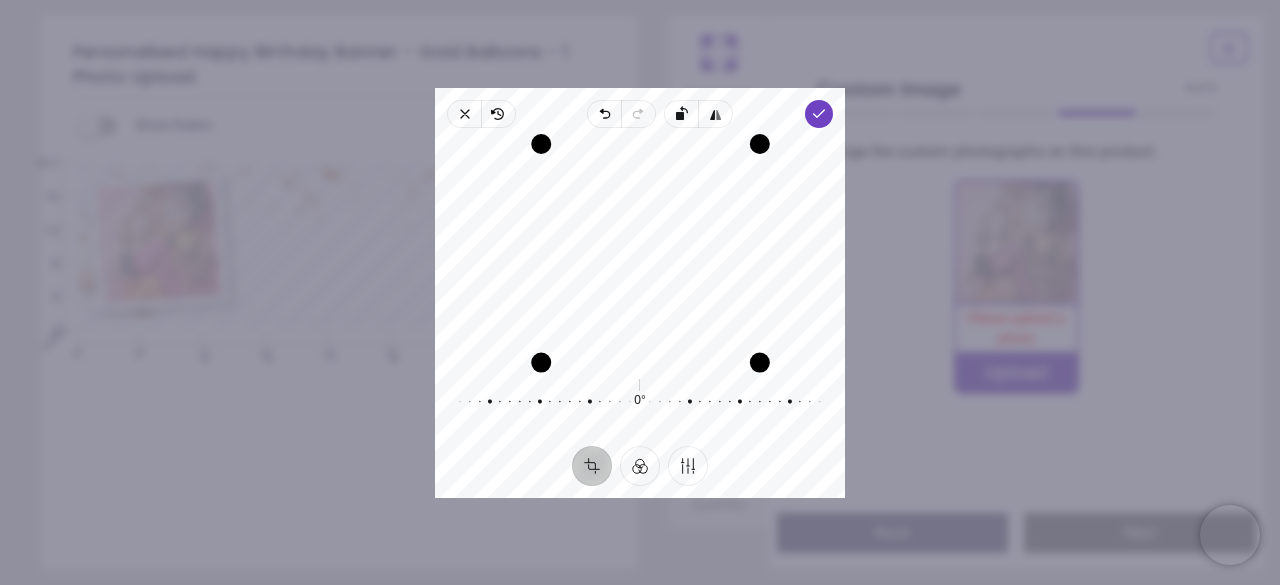 drag, startPoint x: 745, startPoint y: 356, endPoint x: 752, endPoint y: 417, distance: 61.400326 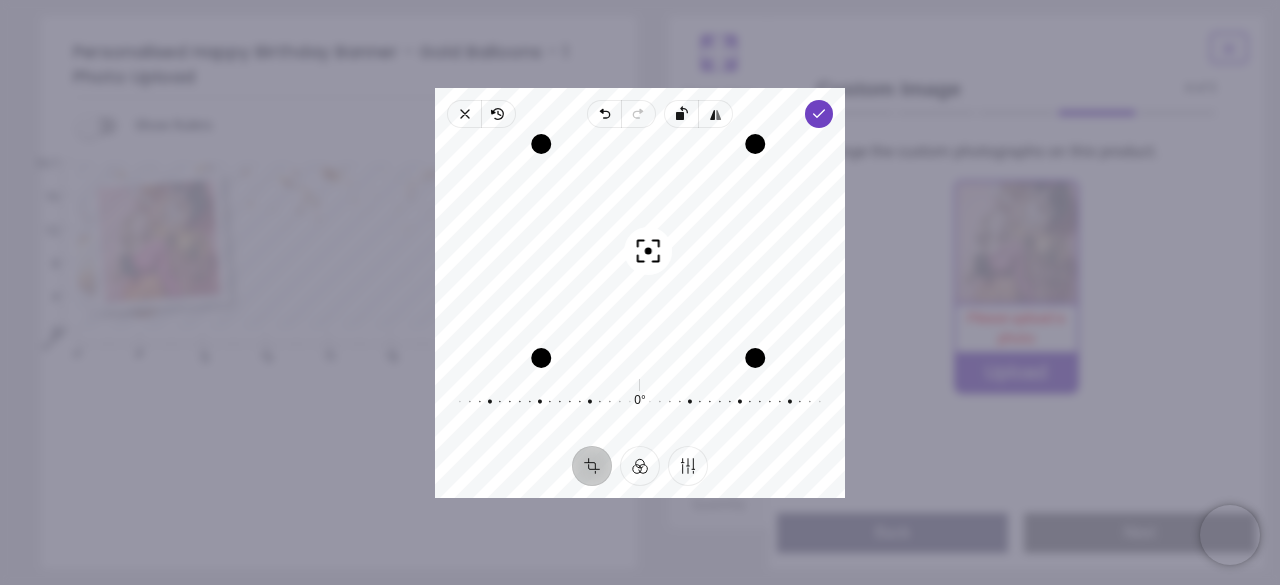 drag, startPoint x: 722, startPoint y: 307, endPoint x: 704, endPoint y: 301, distance: 18.973665 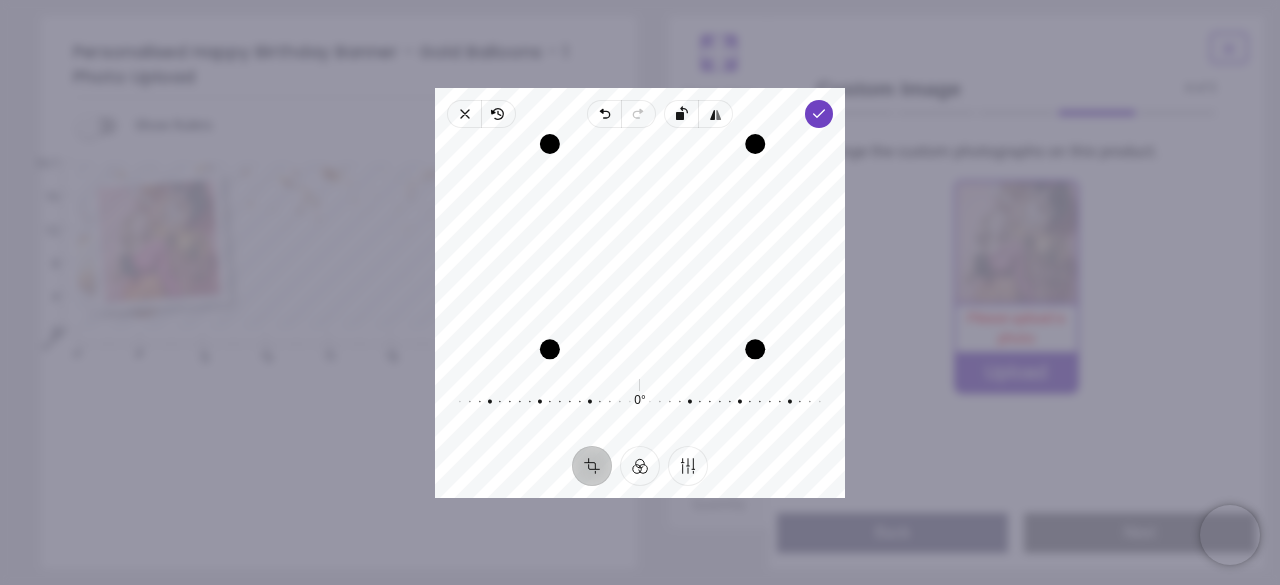 drag, startPoint x: 543, startPoint y: 352, endPoint x: 555, endPoint y: 347, distance: 13 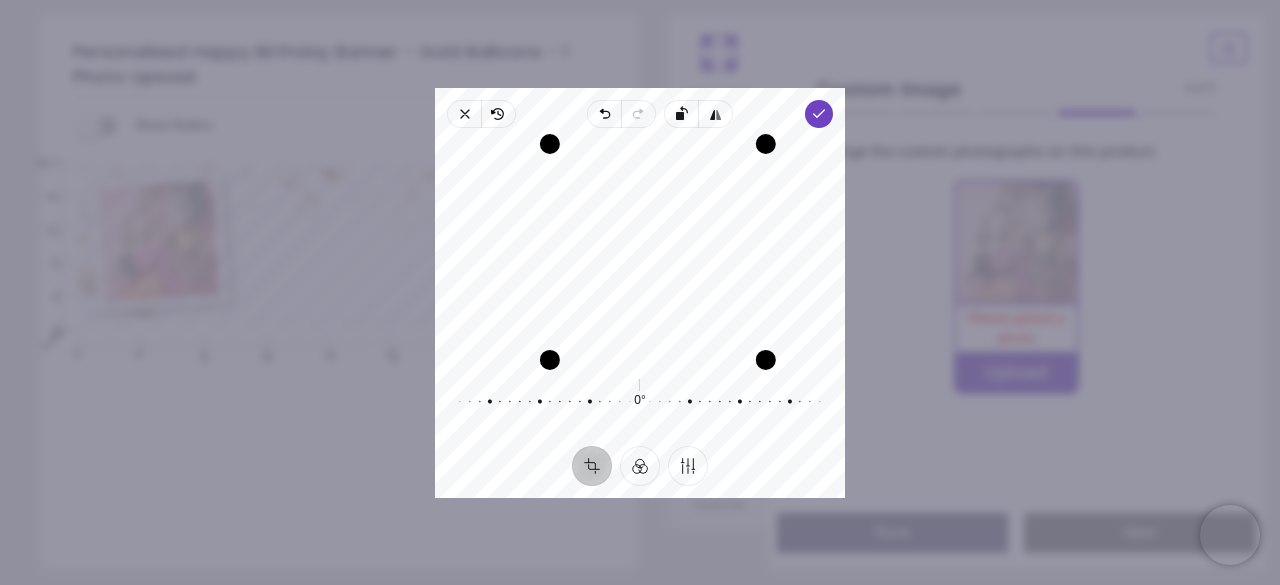 drag, startPoint x: 760, startPoint y: 351, endPoint x: 764, endPoint y: 375, distance: 24.33105 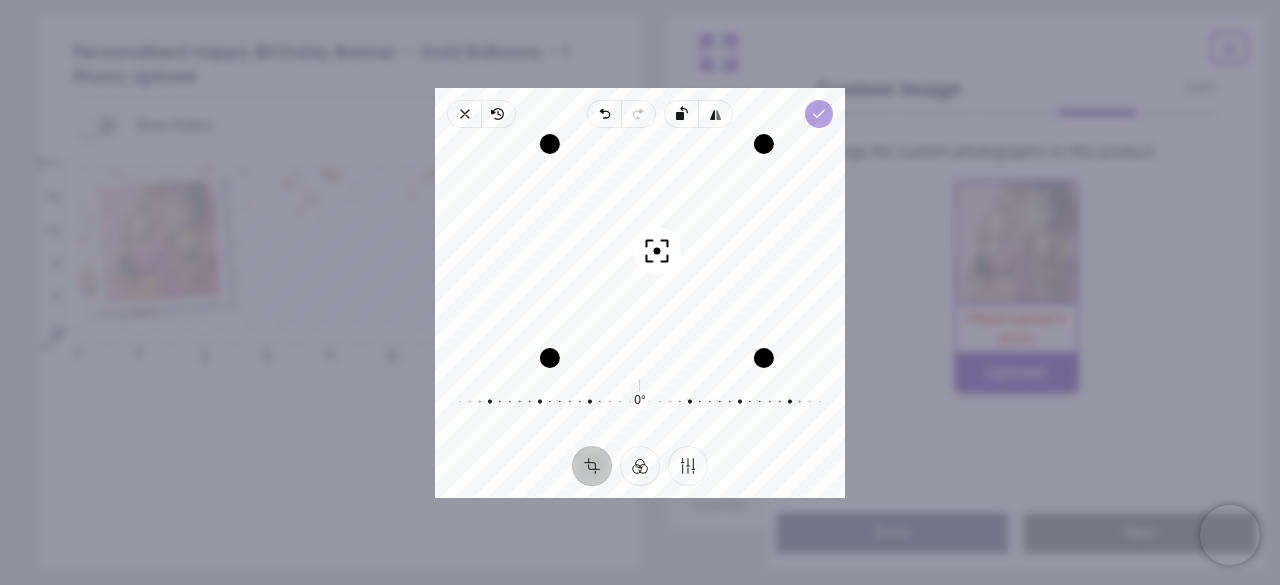 click on "Done" at bounding box center (819, 114) 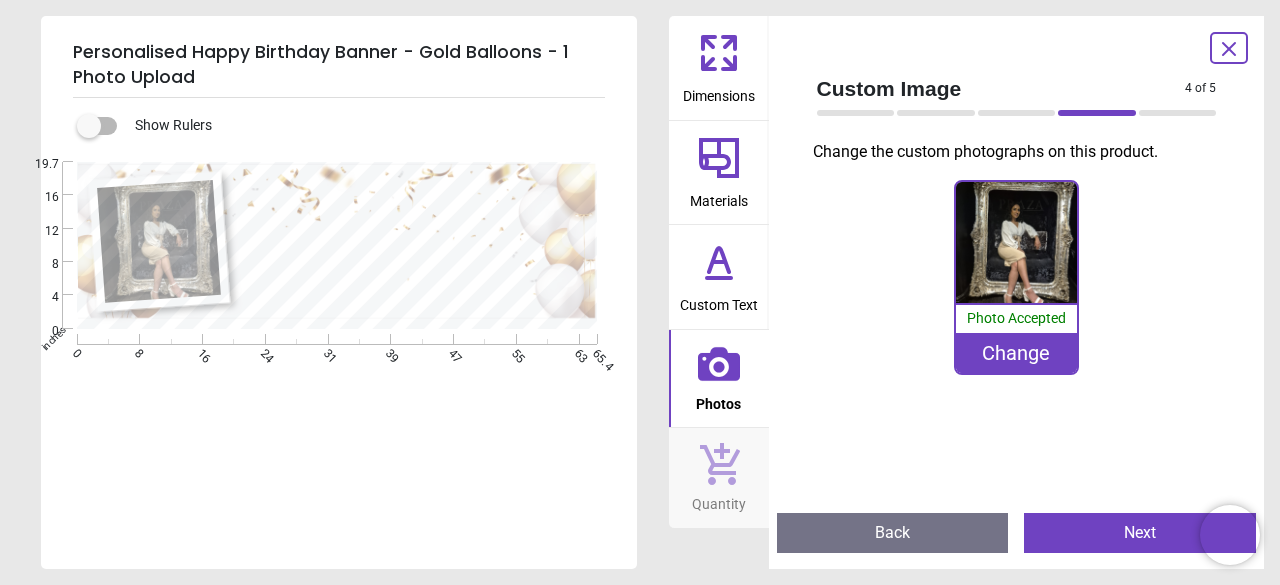 click on "Change" at bounding box center [1016, 353] 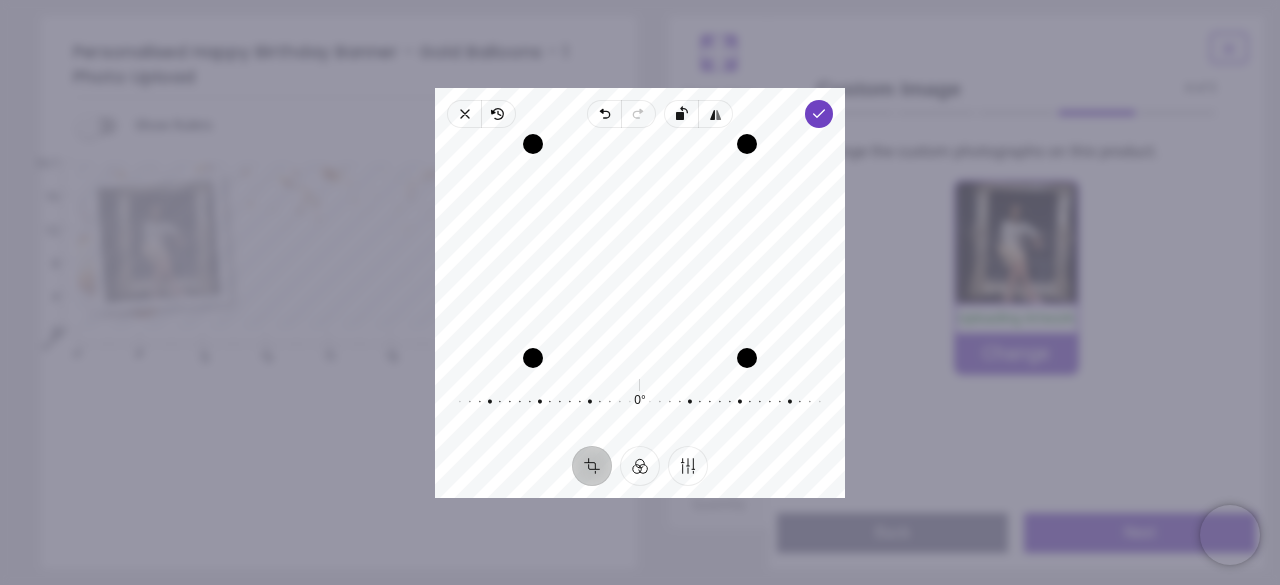 scroll, scrollTop: 0, scrollLeft: 0, axis: both 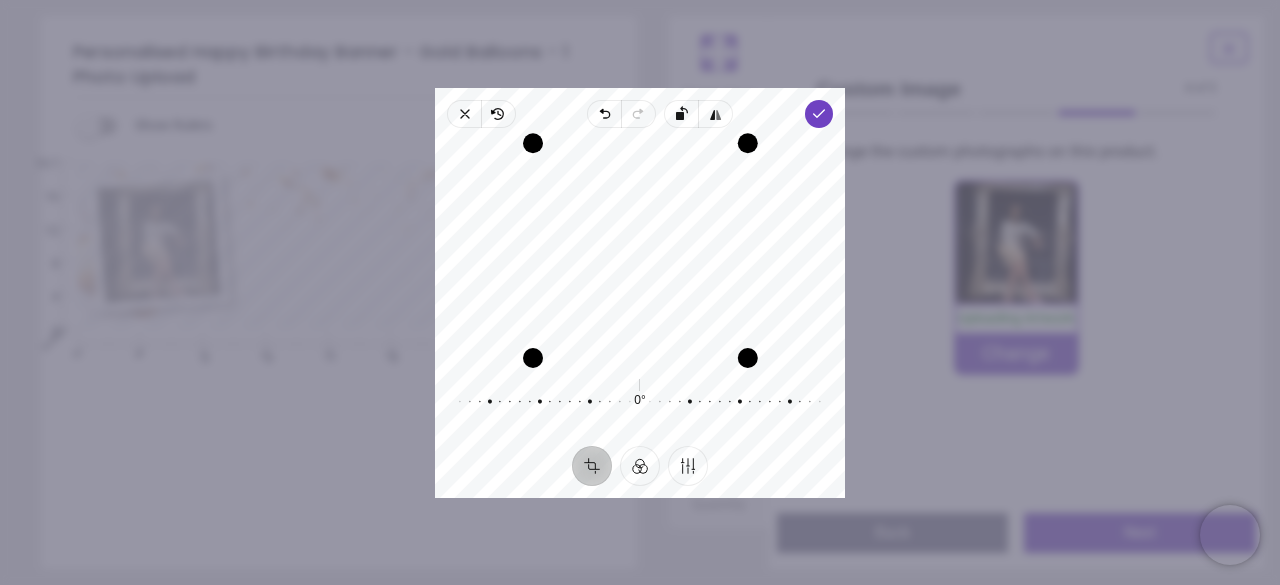 drag, startPoint x: 0, startPoint y: 0, endPoint x: 752, endPoint y: 135, distance: 764.0216 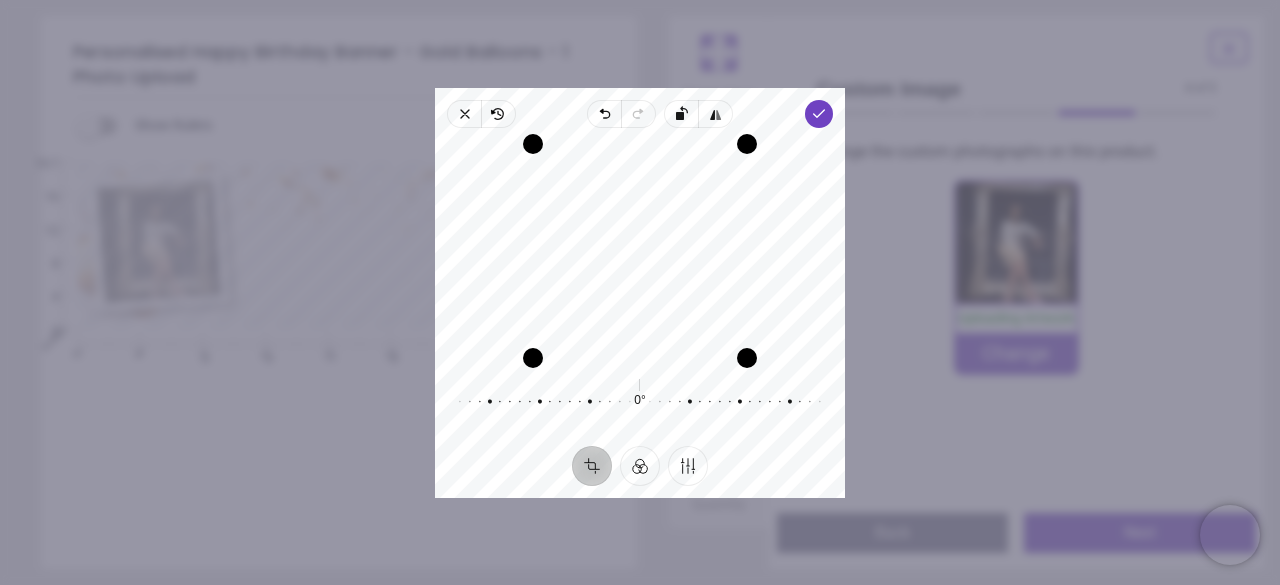click on "Recenter" at bounding box center (640, 251) 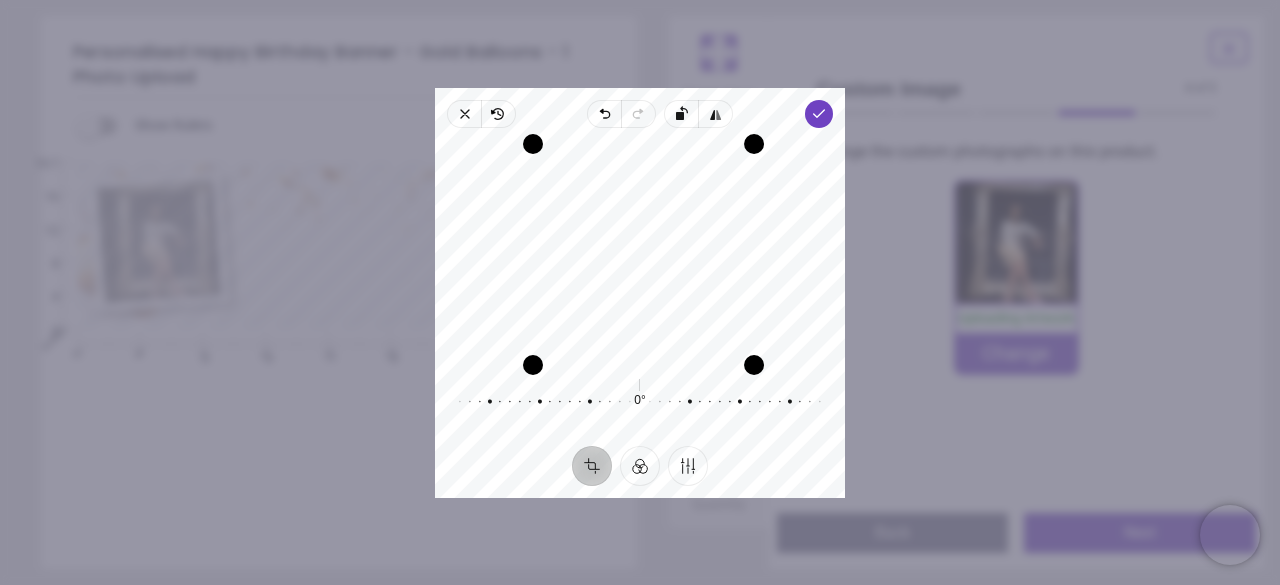 drag, startPoint x: 740, startPoint y: 360, endPoint x: 736, endPoint y: 440, distance: 80.09994 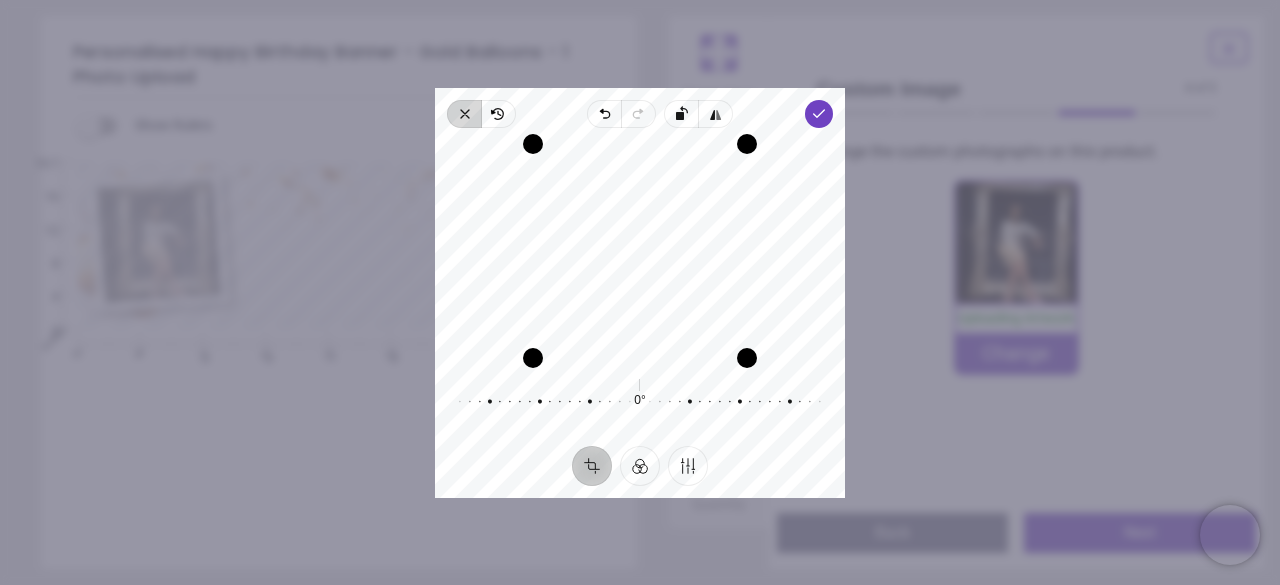 click 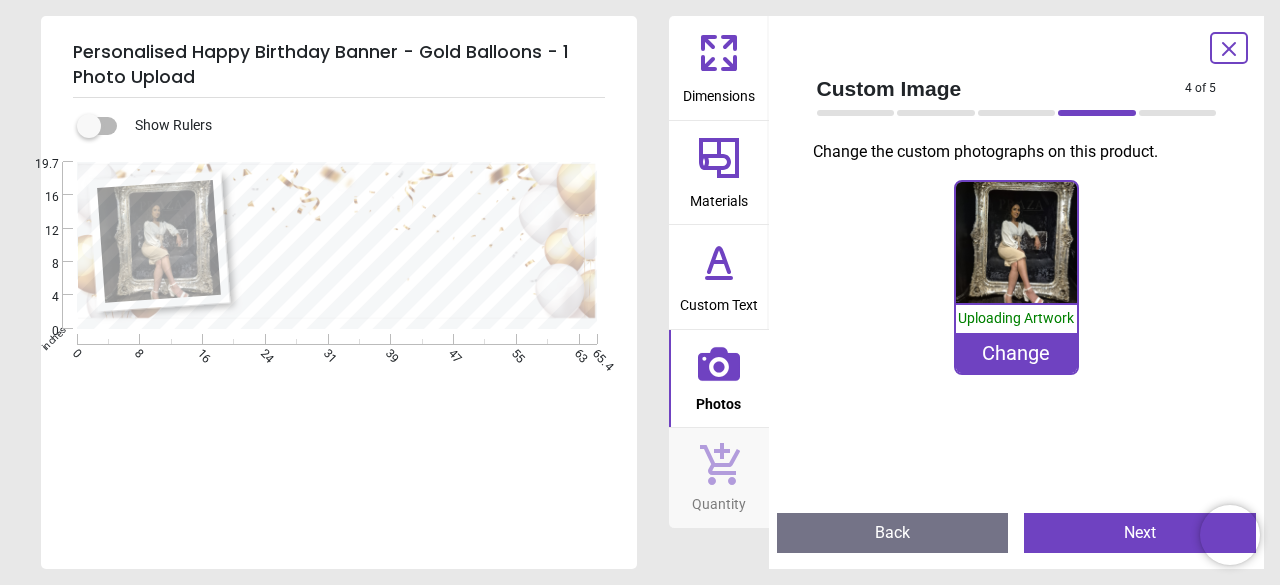 click on "Change" at bounding box center [1016, 353] 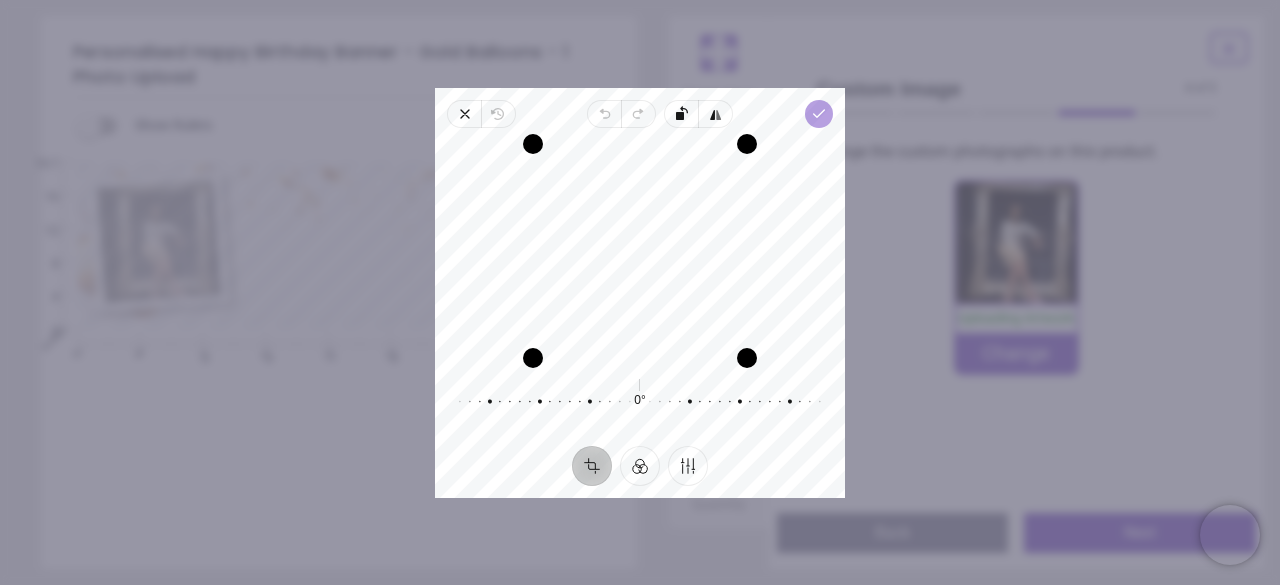 click 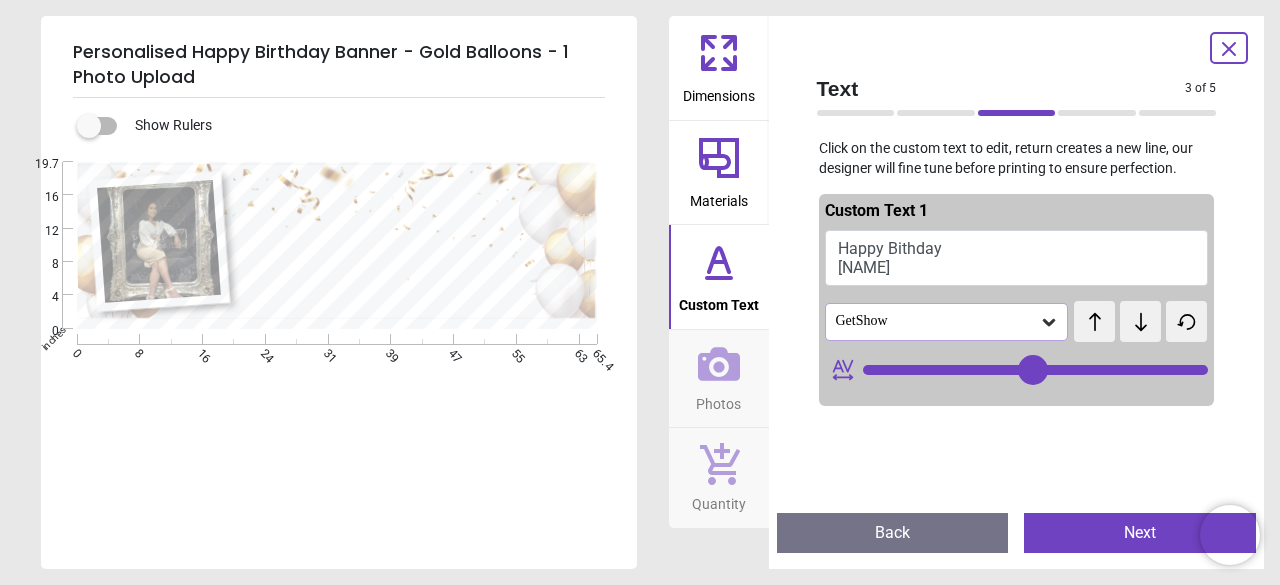 scroll, scrollTop: 0, scrollLeft: 0, axis: both 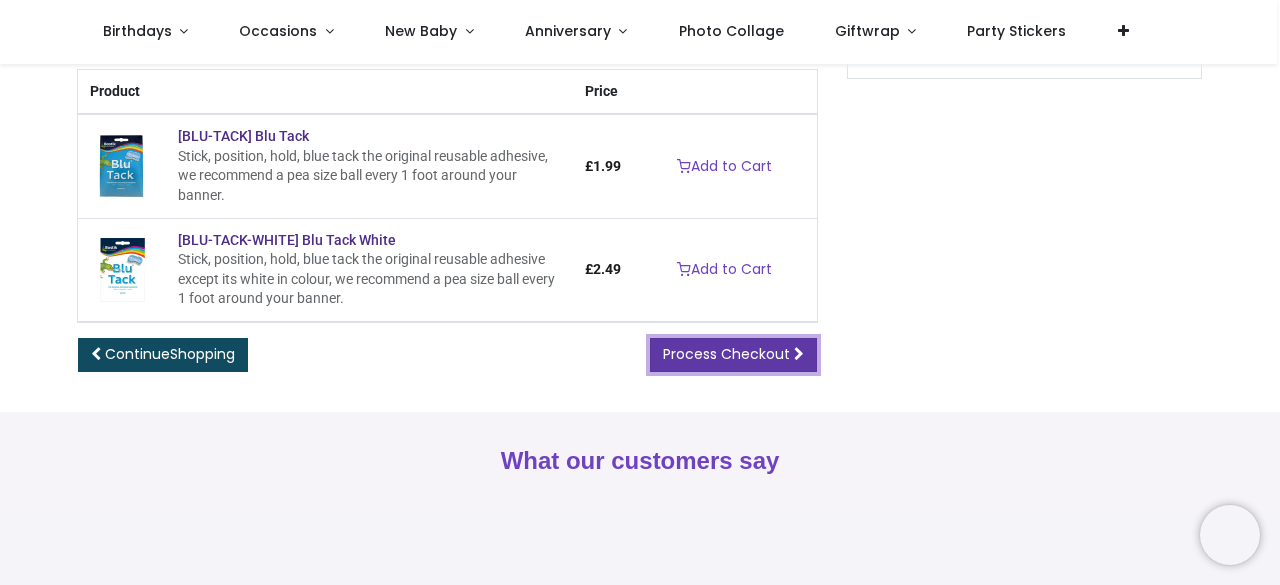 click on "Process Checkout" at bounding box center [726, 354] 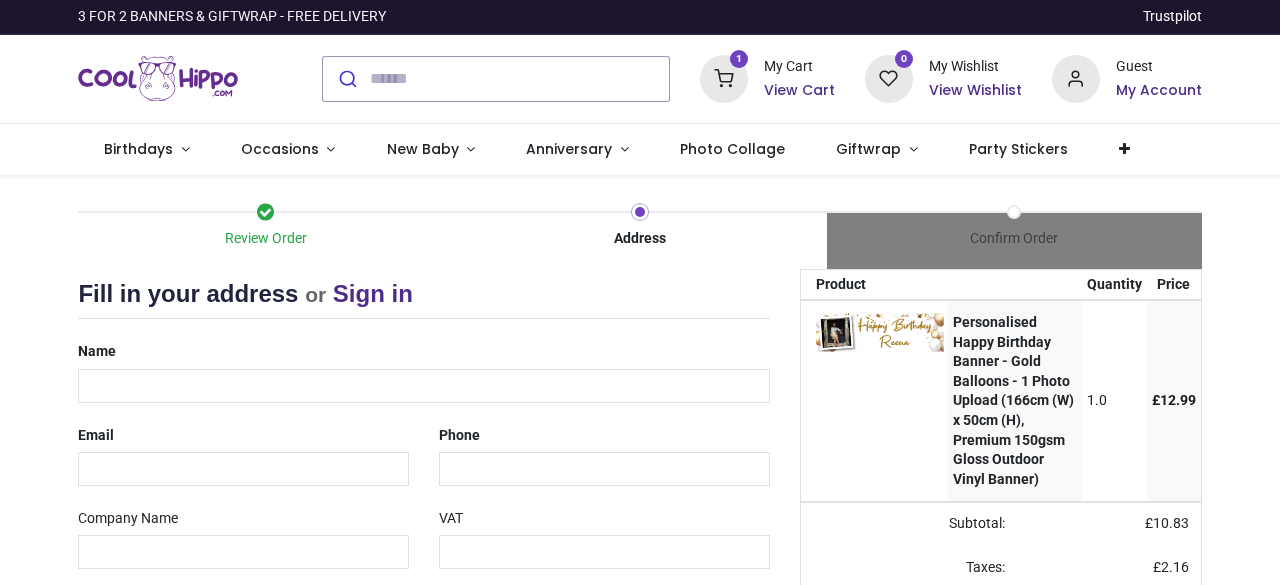 scroll, scrollTop: 0, scrollLeft: 0, axis: both 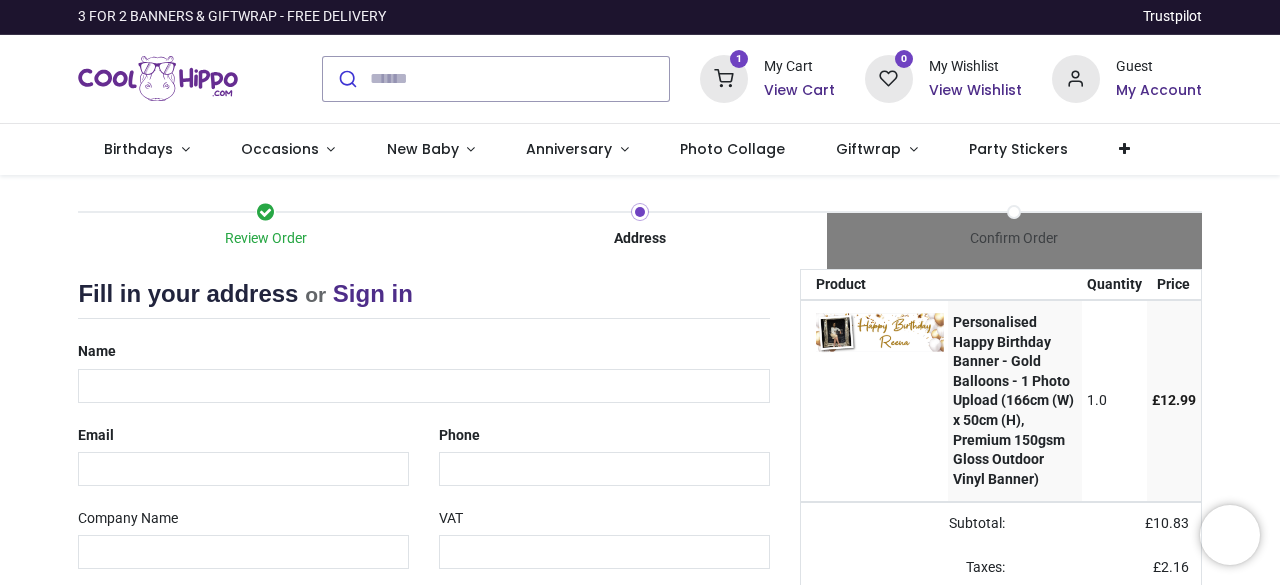 select on "***" 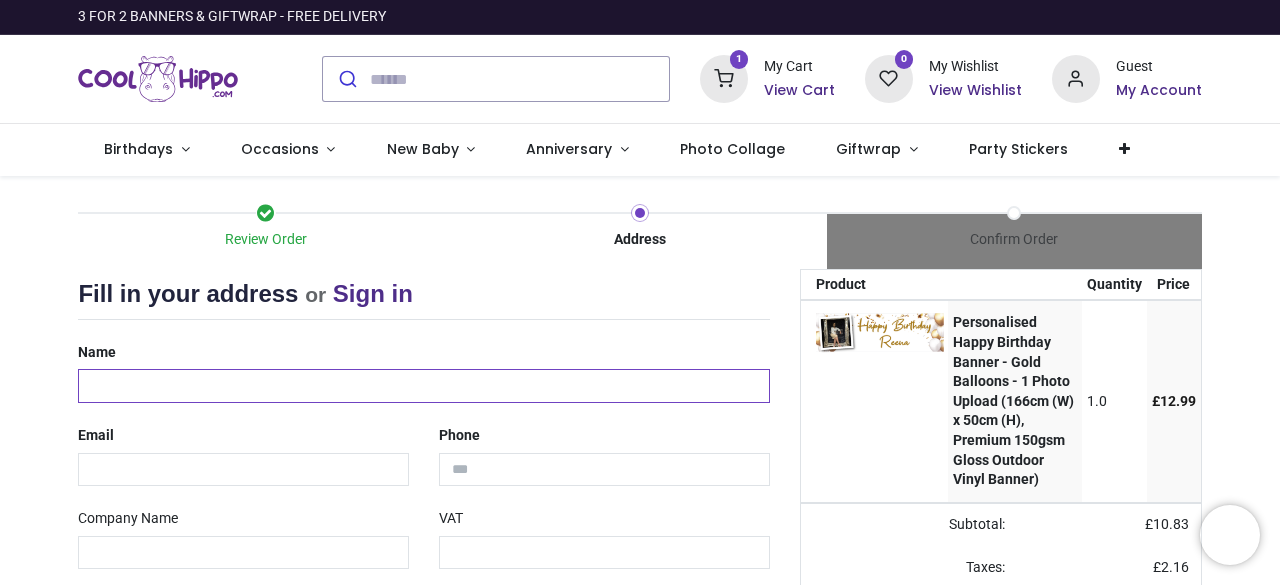 click at bounding box center (423, 386) 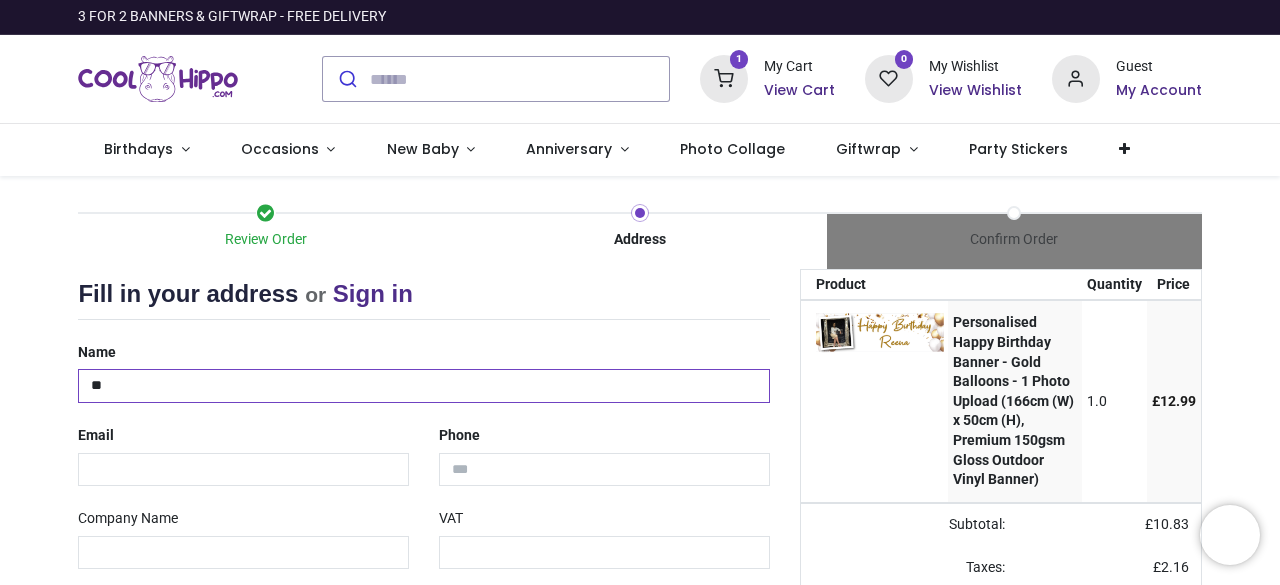 type on "*" 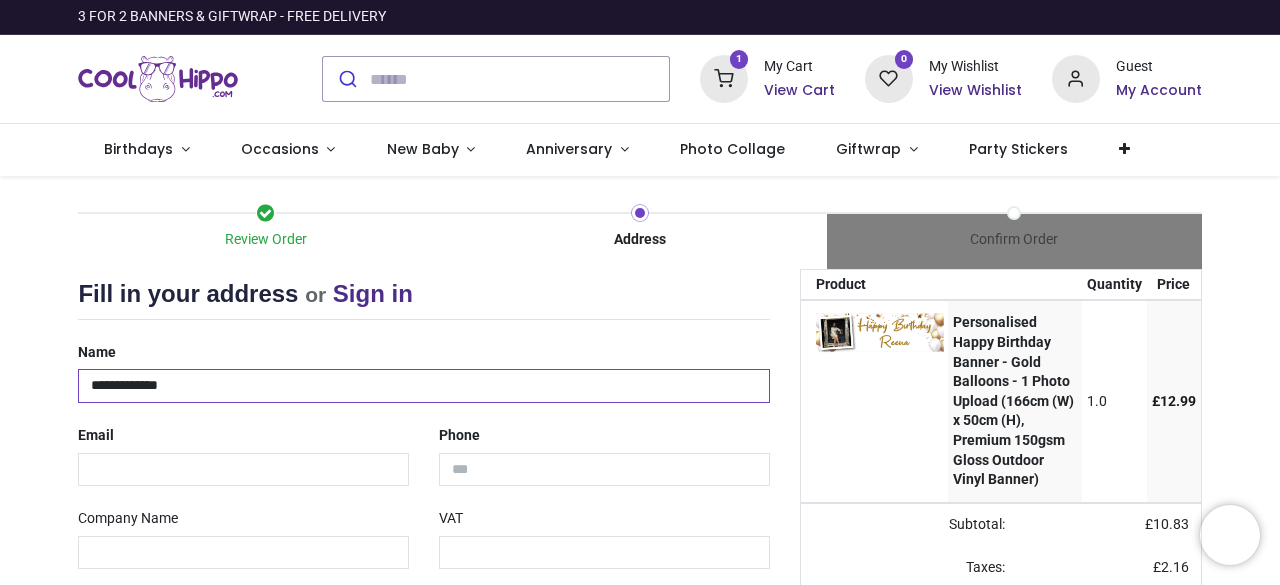 type on "**********" 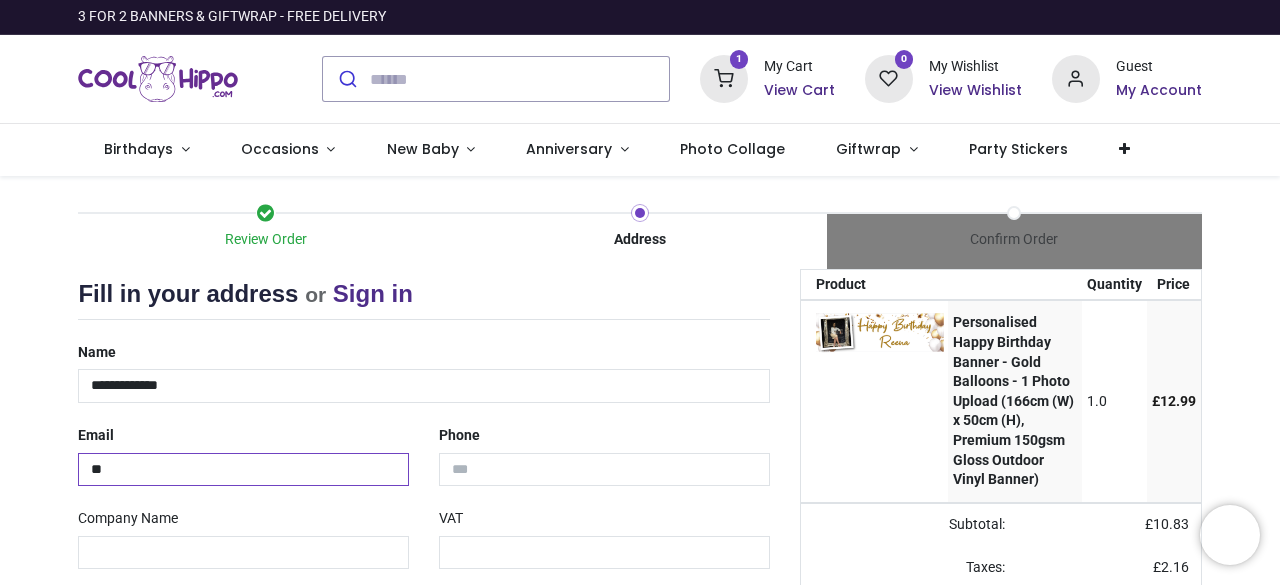 type on "**********" 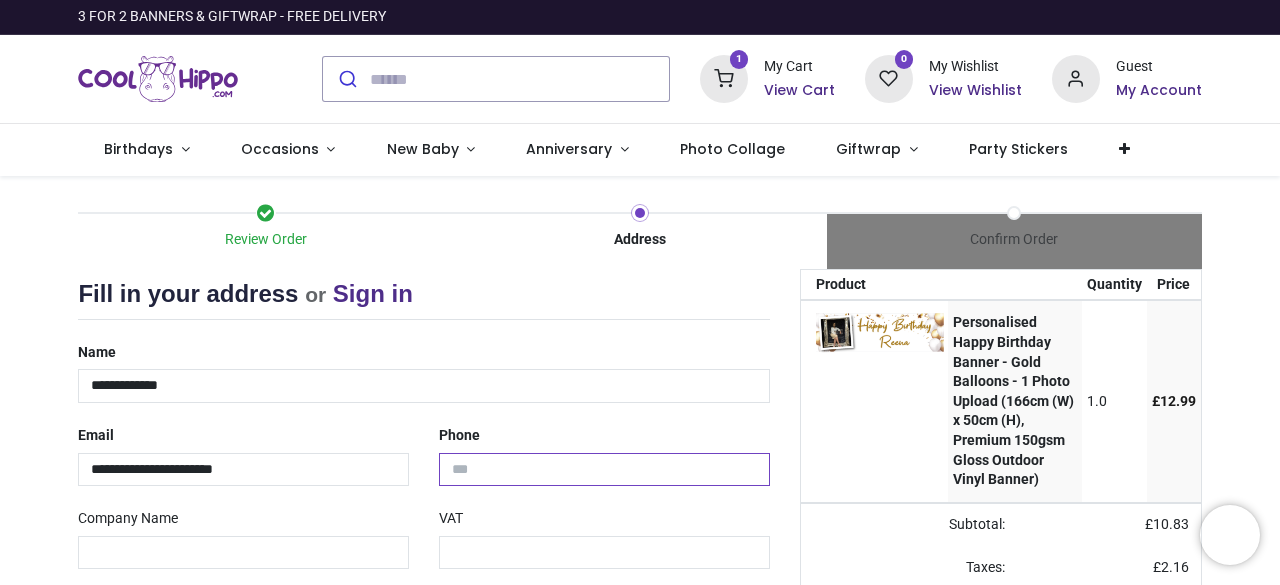click at bounding box center (604, 470) 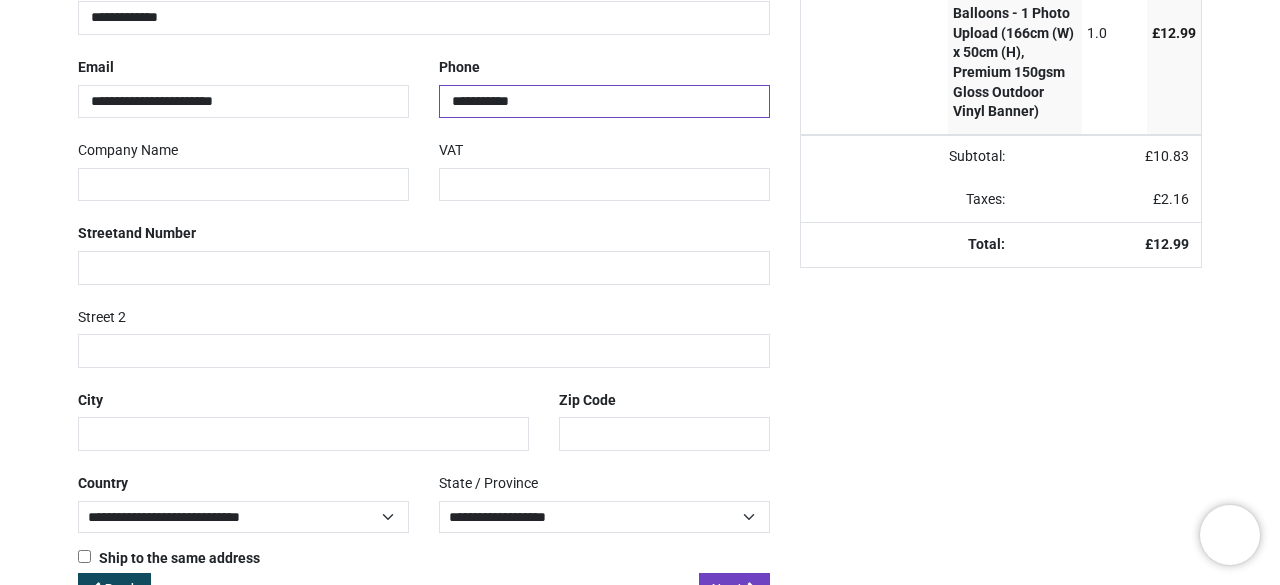 scroll, scrollTop: 380, scrollLeft: 0, axis: vertical 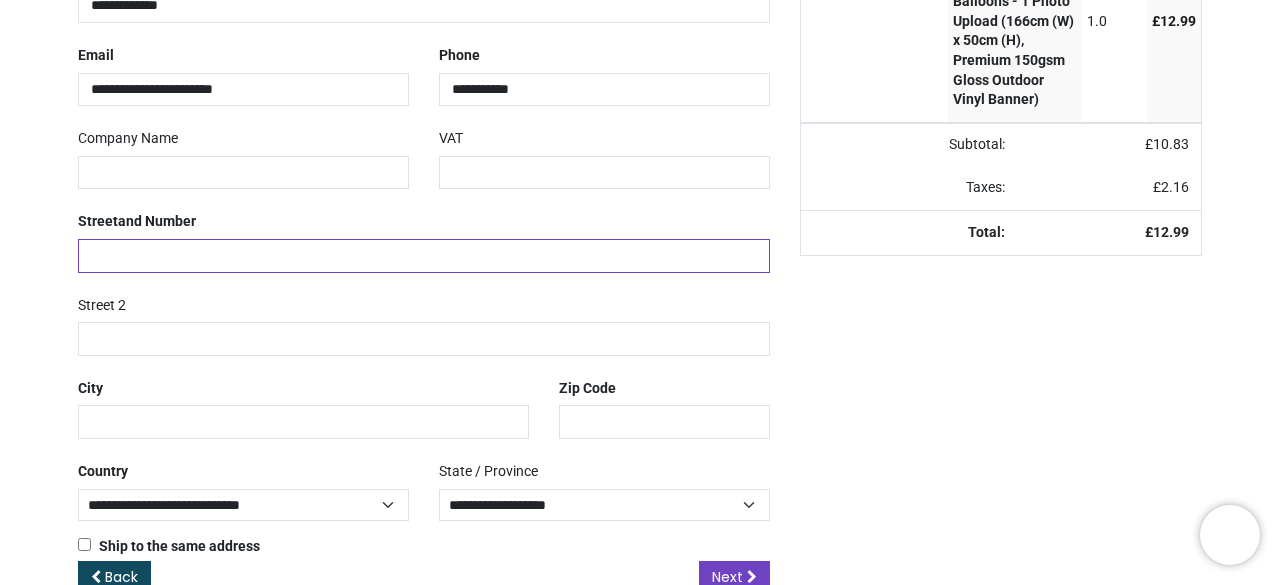 click at bounding box center (423, 256) 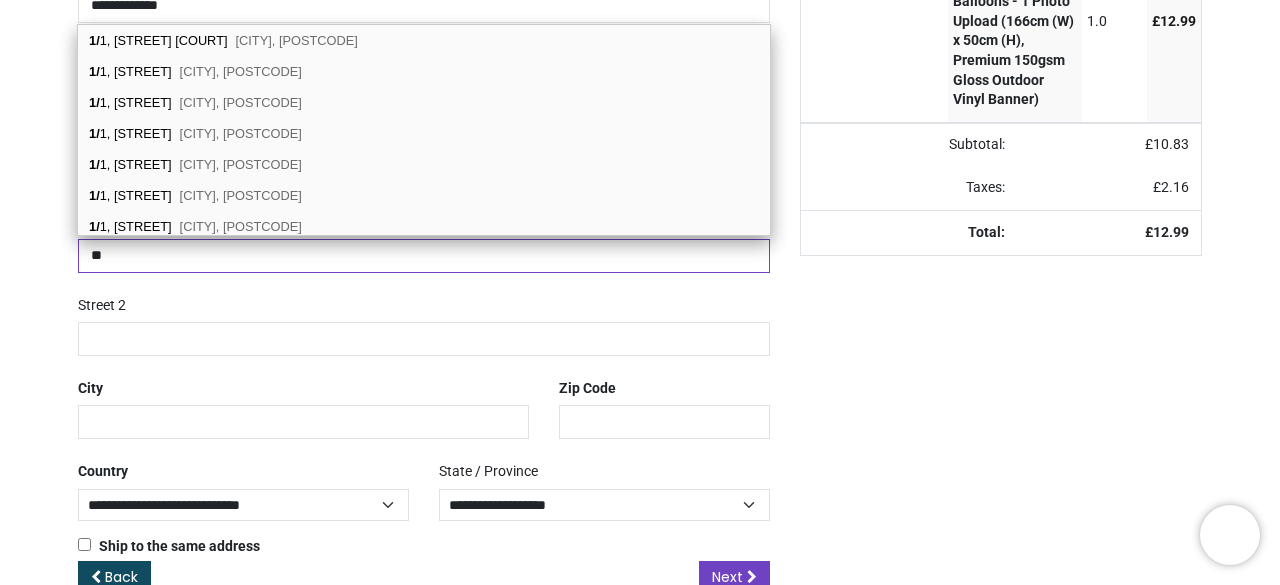 type on "**" 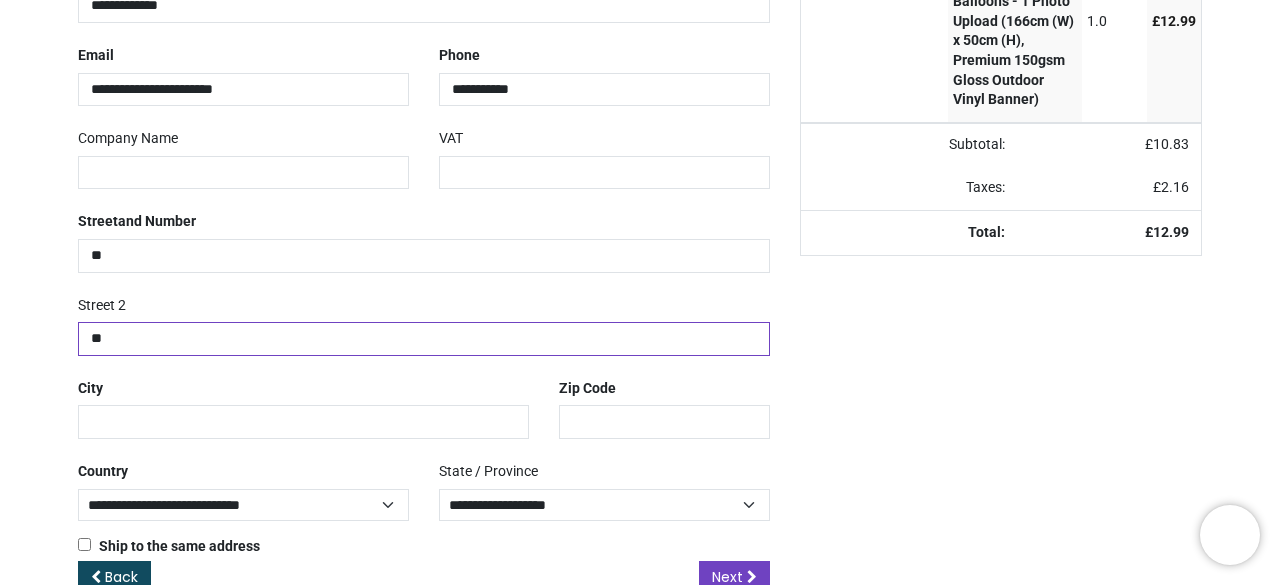 type on "*" 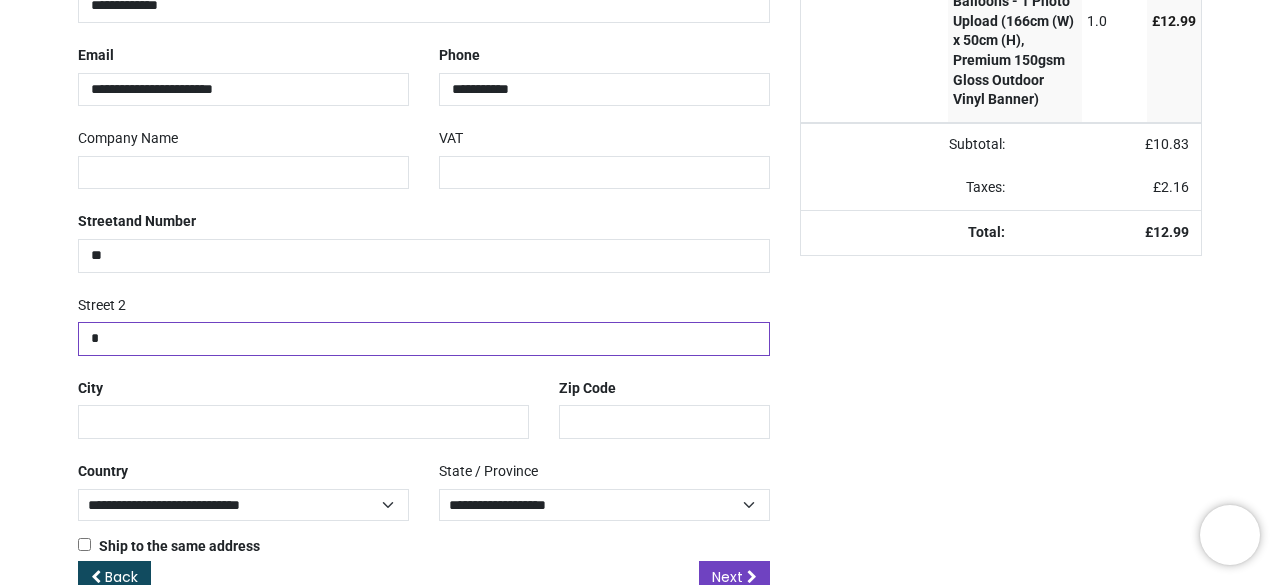 type 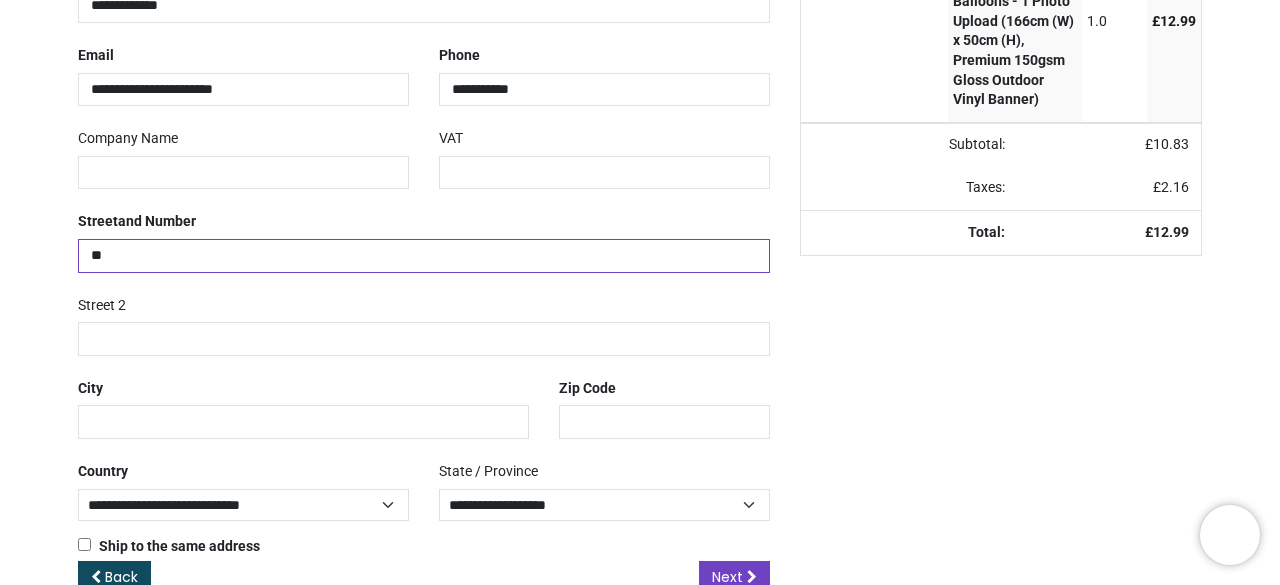 click on "**" at bounding box center (423, 256) 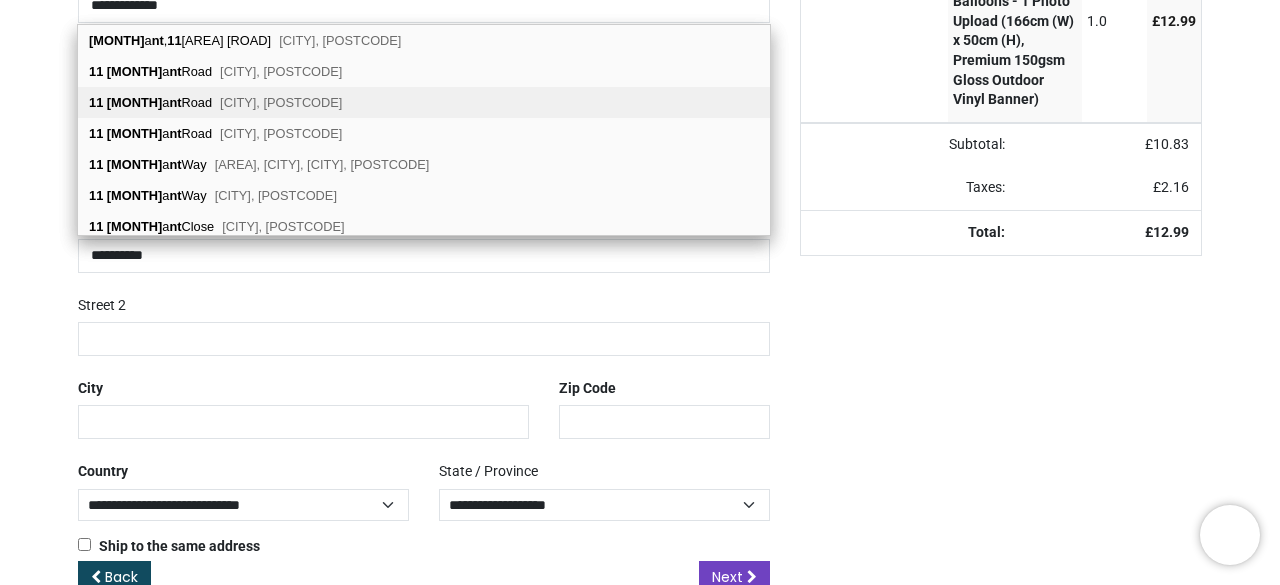 click on "Wolverhampton, WV3 9QG" at bounding box center [281, 102] 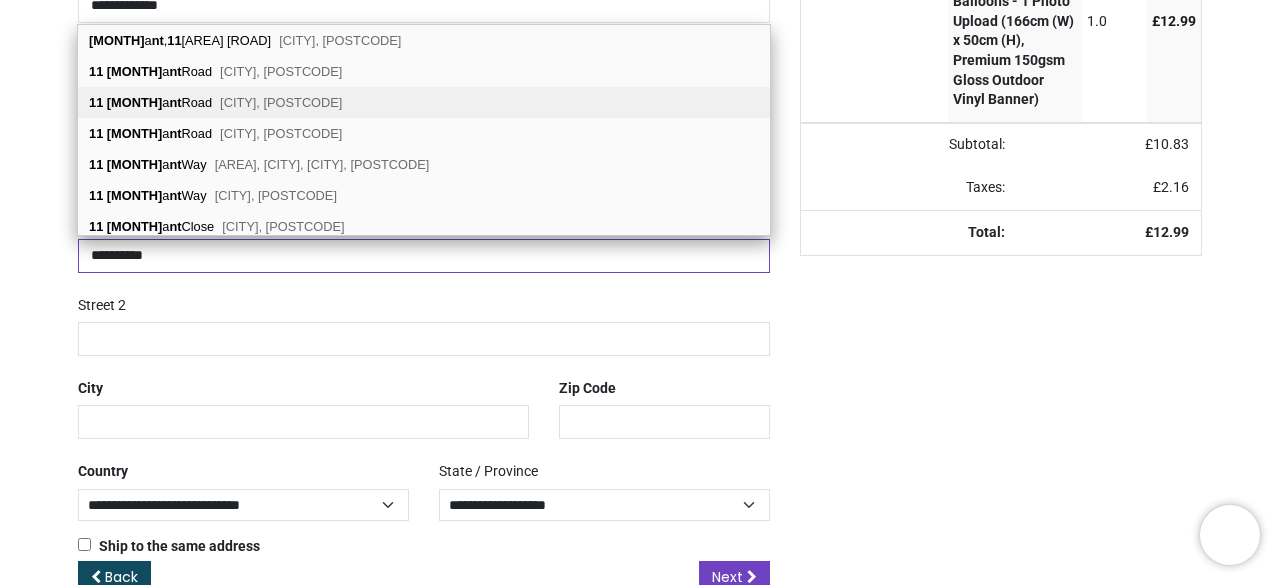 type on "**********" 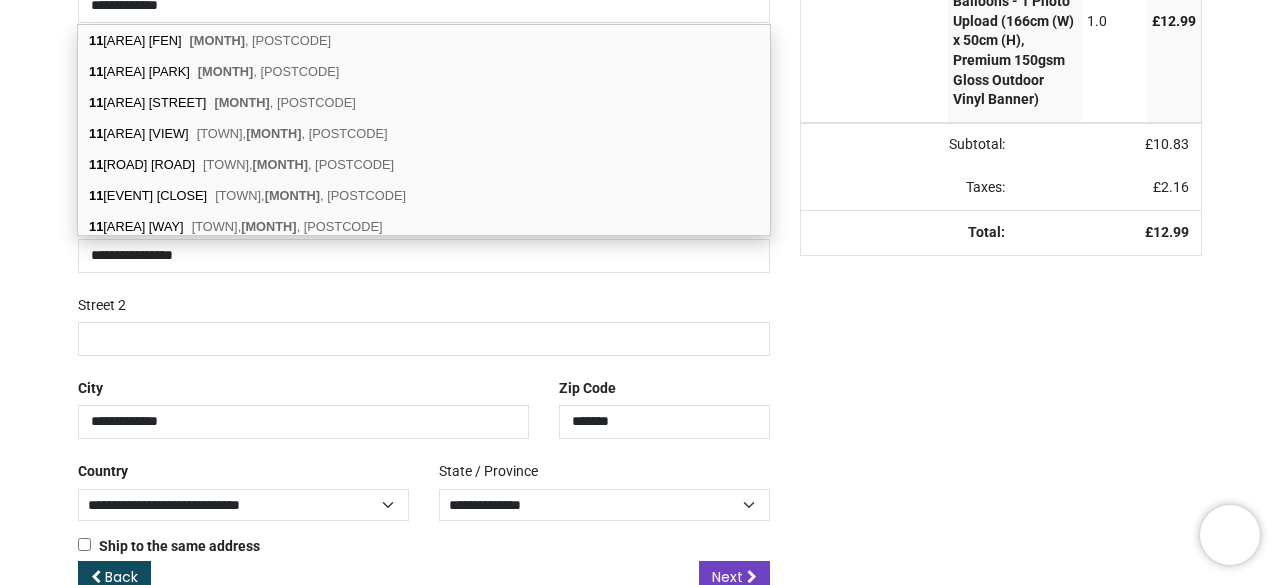 click on "**********" at bounding box center [423, 259] 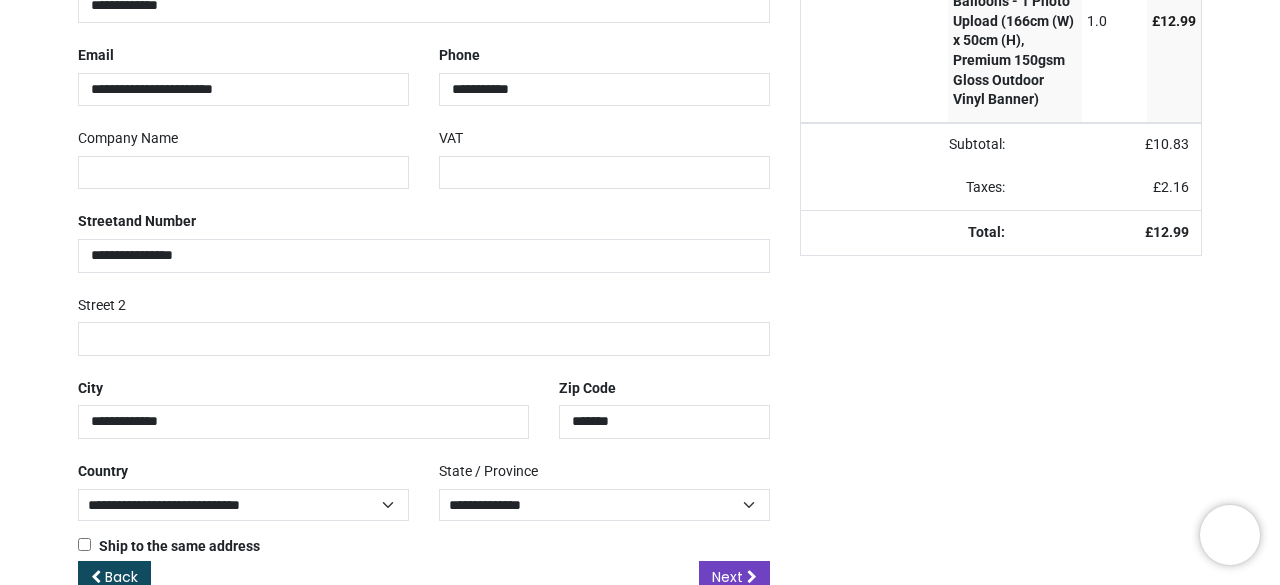 scroll, scrollTop: 424, scrollLeft: 0, axis: vertical 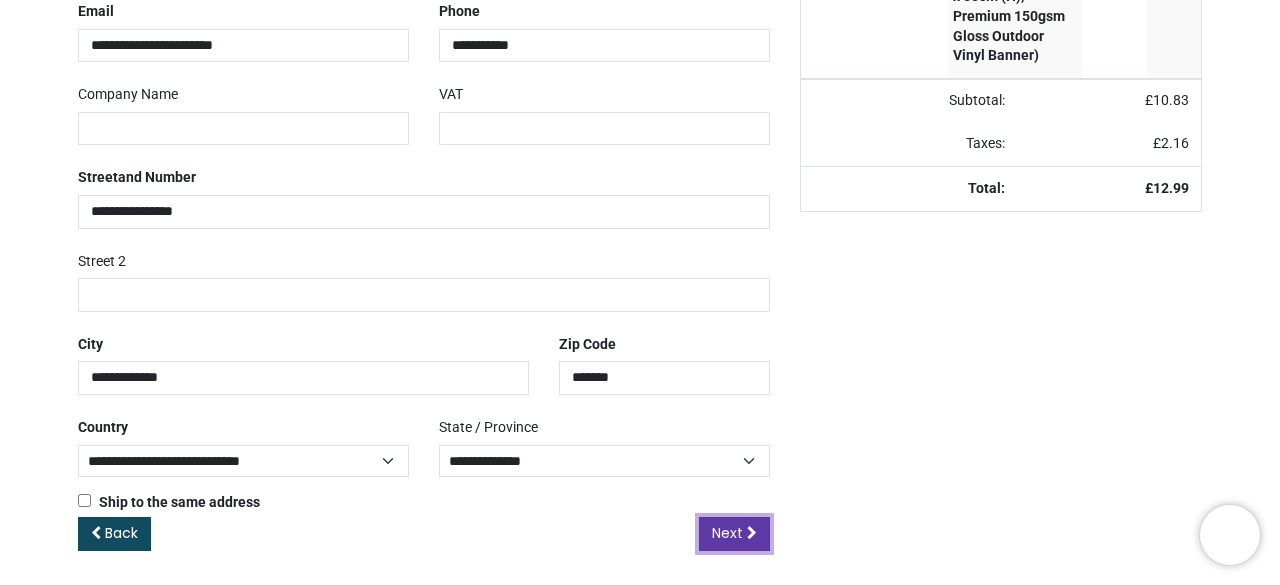 click on "Next" at bounding box center (727, 533) 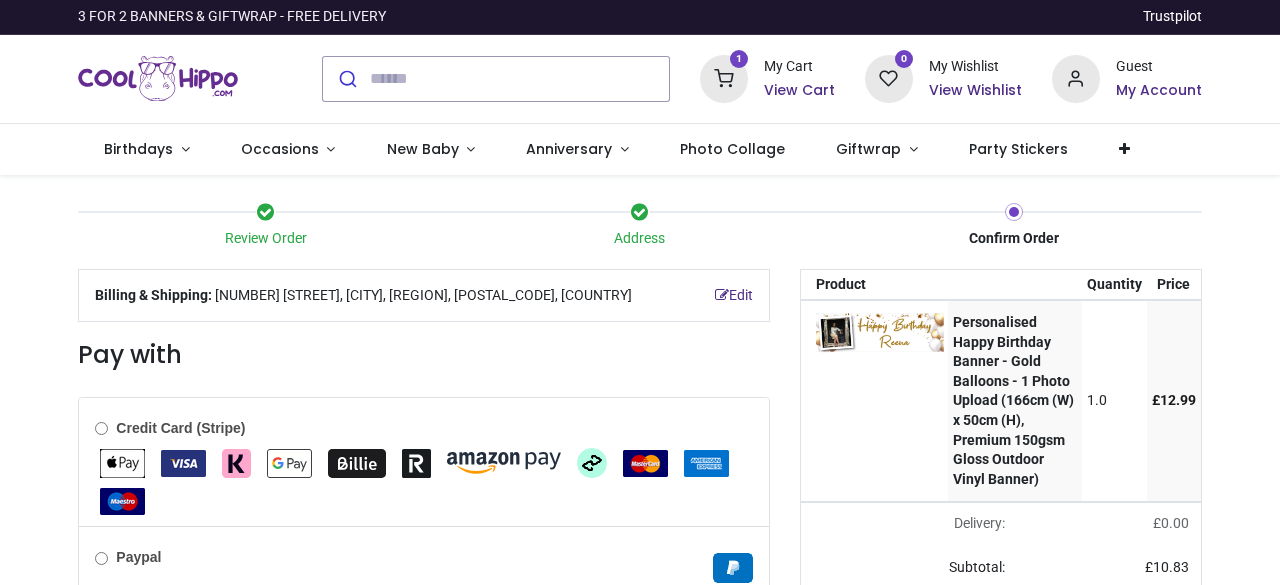 scroll, scrollTop: 0, scrollLeft: 0, axis: both 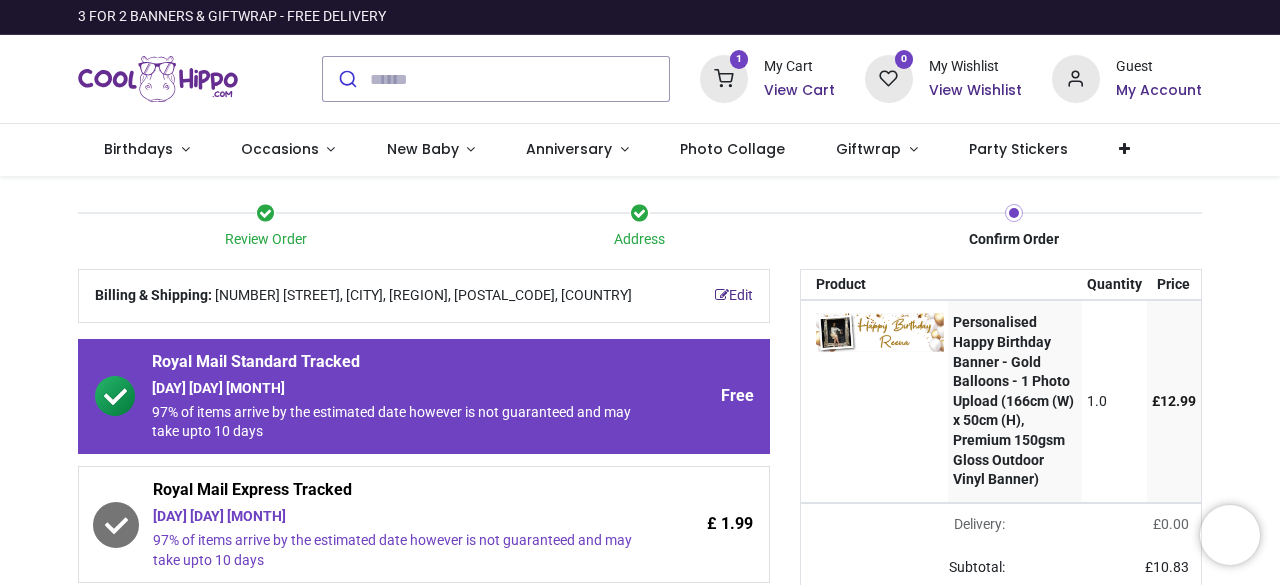 drag, startPoint x: 1276, startPoint y: 140, endPoint x: 1279, endPoint y: 193, distance: 53.08484 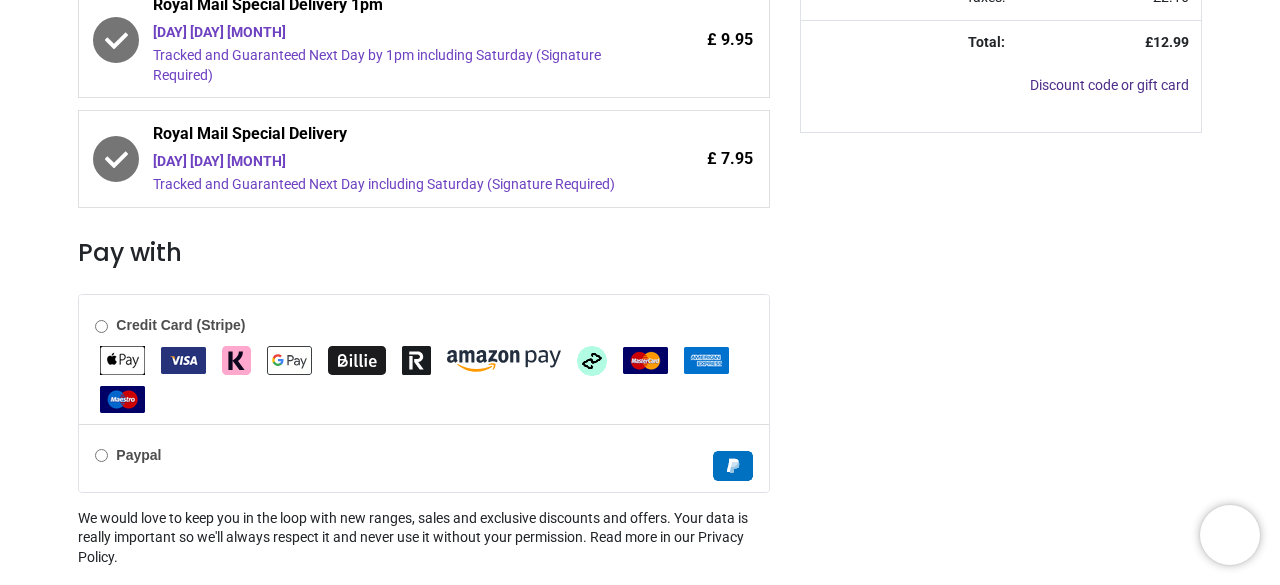 scroll, scrollTop: 761, scrollLeft: 0, axis: vertical 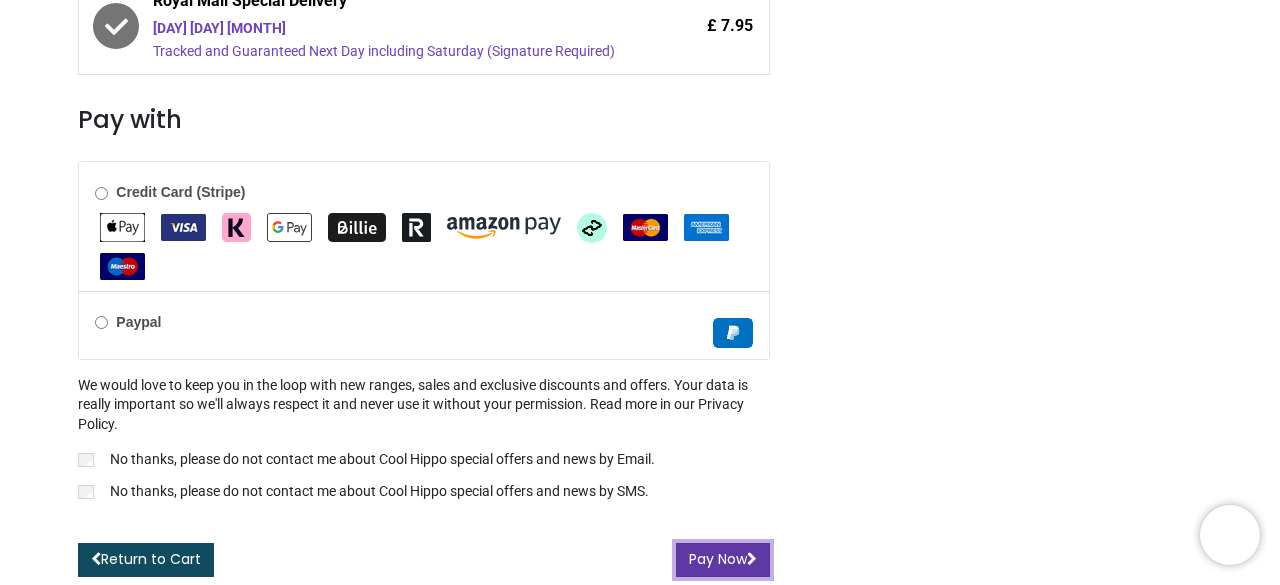 click on "Pay Now" at bounding box center [723, 560] 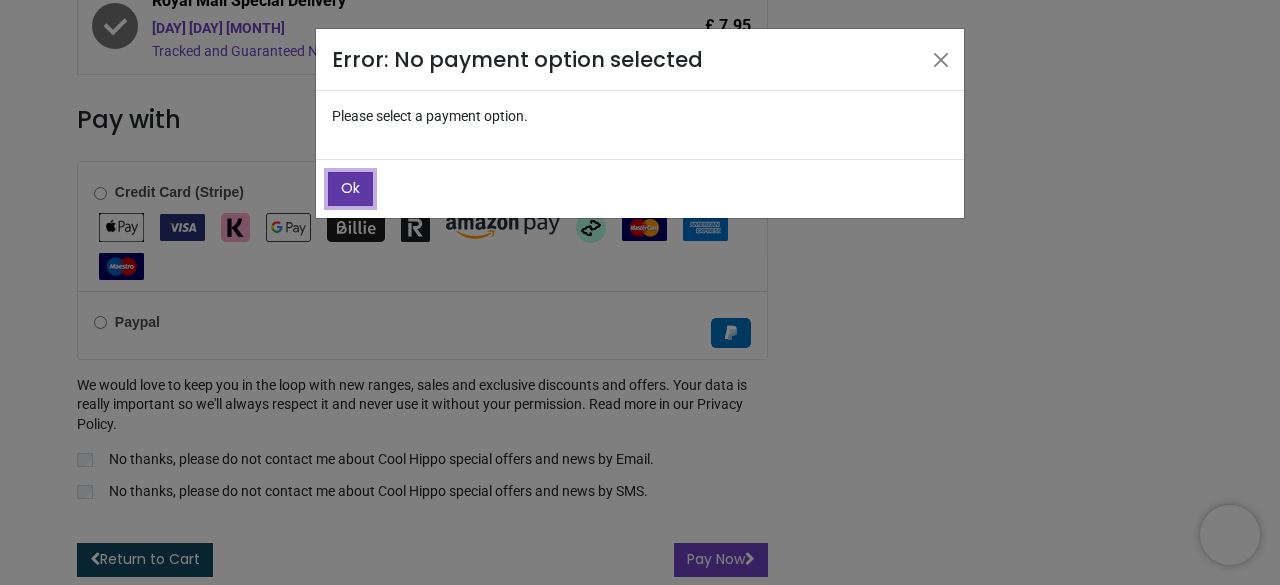 click on "Ok" at bounding box center (350, 188) 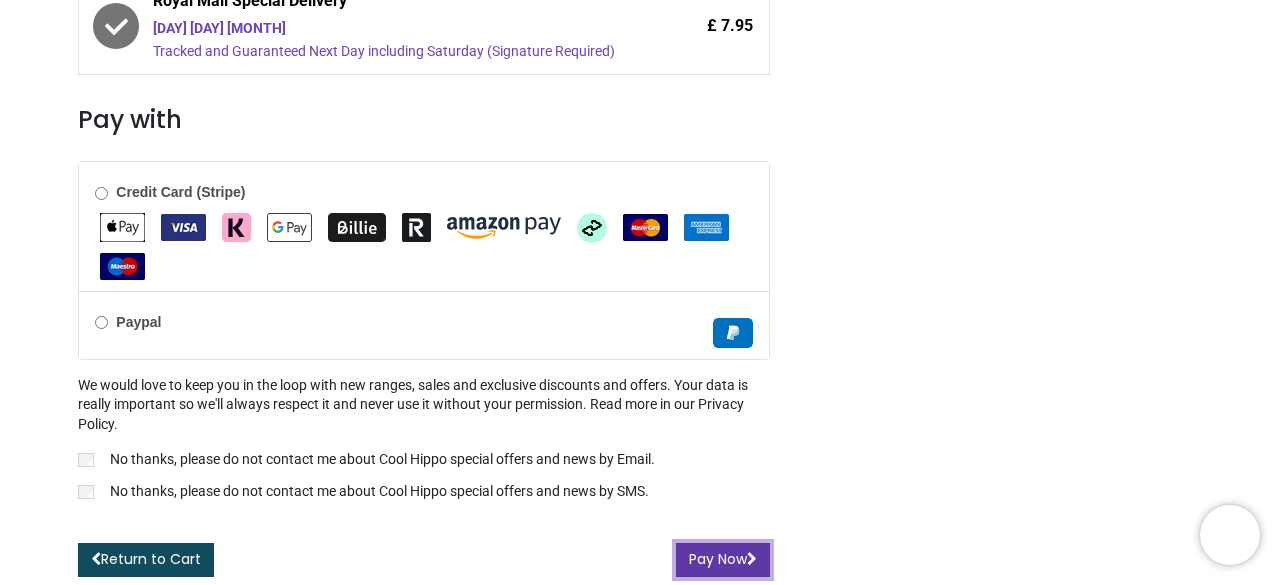 click on "Pay Now" at bounding box center [723, 560] 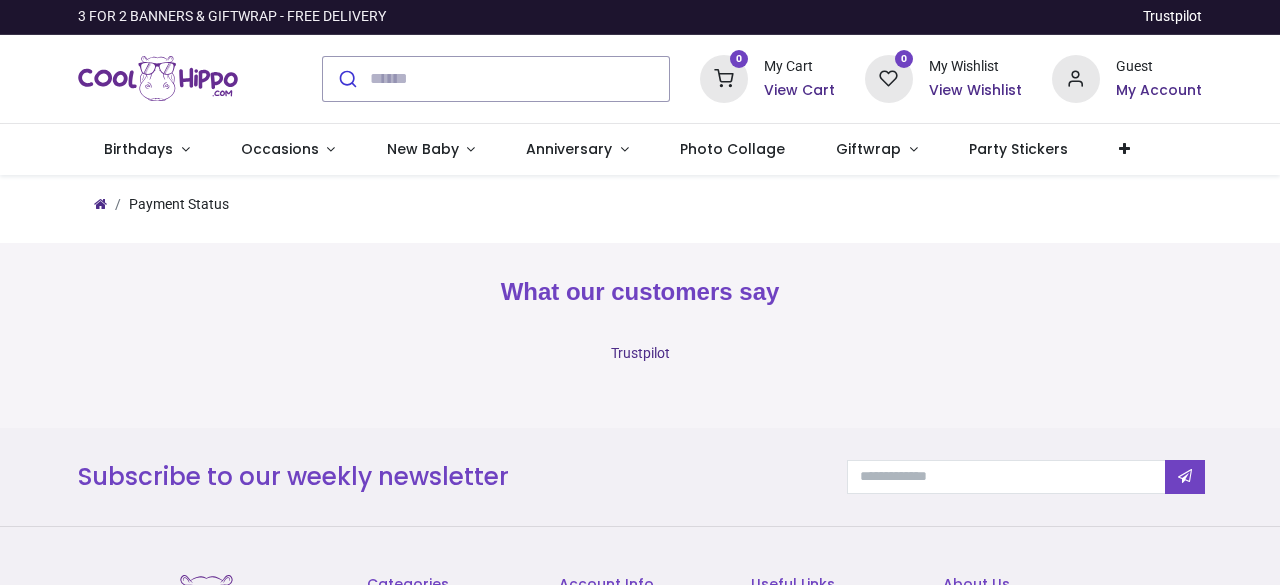 scroll, scrollTop: 0, scrollLeft: 0, axis: both 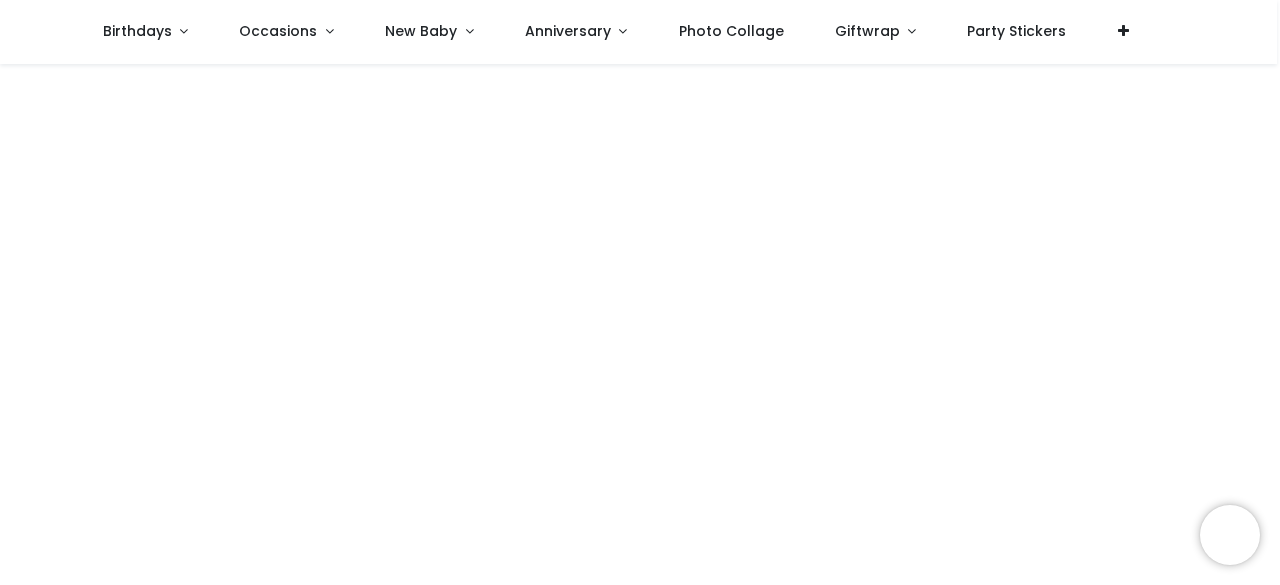 drag, startPoint x: 1276, startPoint y: 198, endPoint x: 1279, endPoint y: 49, distance: 149.0302 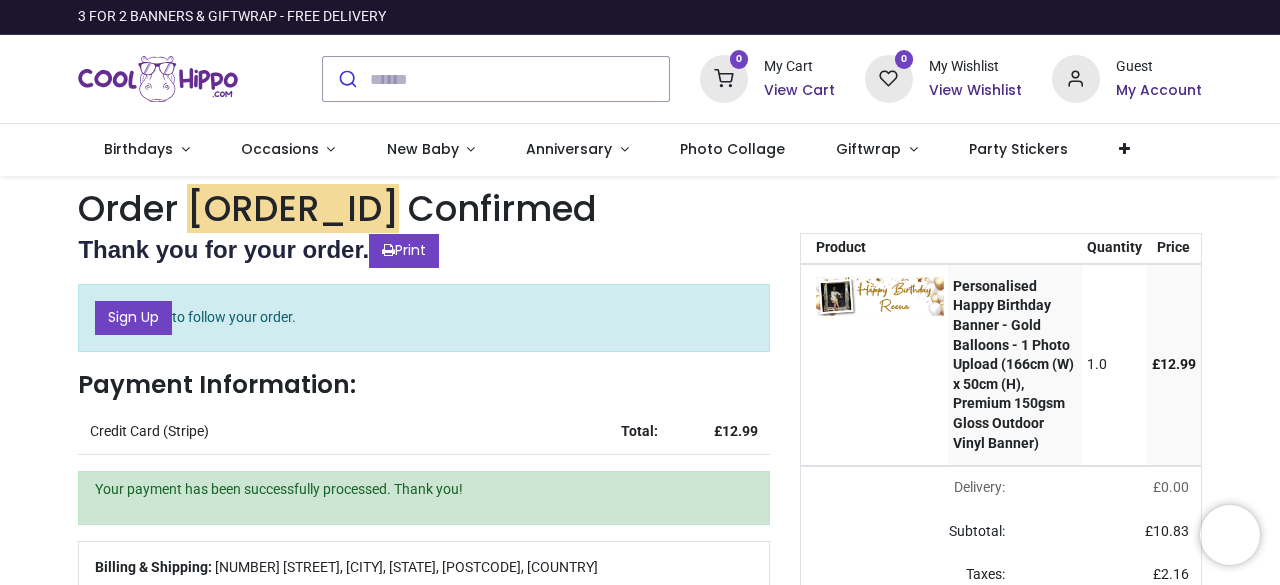 click on "Order   S61744   Confirmed" at bounding box center (639, 208) 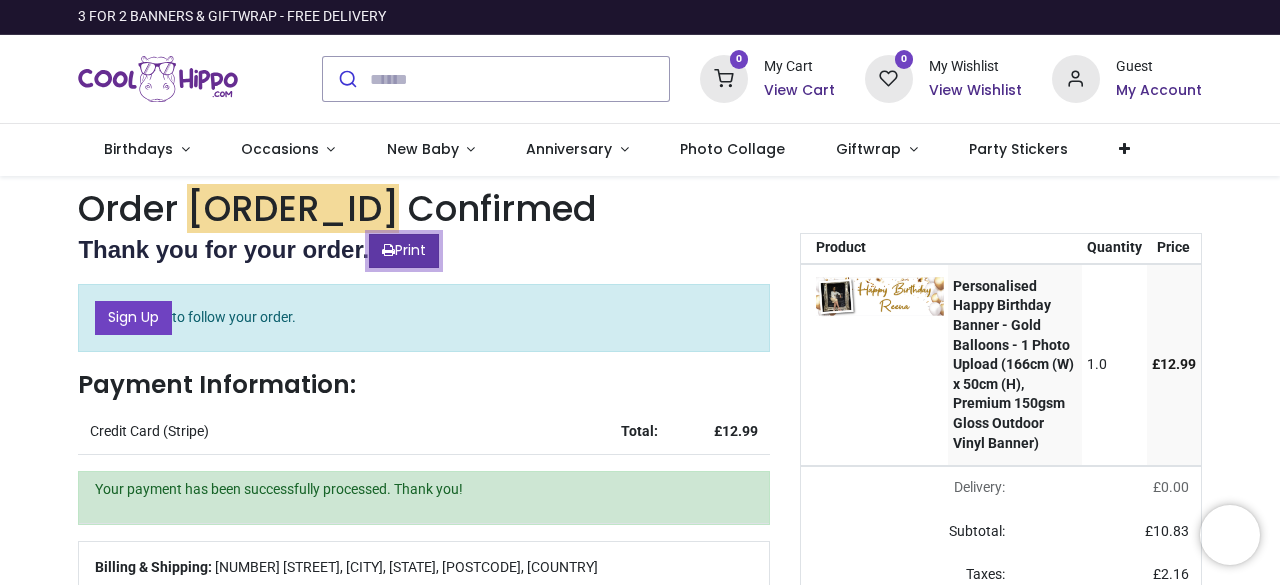 click on "Print" at bounding box center (404, 251) 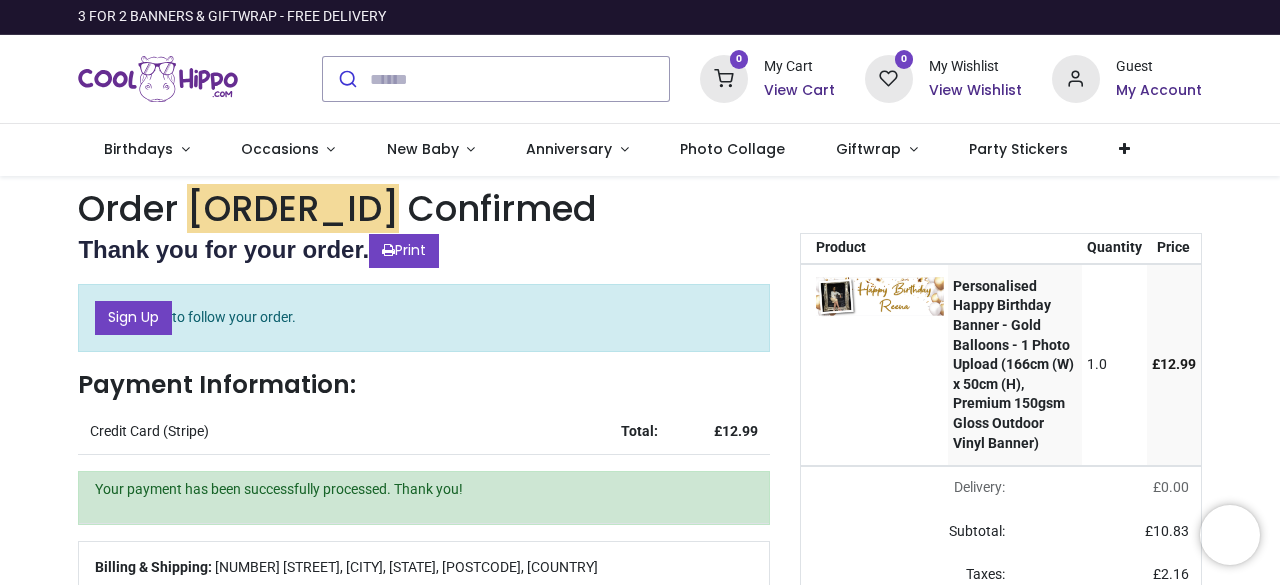 click on "Order   S61744   Confirmed" at bounding box center (639, 208) 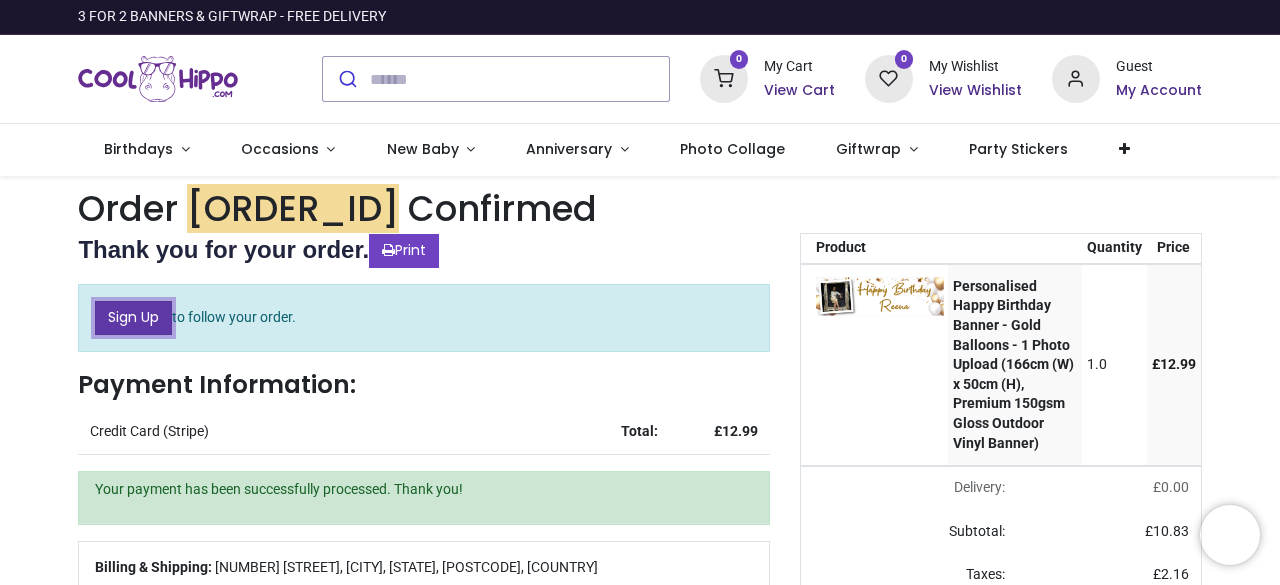 click on "Sign Up" at bounding box center (133, 318) 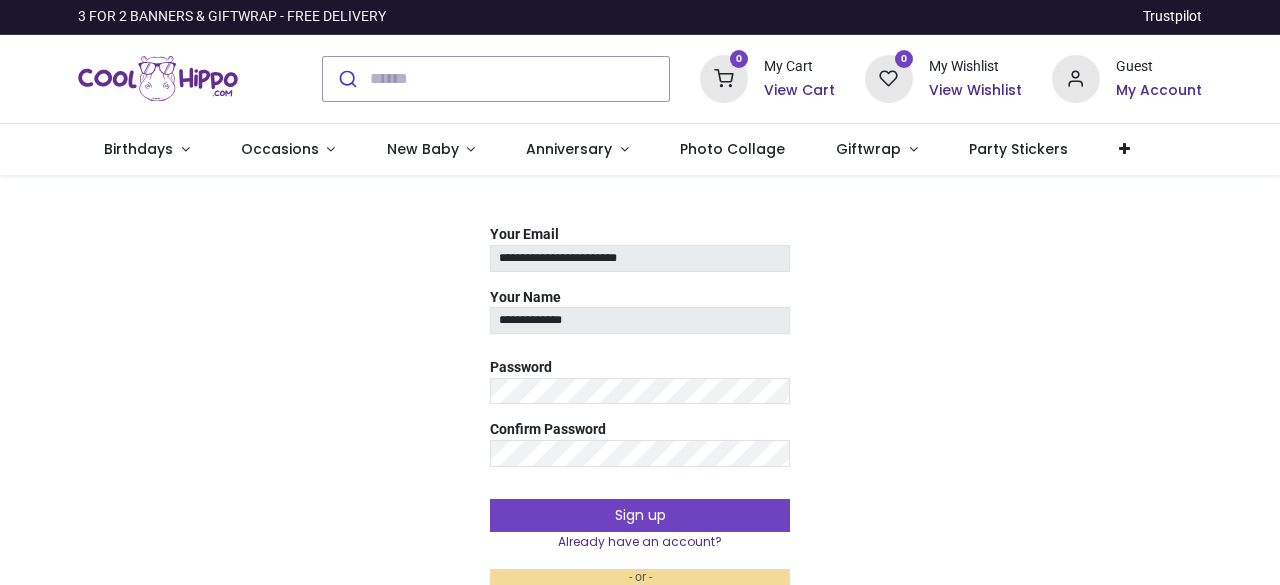 scroll, scrollTop: 0, scrollLeft: 0, axis: both 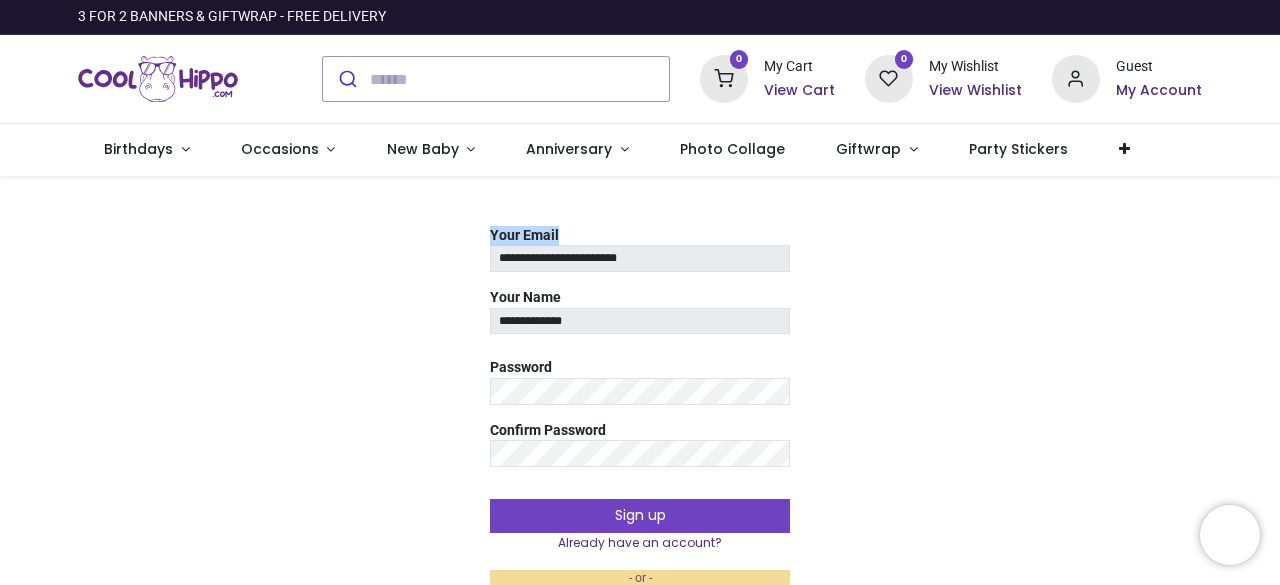 drag, startPoint x: 1275, startPoint y: 148, endPoint x: 1279, endPoint y: 237, distance: 89.08984 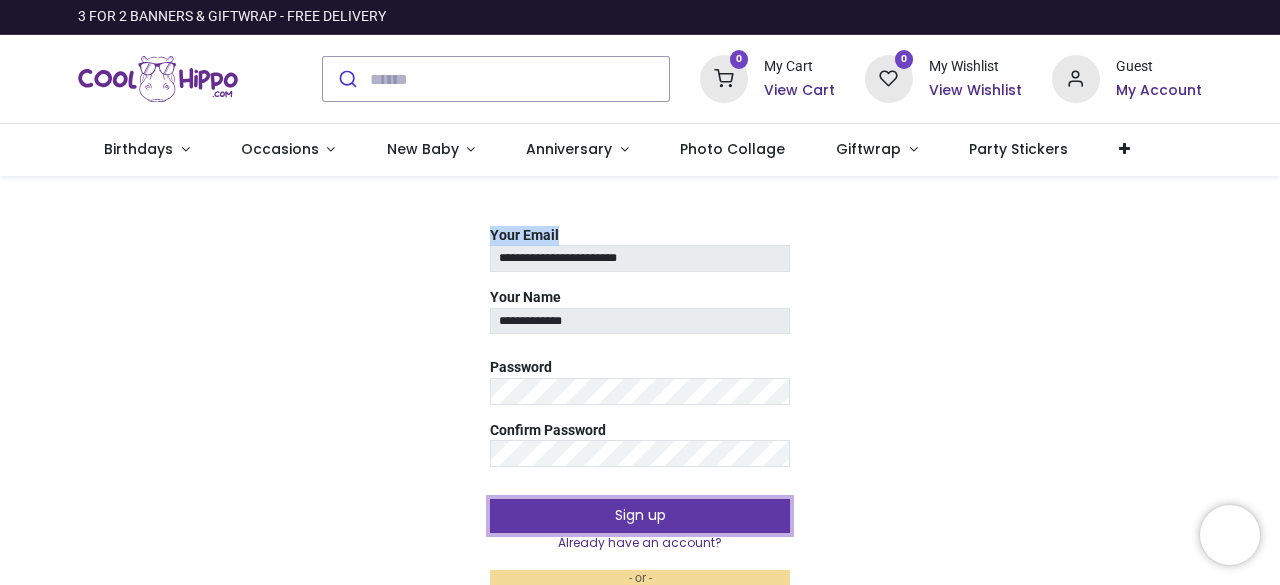 click on "Sign up" at bounding box center (640, 516) 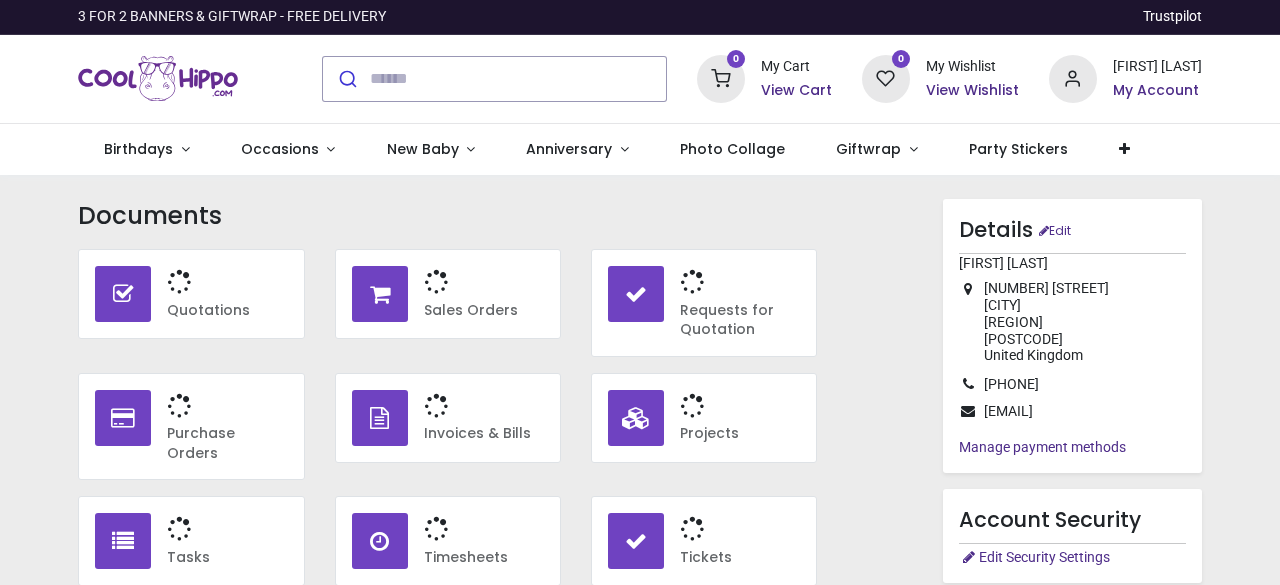 scroll, scrollTop: 0, scrollLeft: 0, axis: both 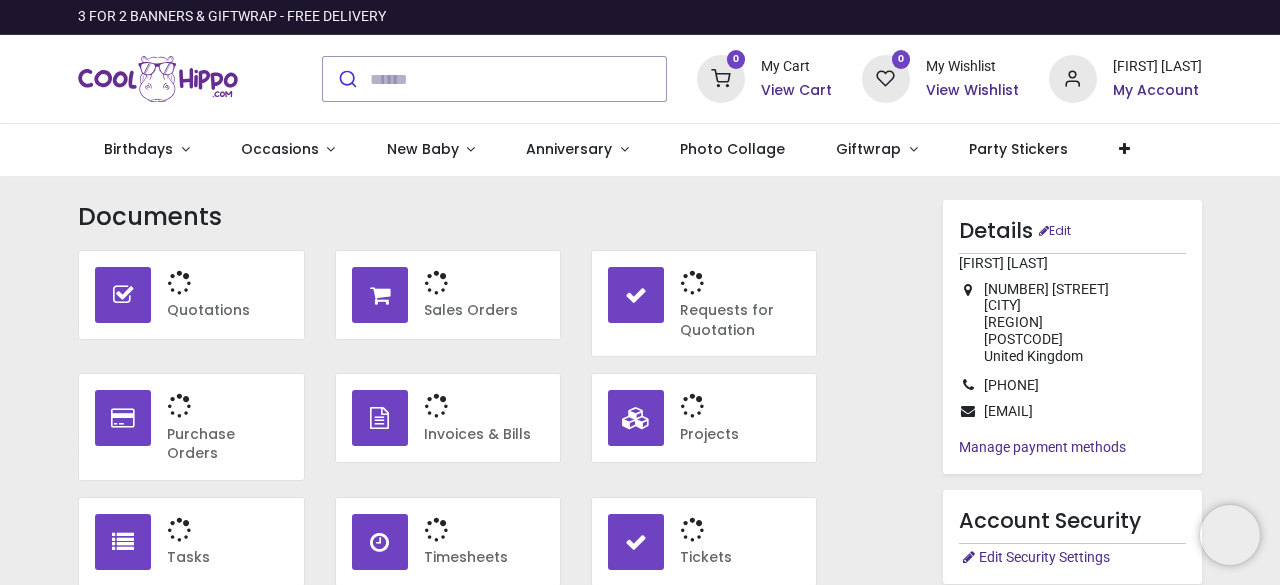 type on "**********" 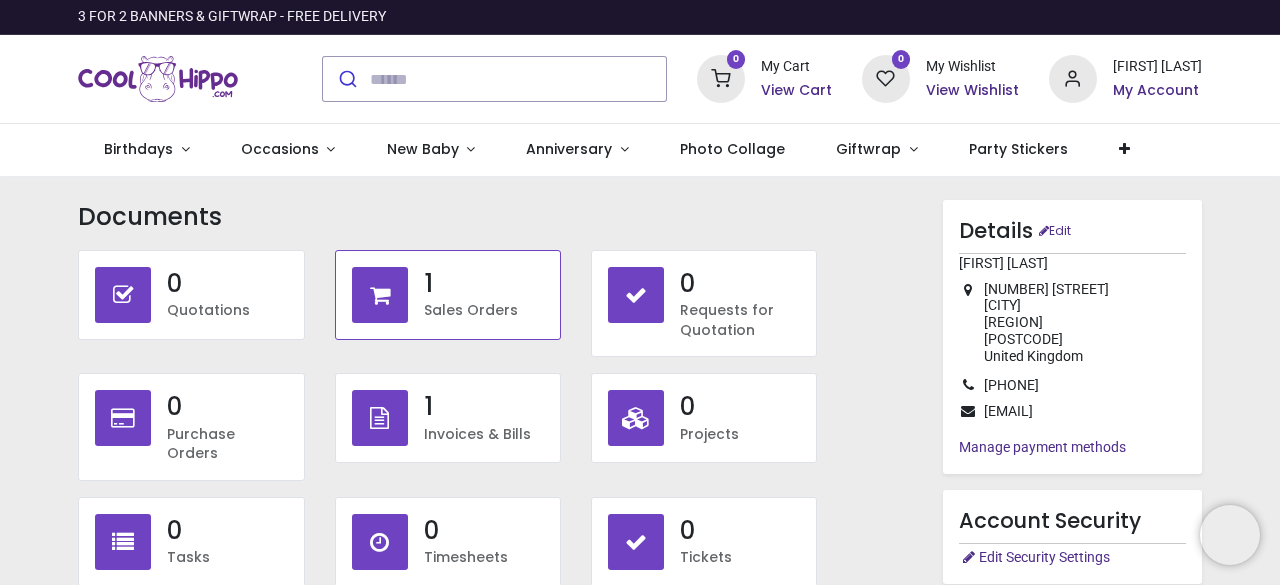 click on "Sales Orders" at bounding box center (484, 311) 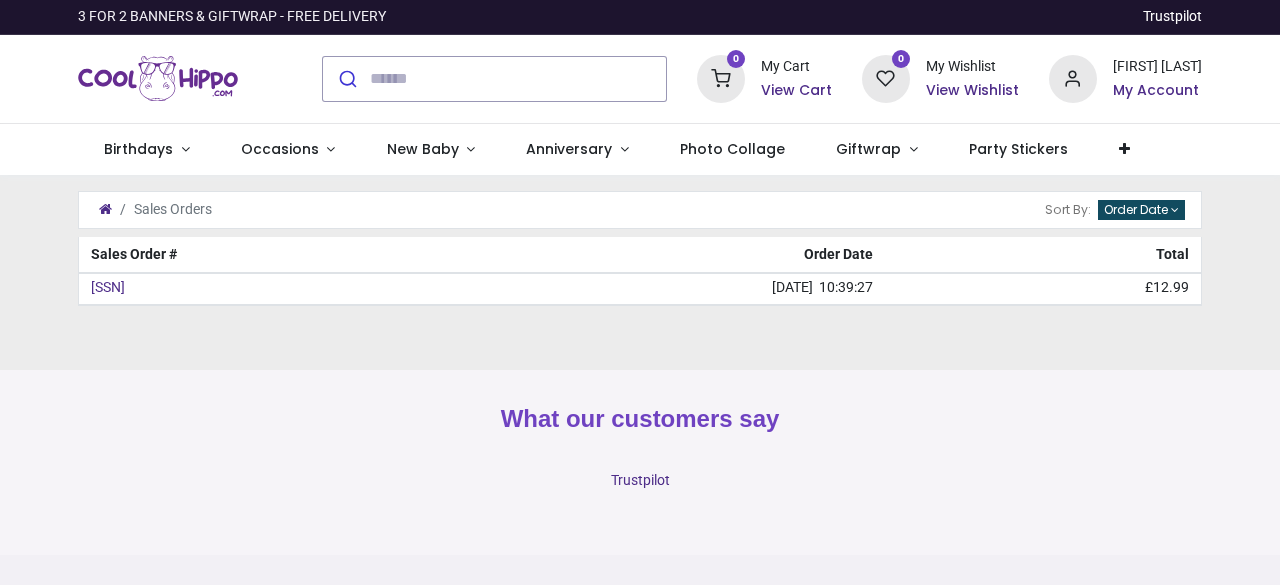 scroll, scrollTop: 0, scrollLeft: 0, axis: both 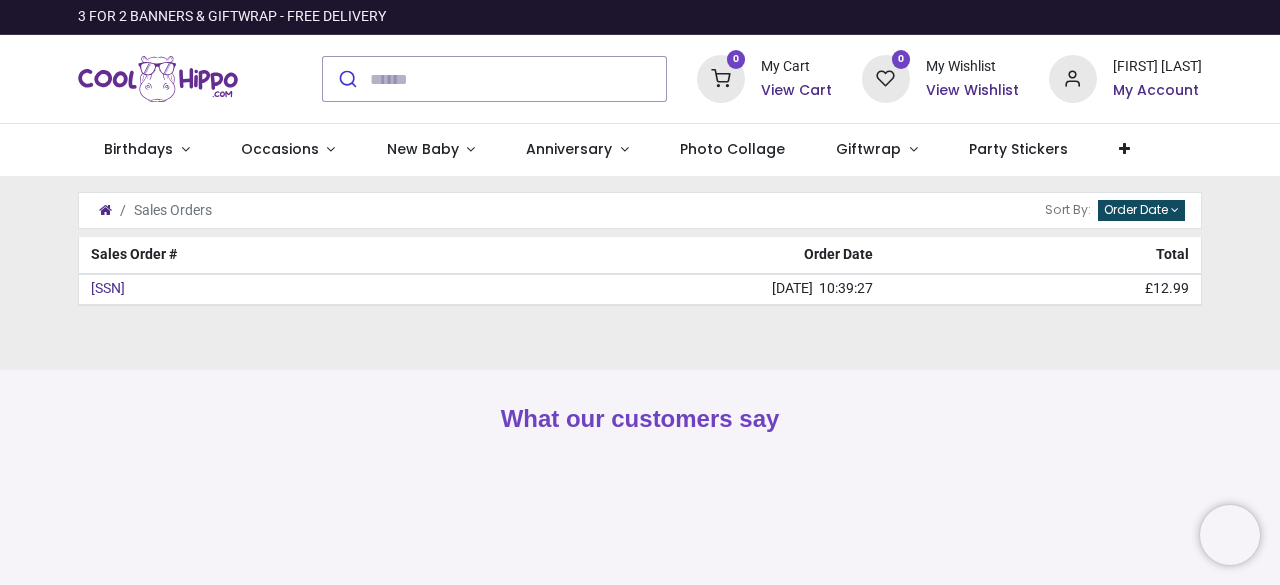 type on "**********" 